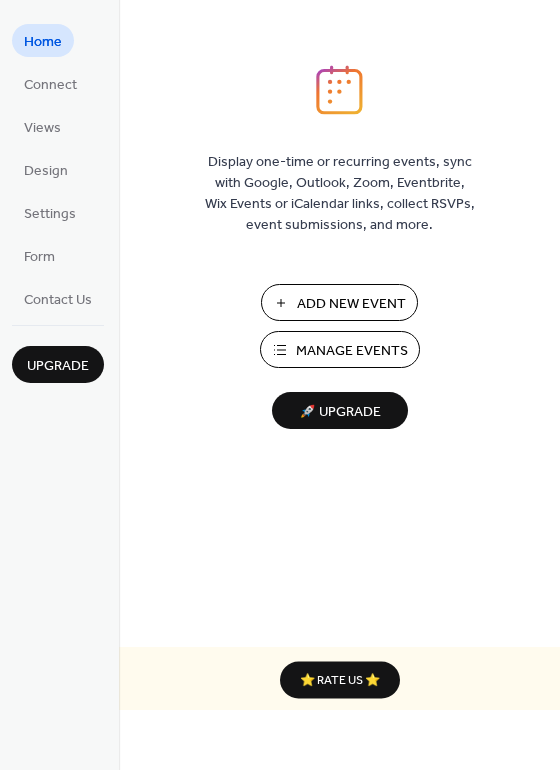 scroll, scrollTop: 0, scrollLeft: 0, axis: both 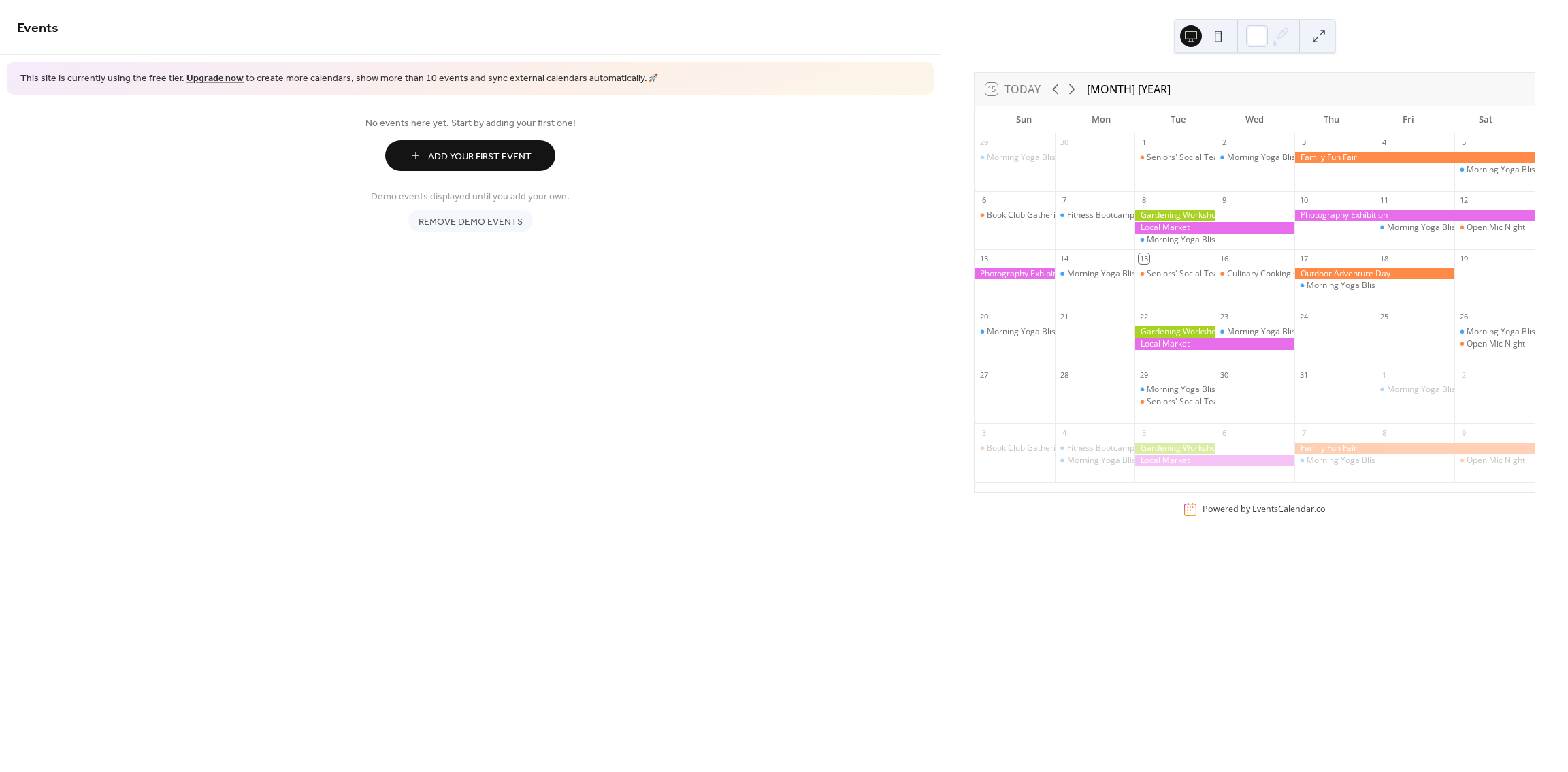 click on "Add Your First Event" at bounding box center (480, 156) 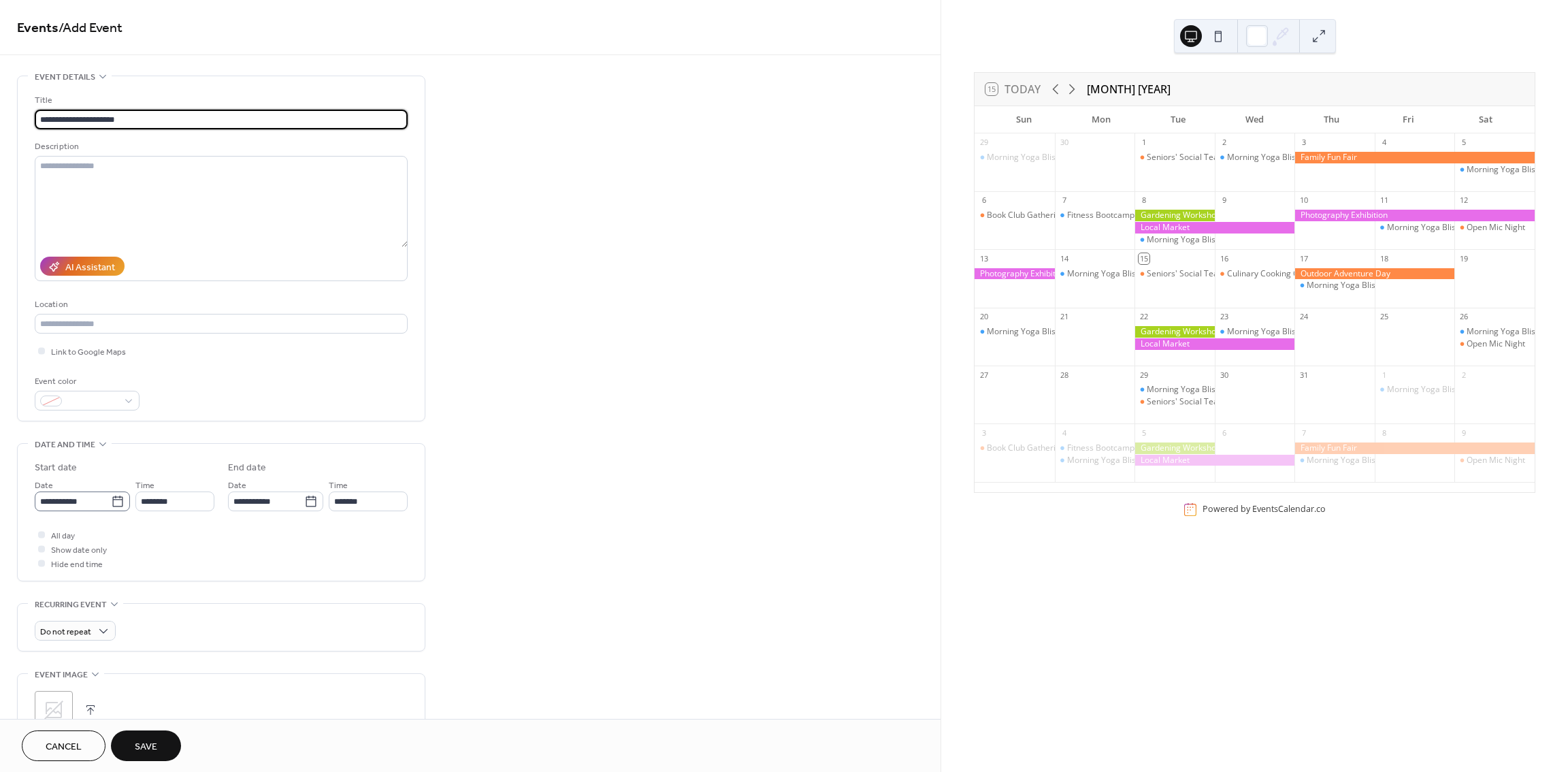 type on "**********" 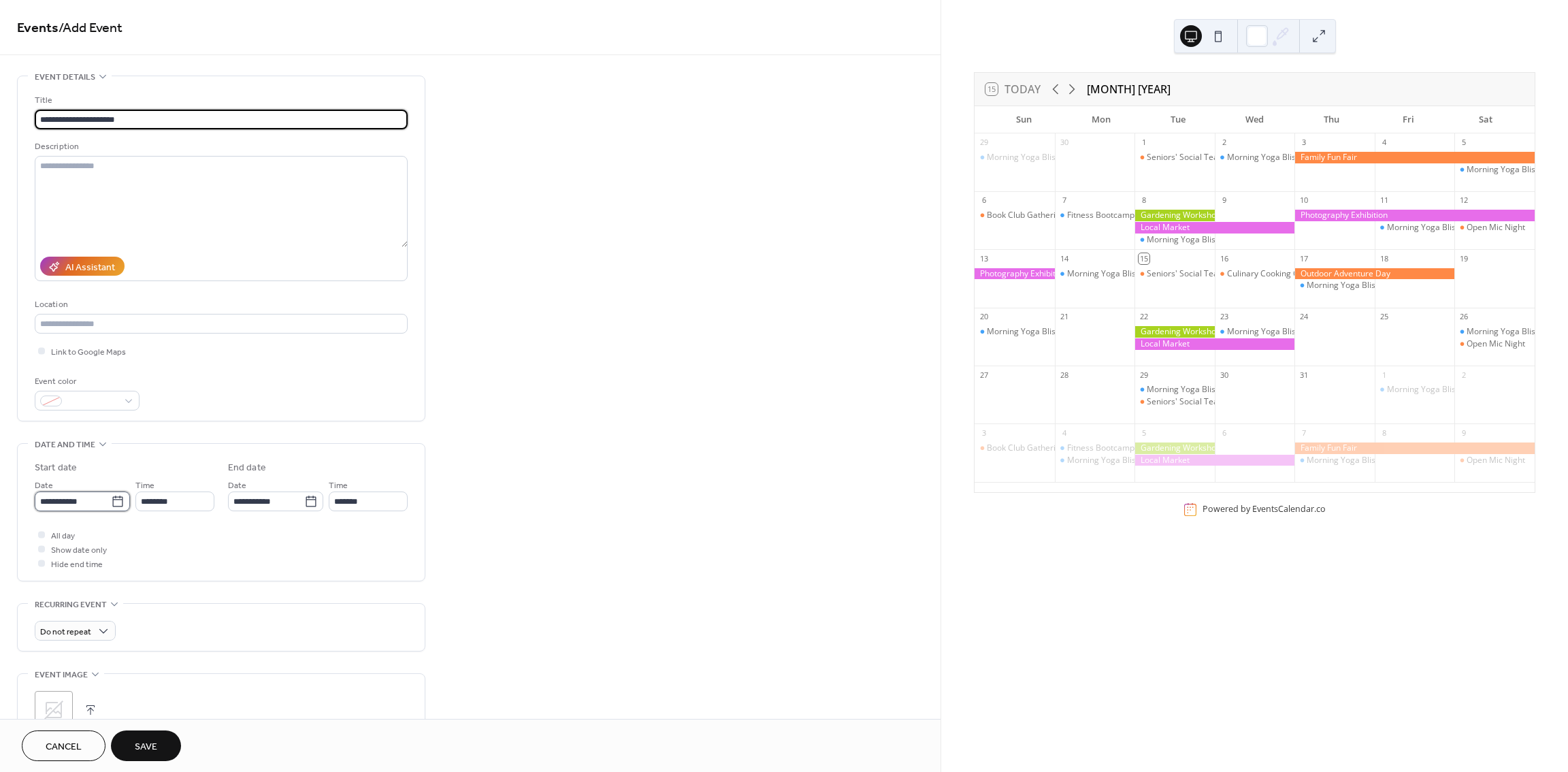click on "**********" at bounding box center [73, 501] 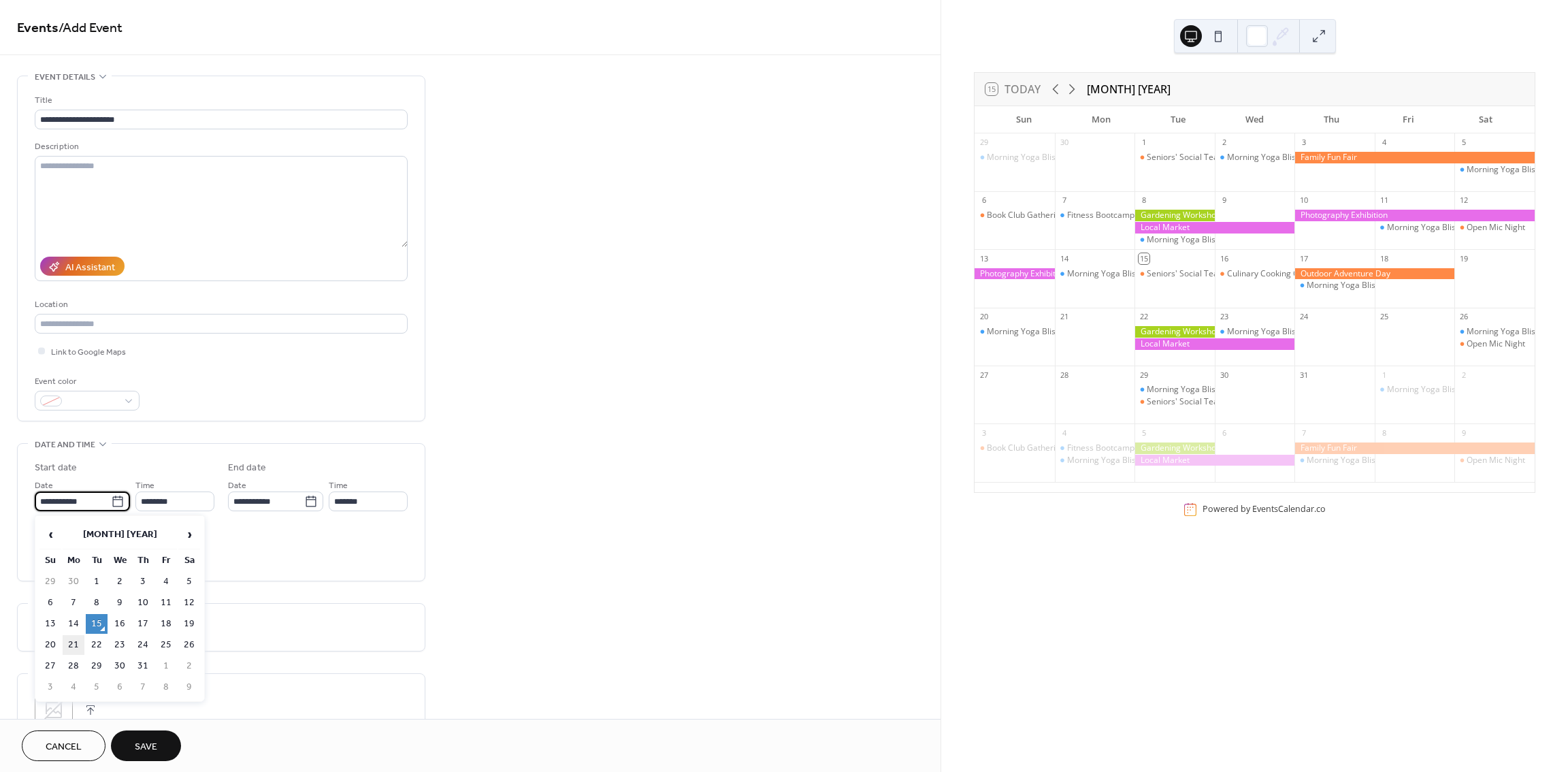 click on "21" at bounding box center (74, 645) 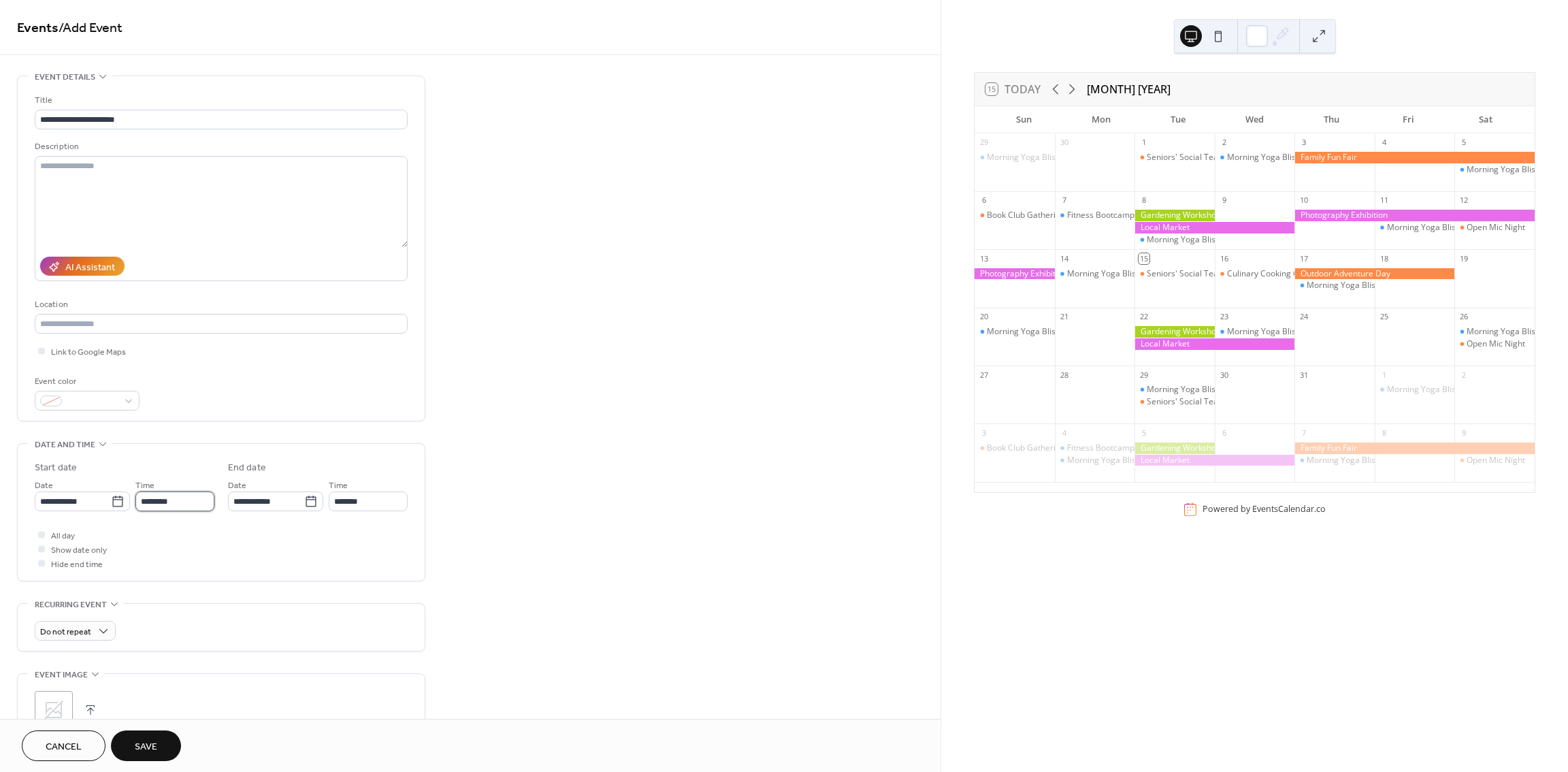 click on "********" at bounding box center (175, 501) 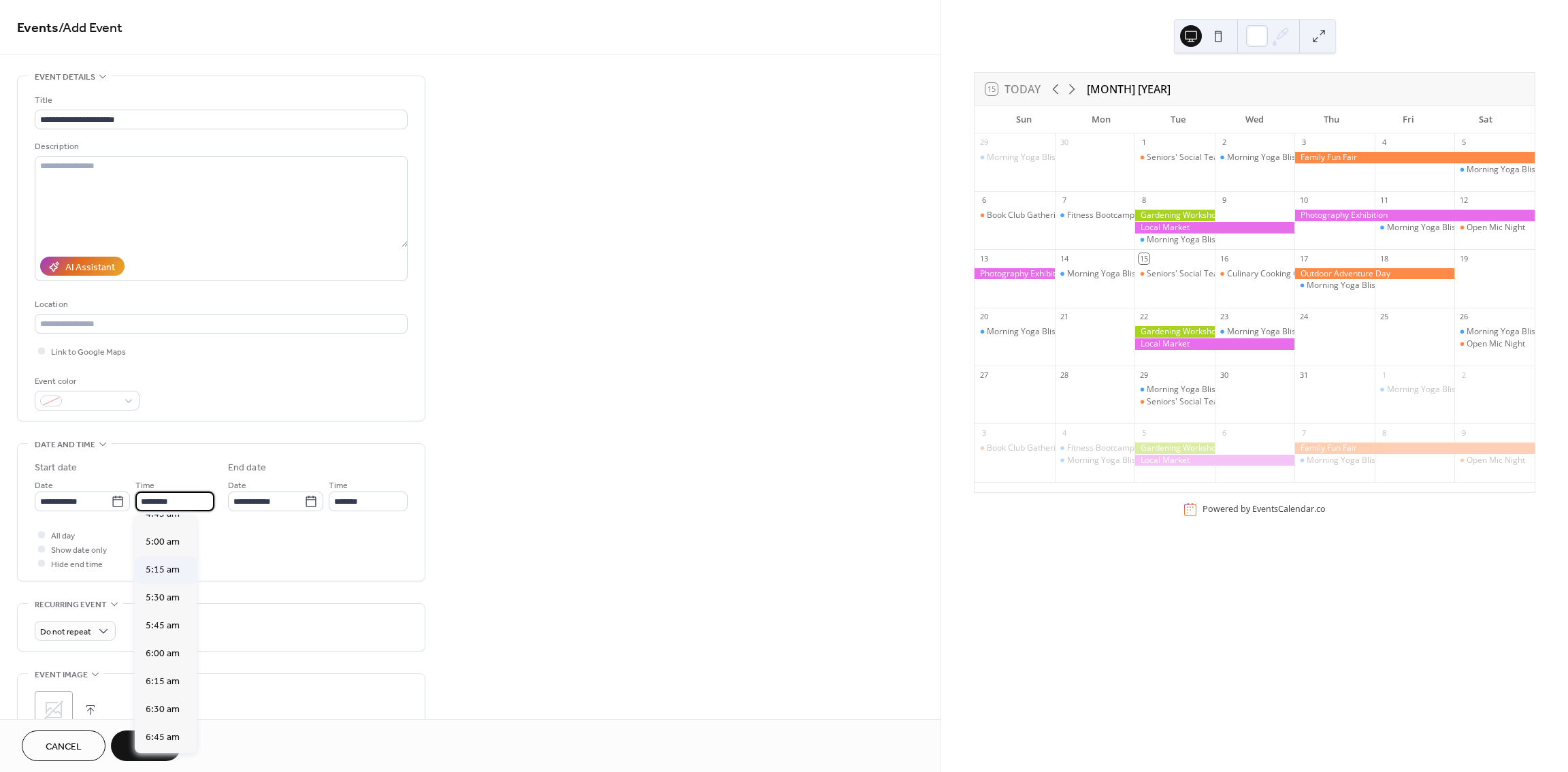 scroll, scrollTop: 726, scrollLeft: 0, axis: vertical 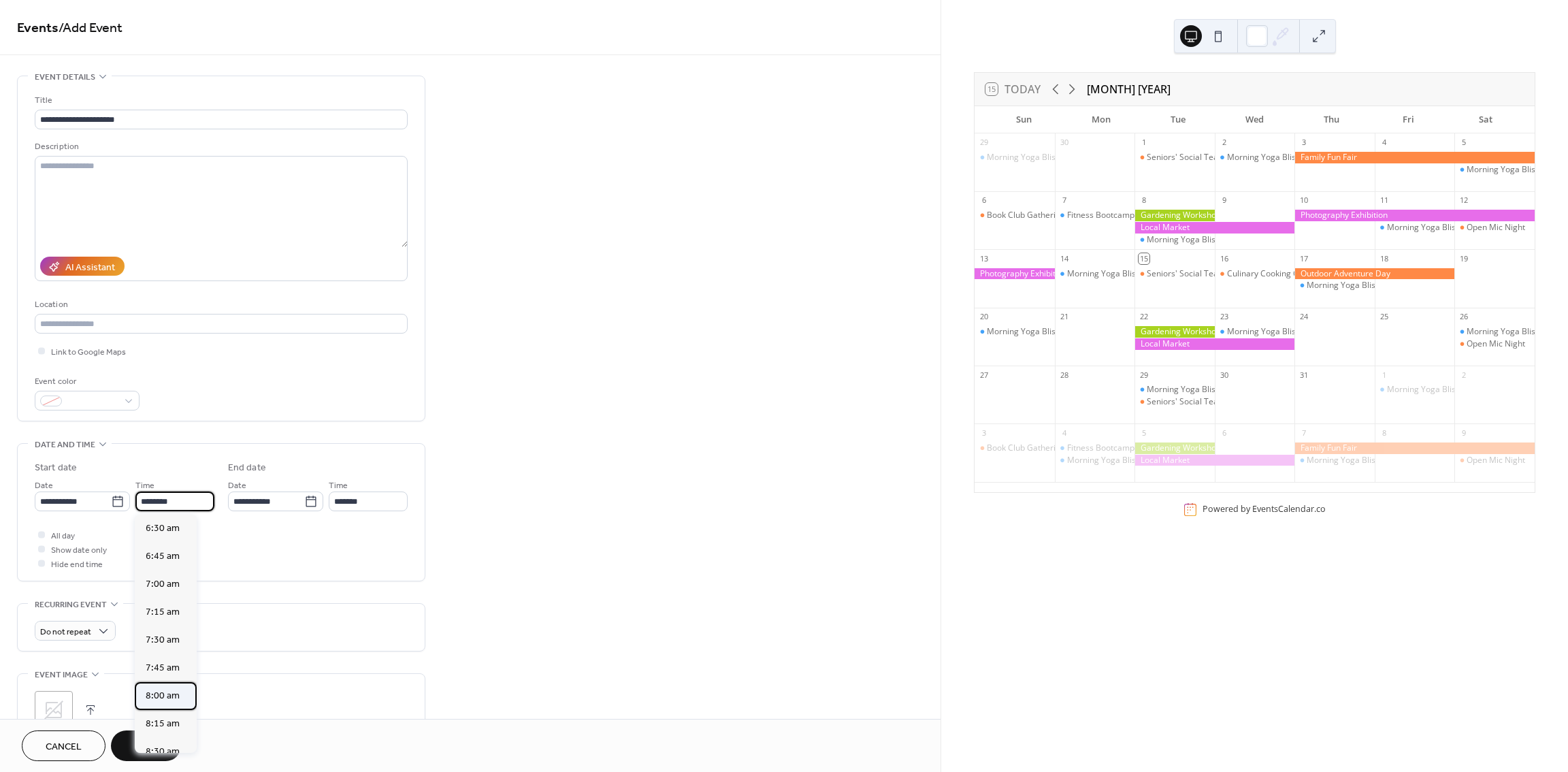 click on "8:00 am" at bounding box center [163, 696] 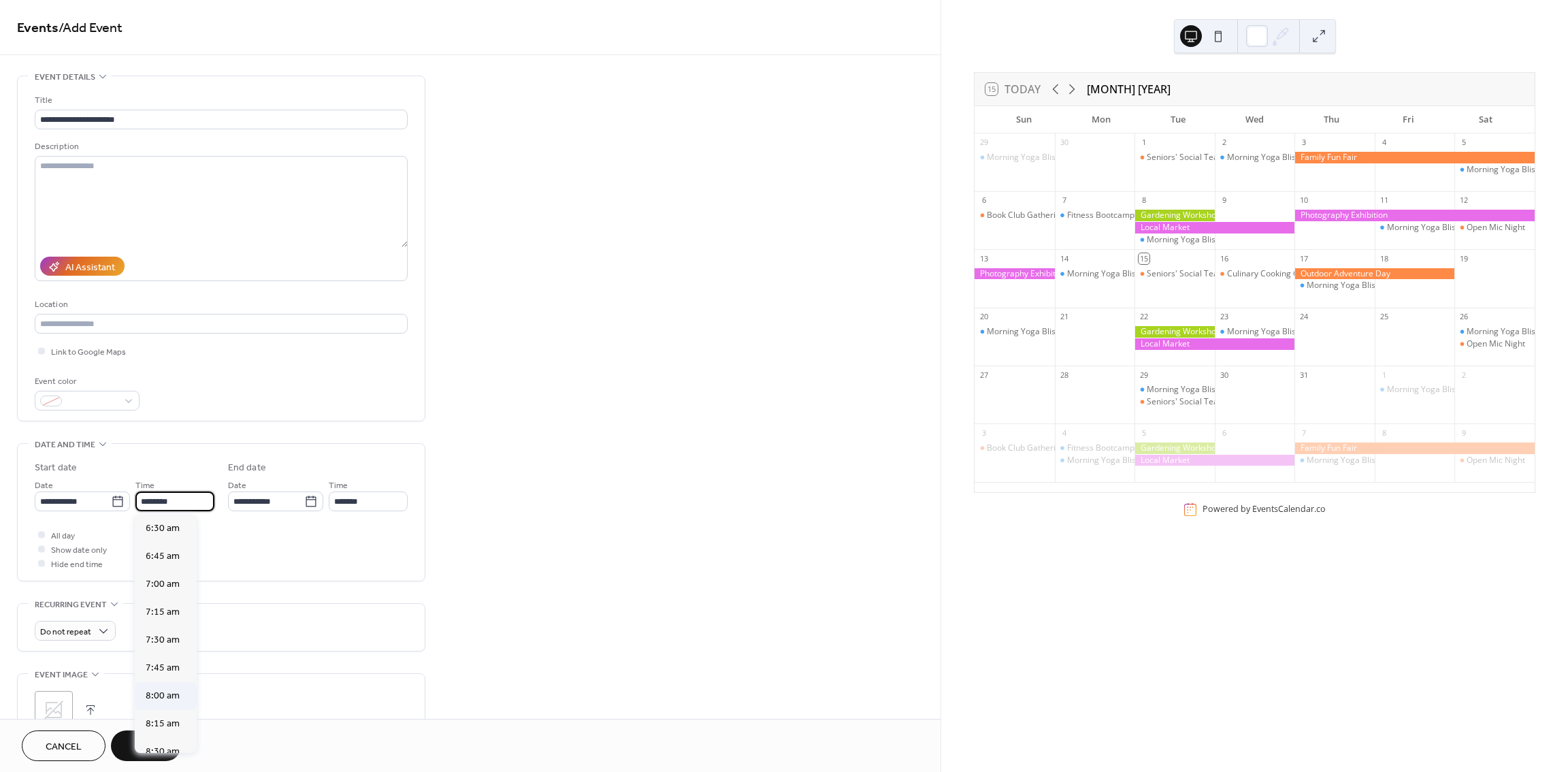 type on "*******" 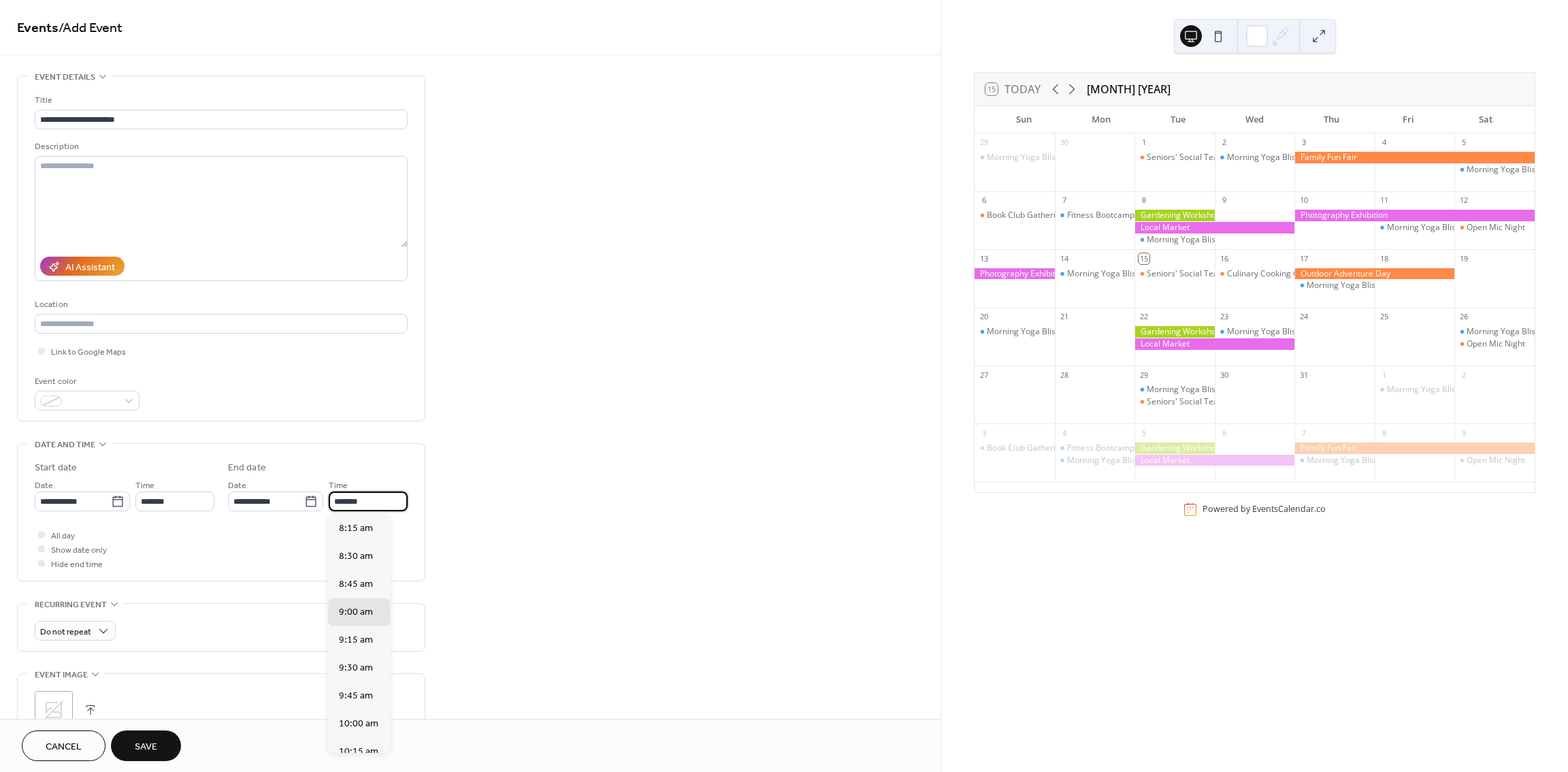 click on "*******" at bounding box center [368, 501] 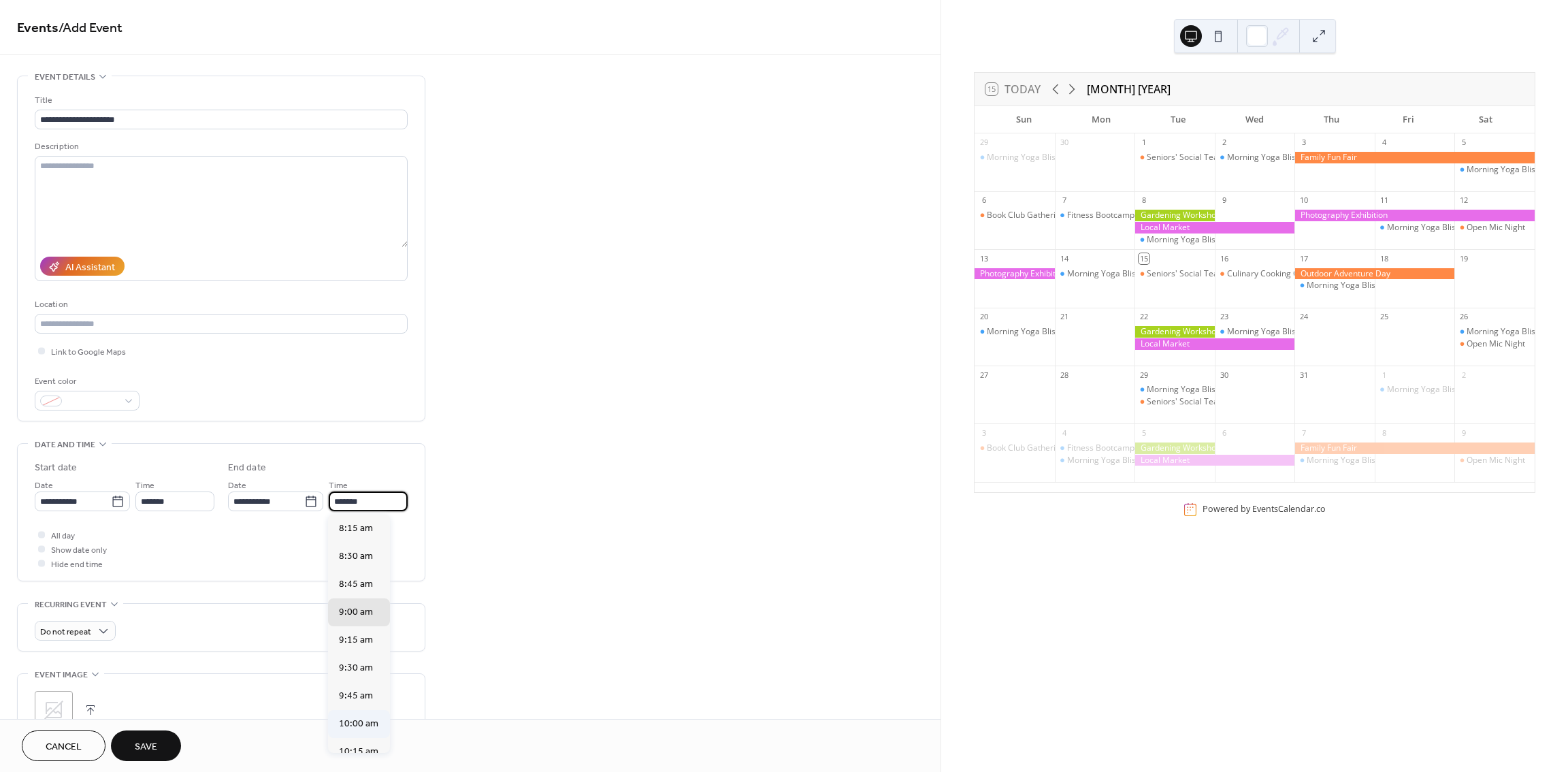 scroll, scrollTop: 453, scrollLeft: 0, axis: vertical 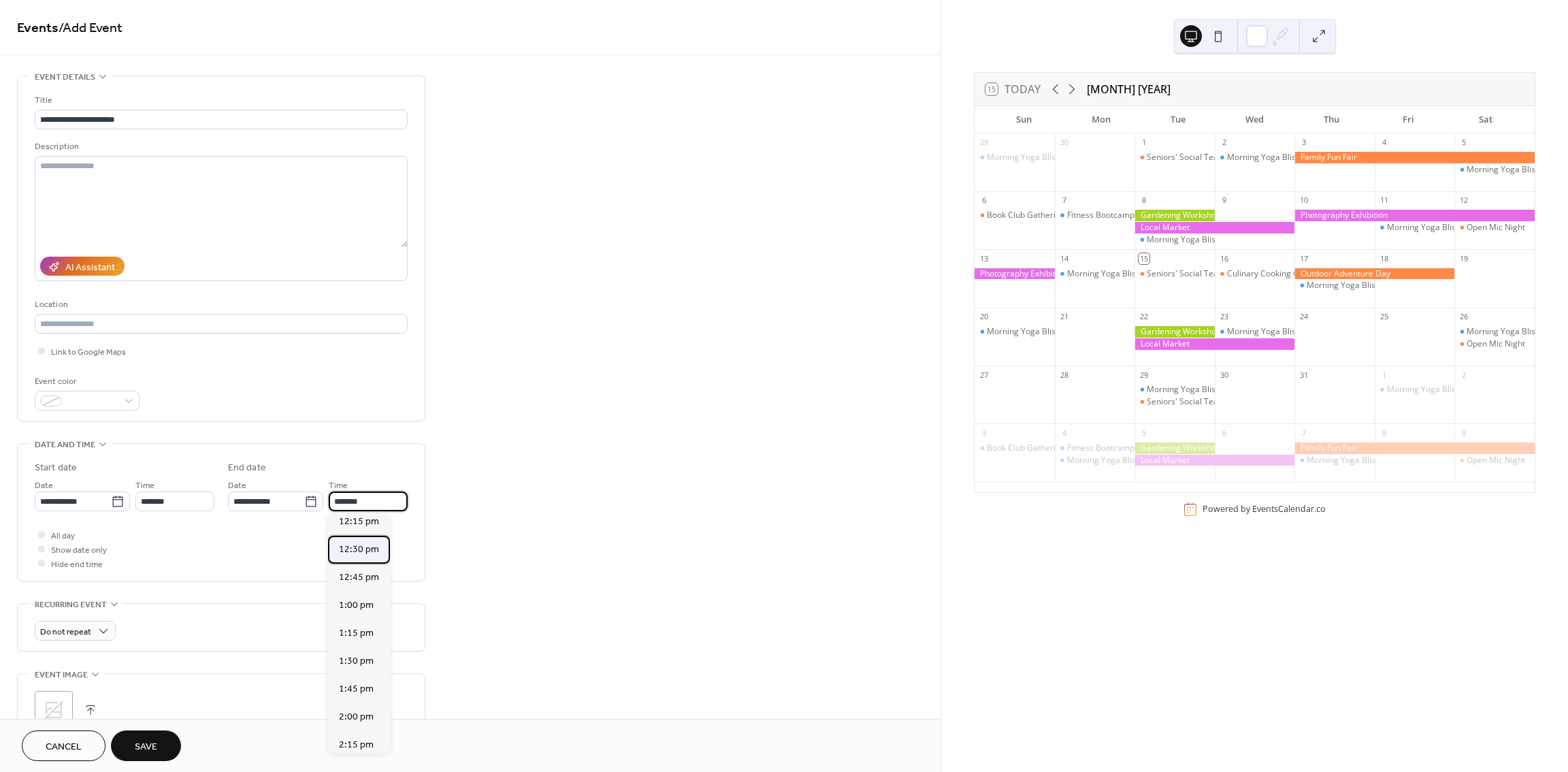 click on "12:30 pm" at bounding box center [359, 549] 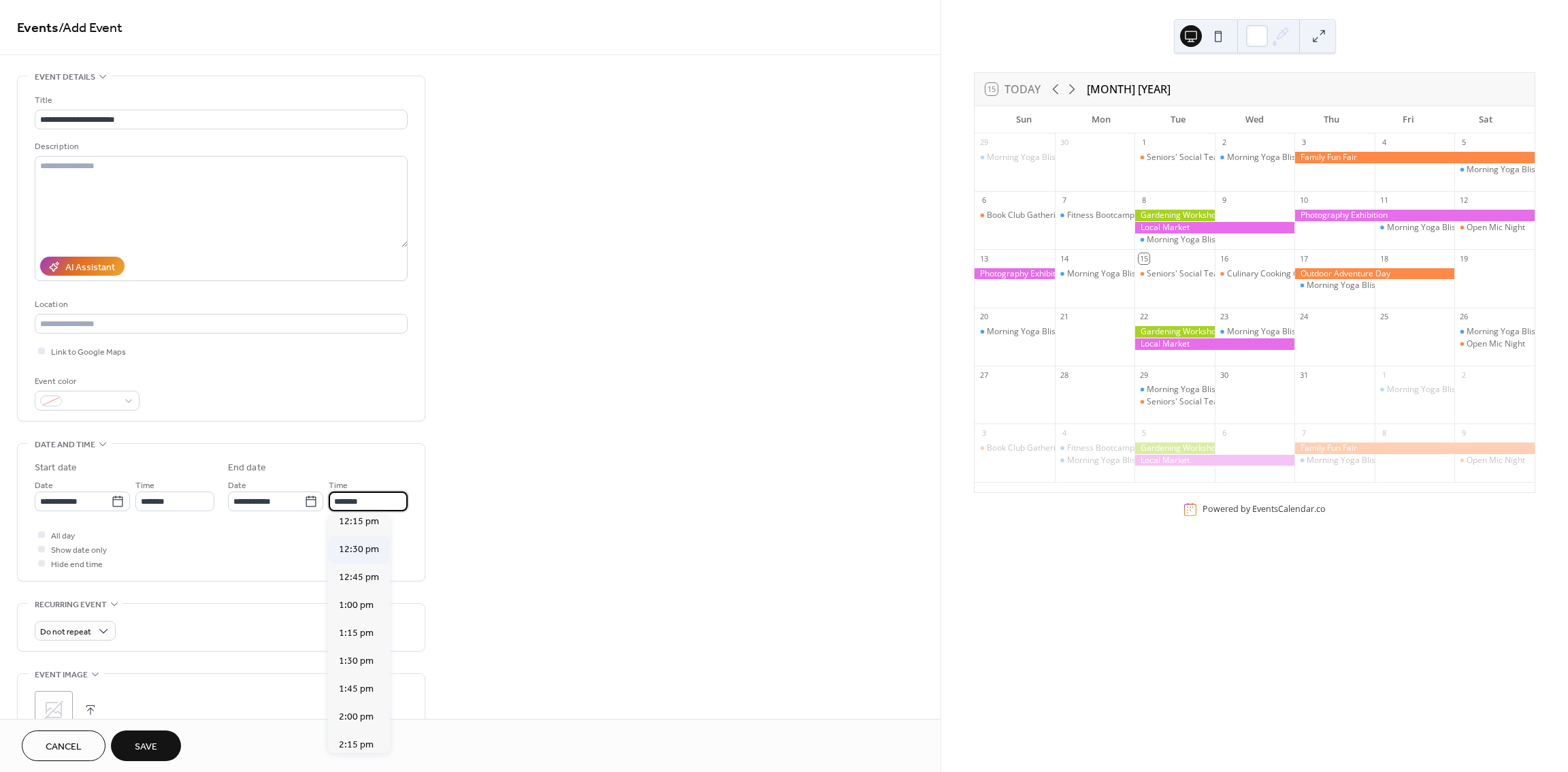 type on "********" 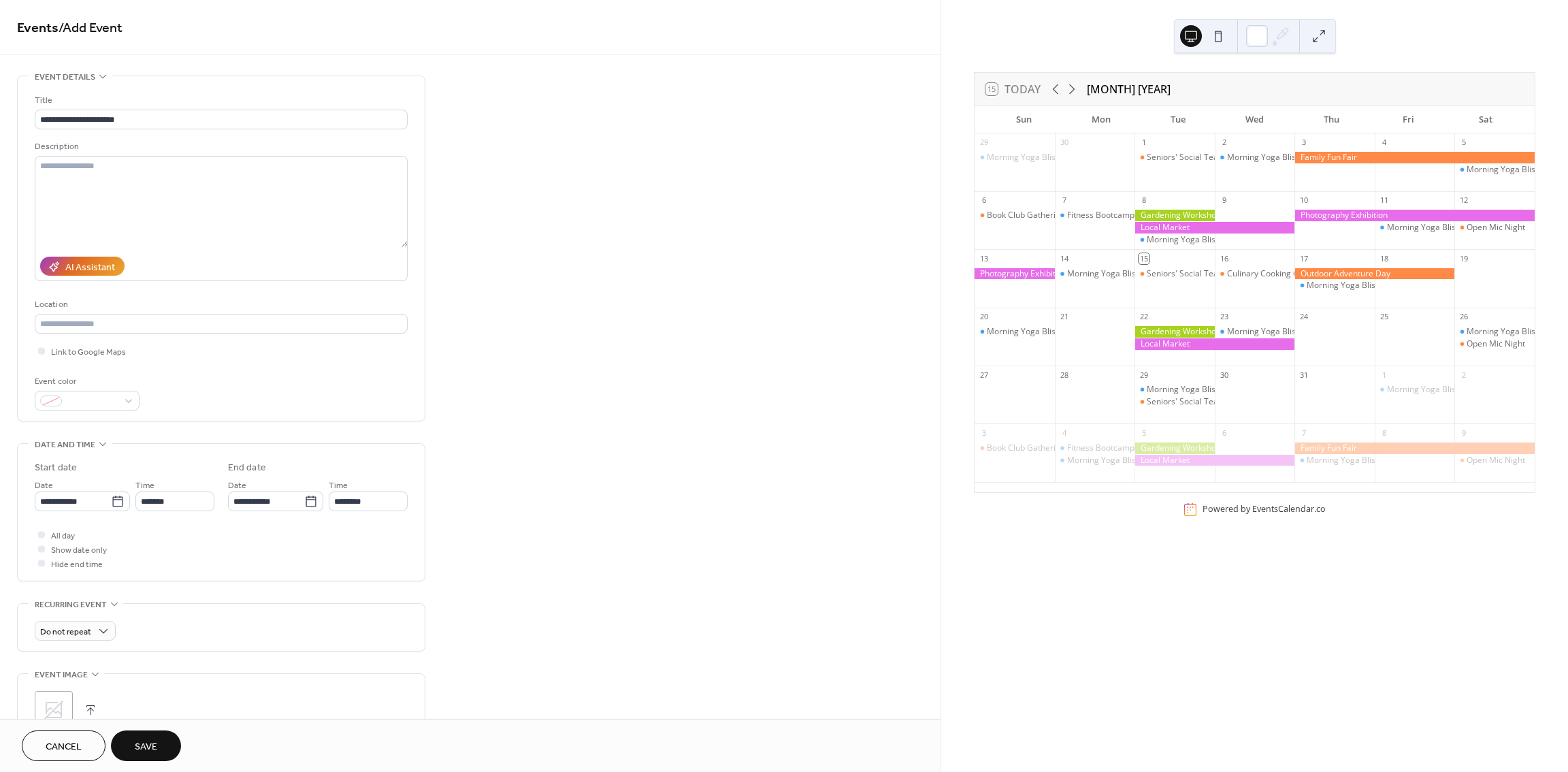 scroll, scrollTop: 191, scrollLeft: 0, axis: vertical 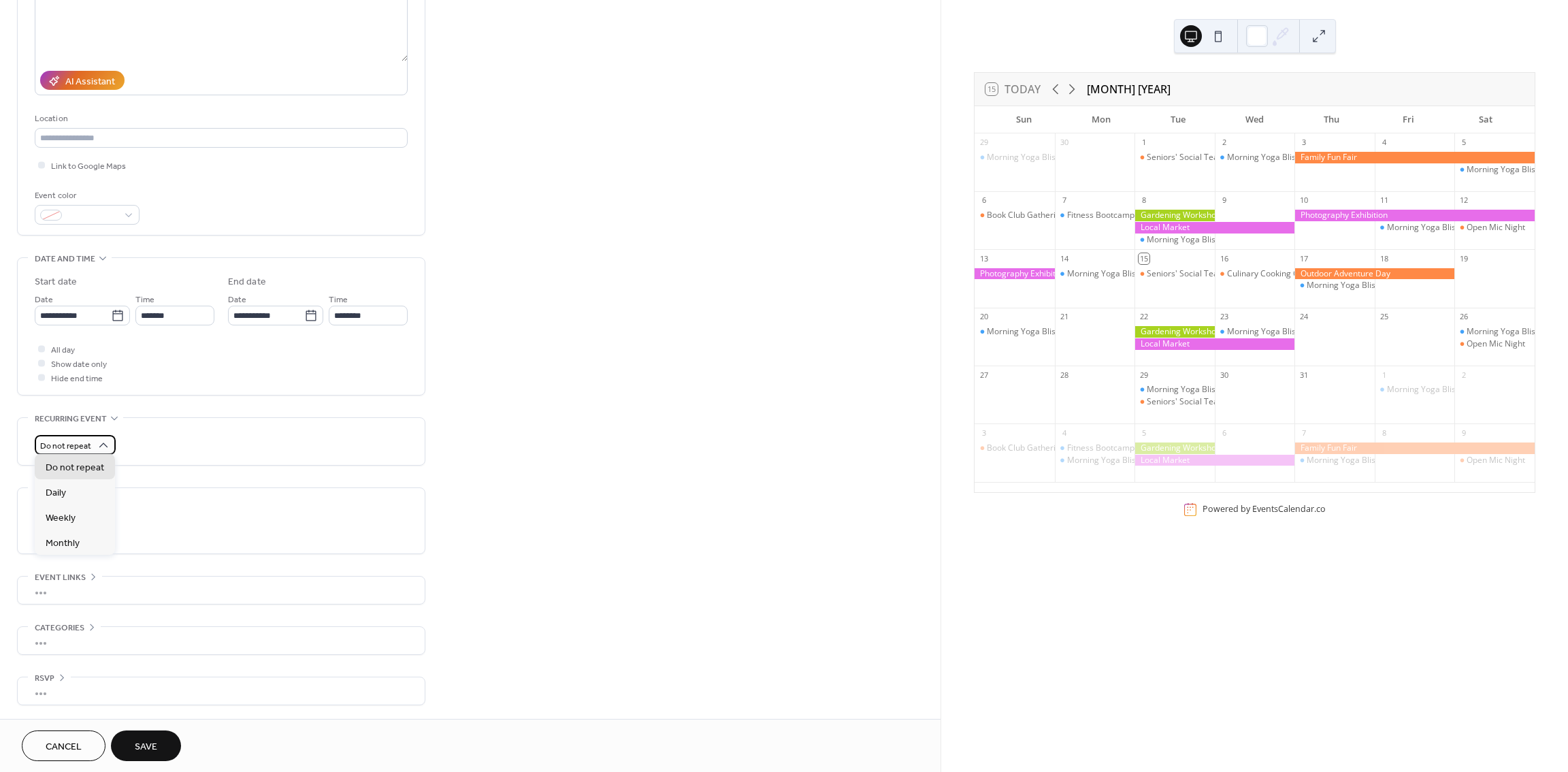 click 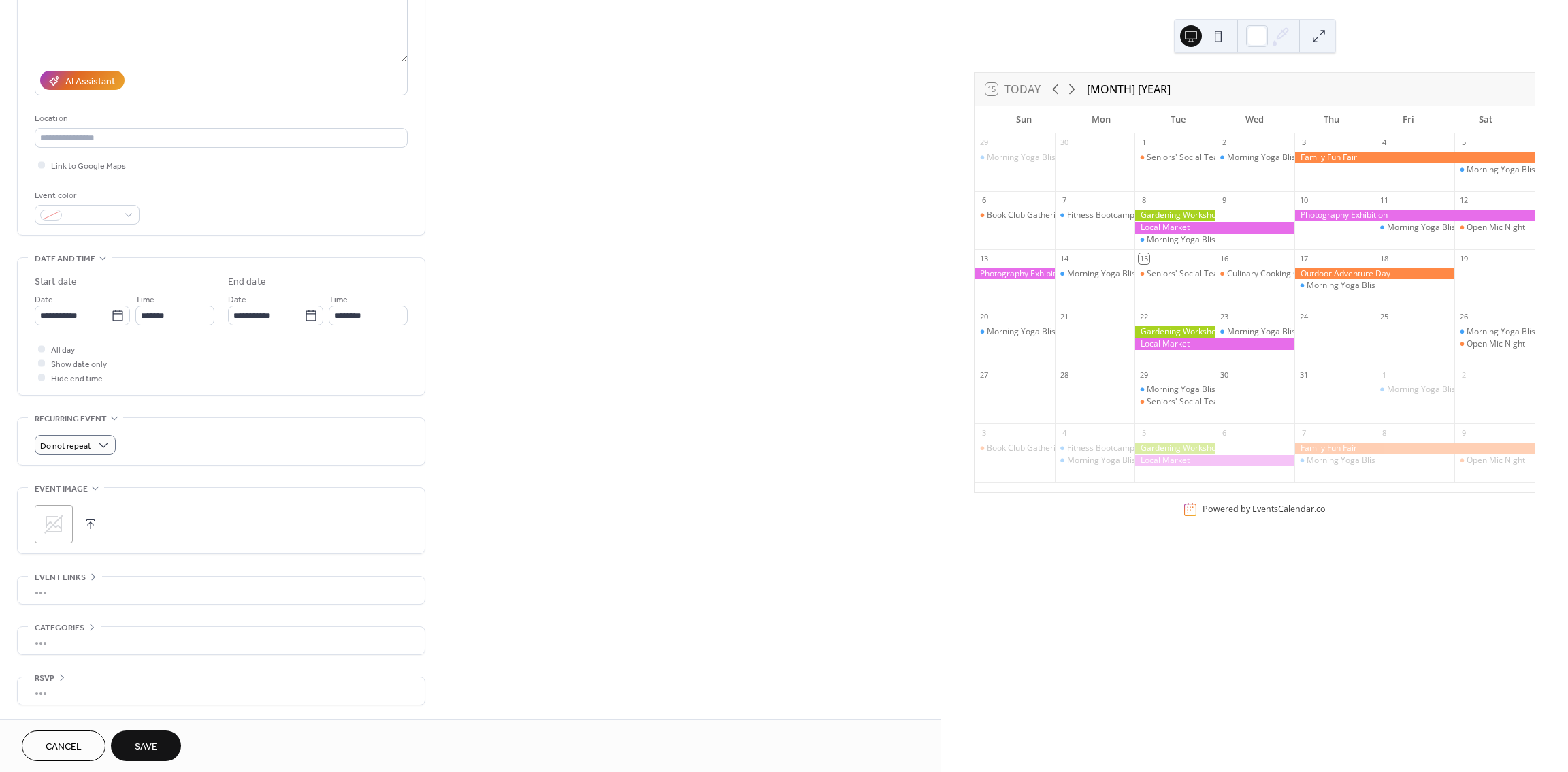 click on "Do not repeat" at bounding box center (221, 445) 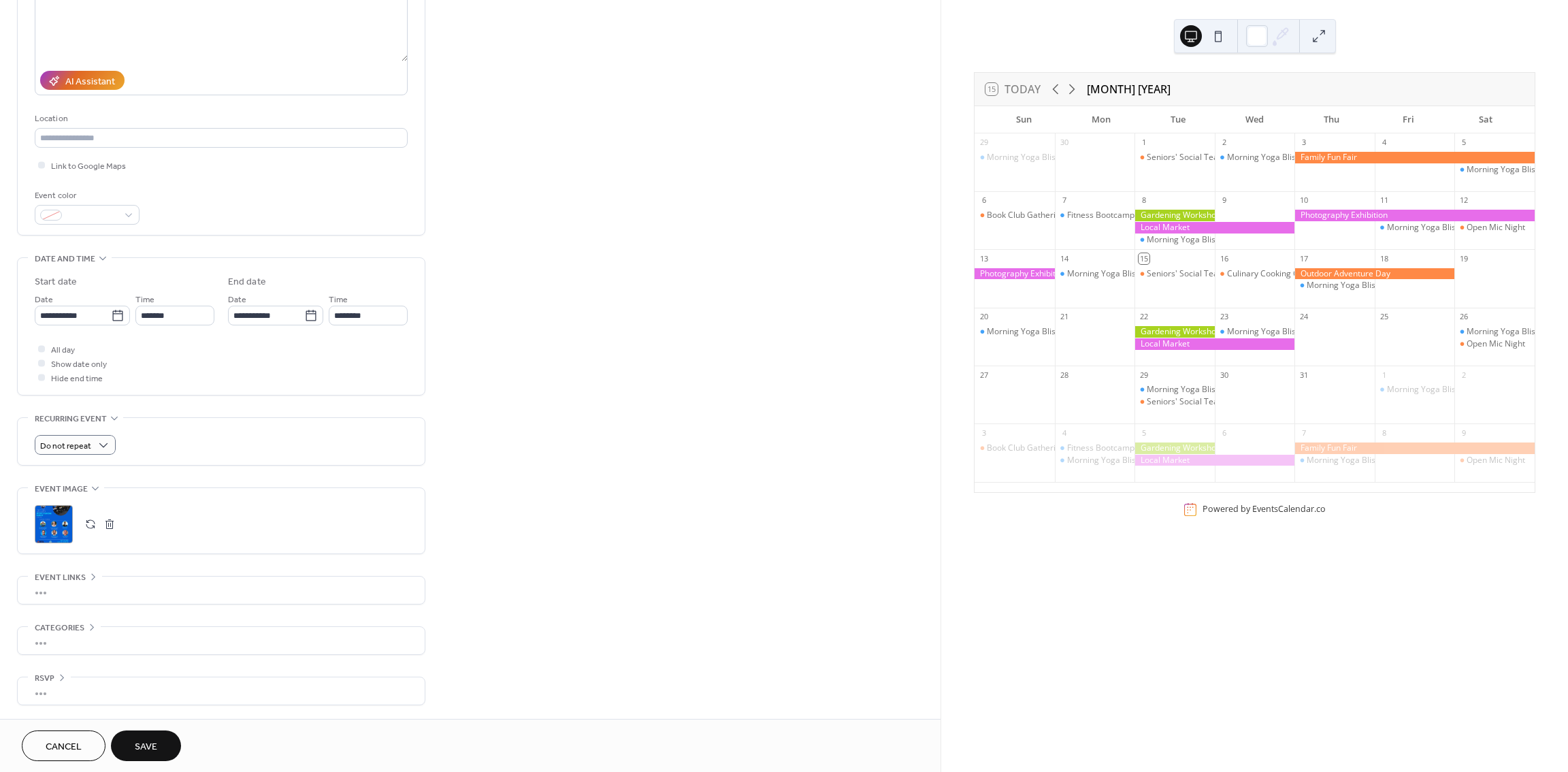 click on "•••" at bounding box center [221, 590] 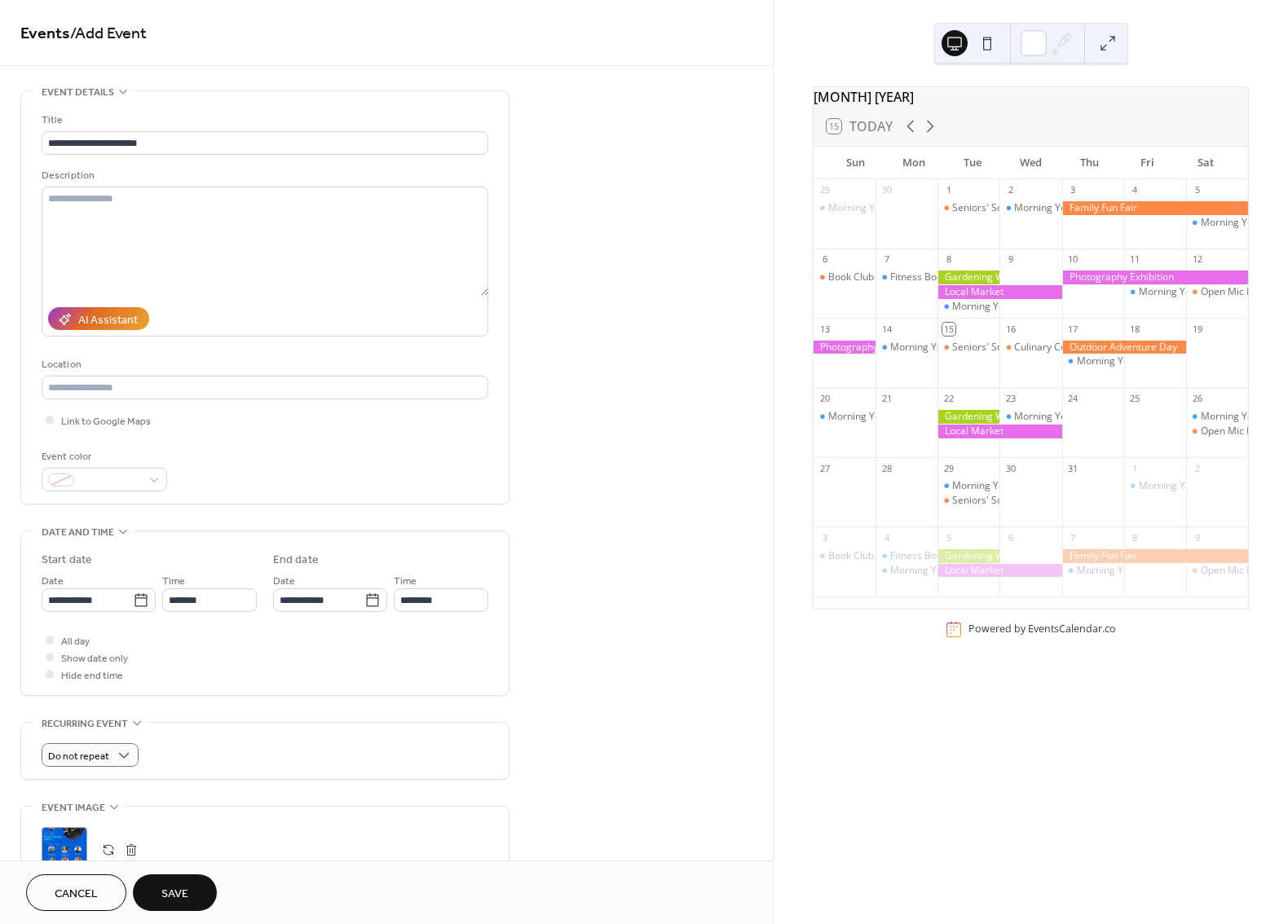 scroll, scrollTop: 326, scrollLeft: 0, axis: vertical 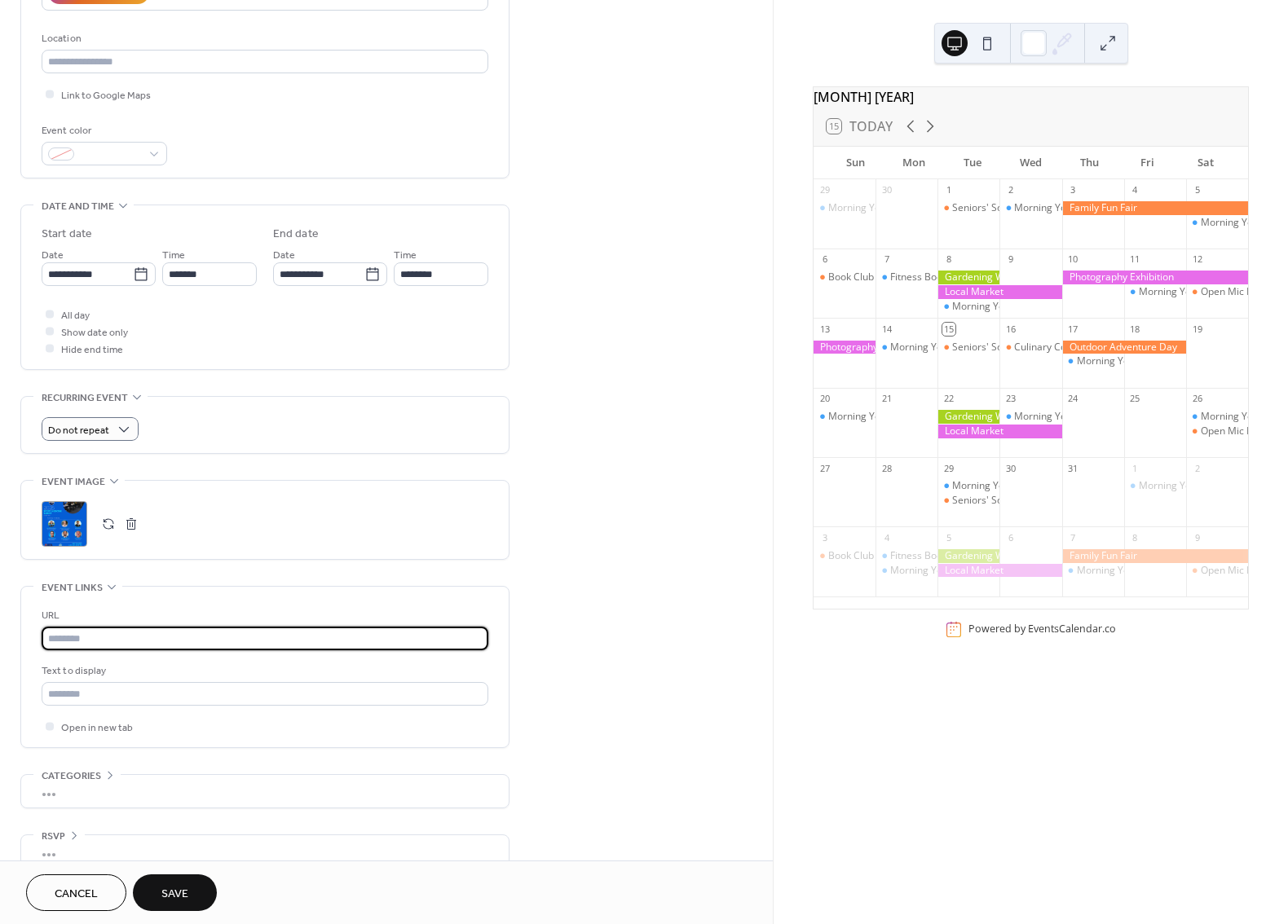 click at bounding box center [265, 638] 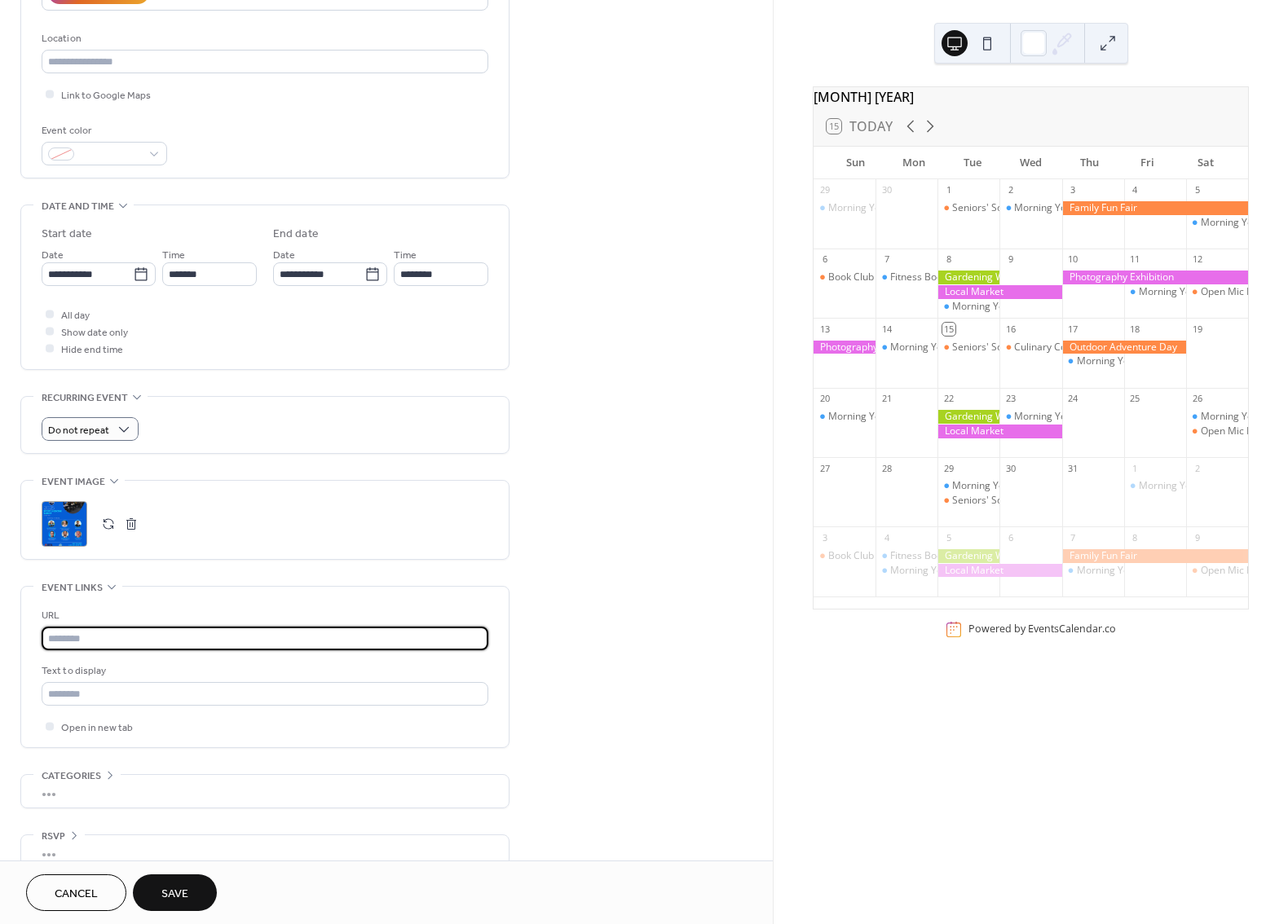paste on "**********" 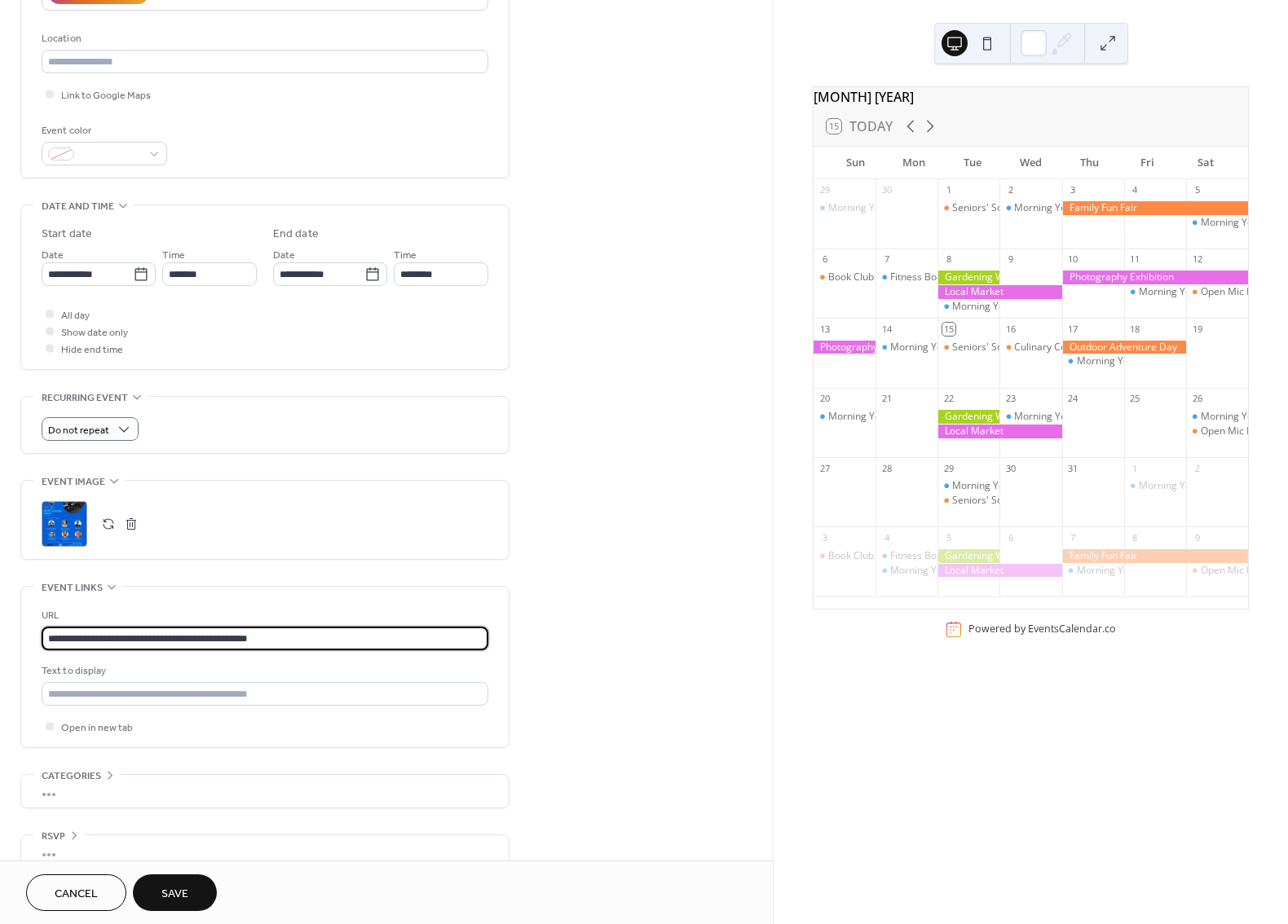 type on "**********" 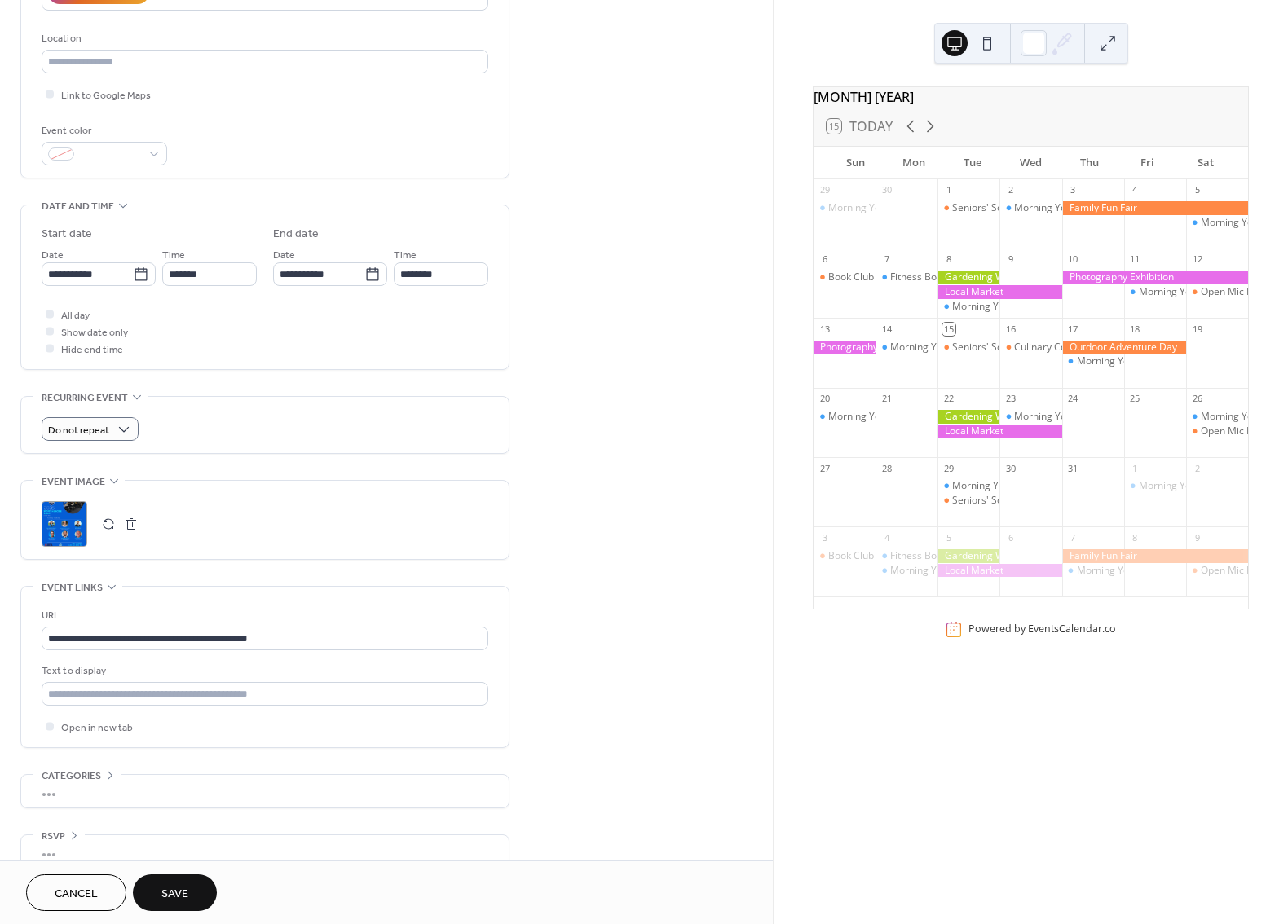 click on "**********" at bounding box center (386, 324) 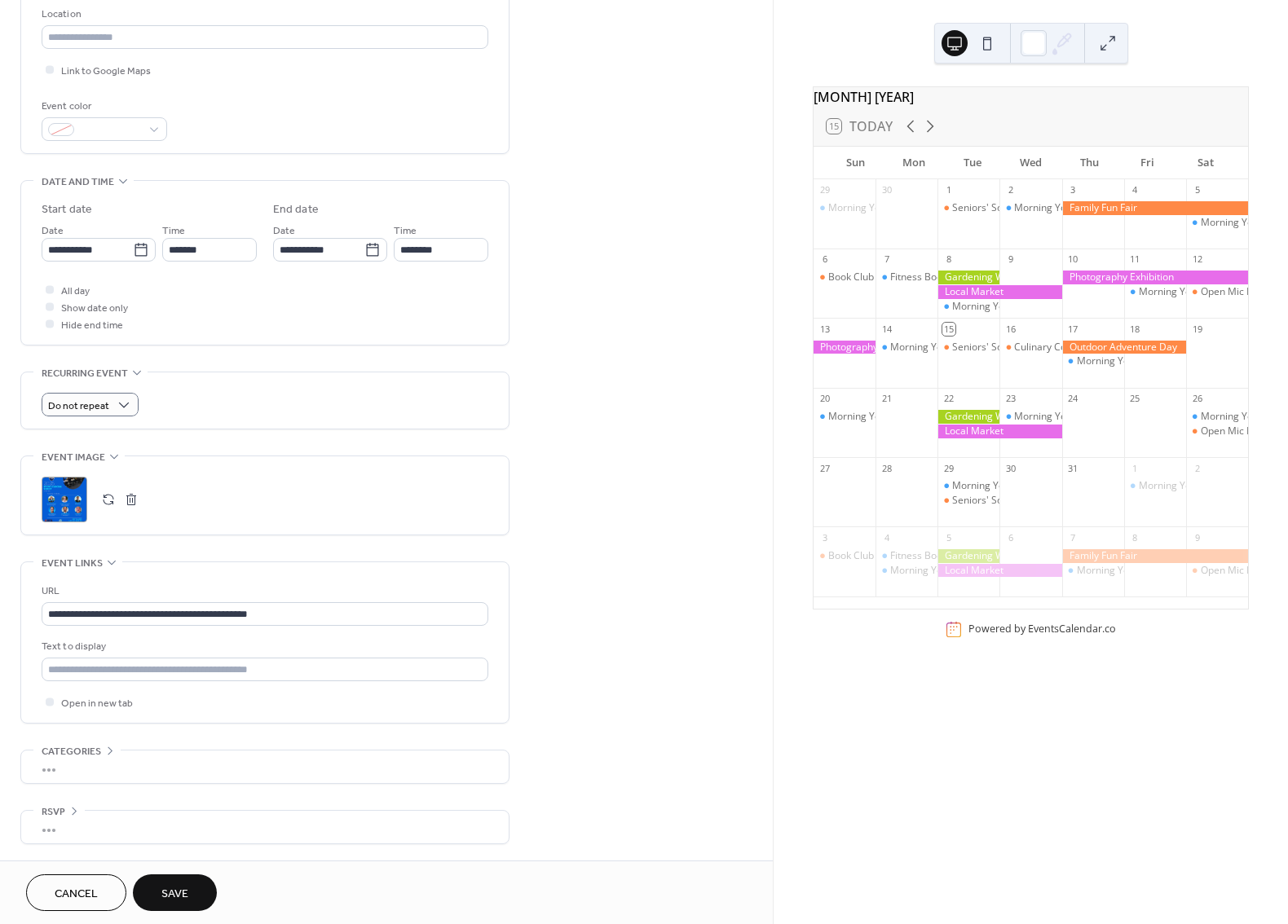 scroll, scrollTop: 0, scrollLeft: 0, axis: both 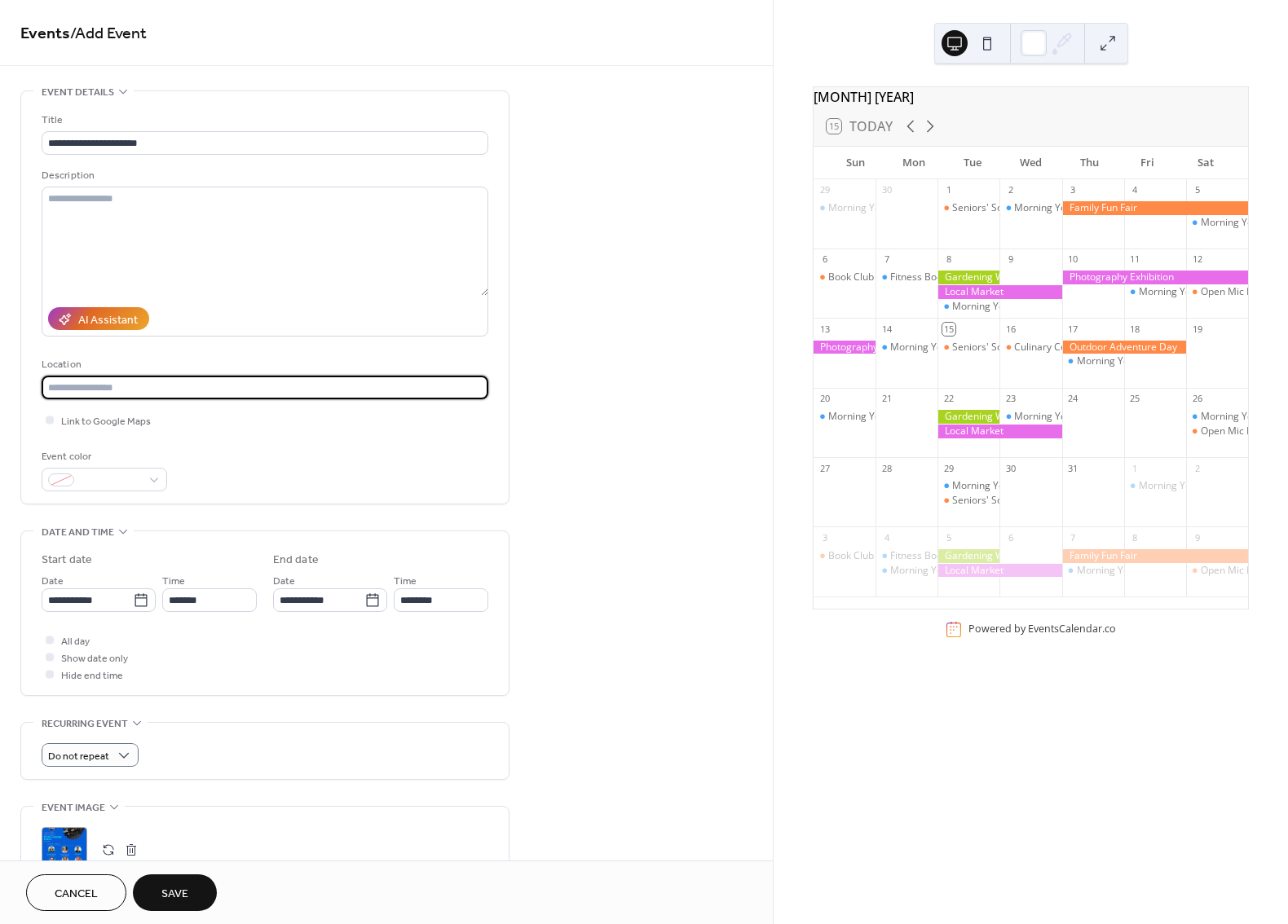 click at bounding box center (265, 387) 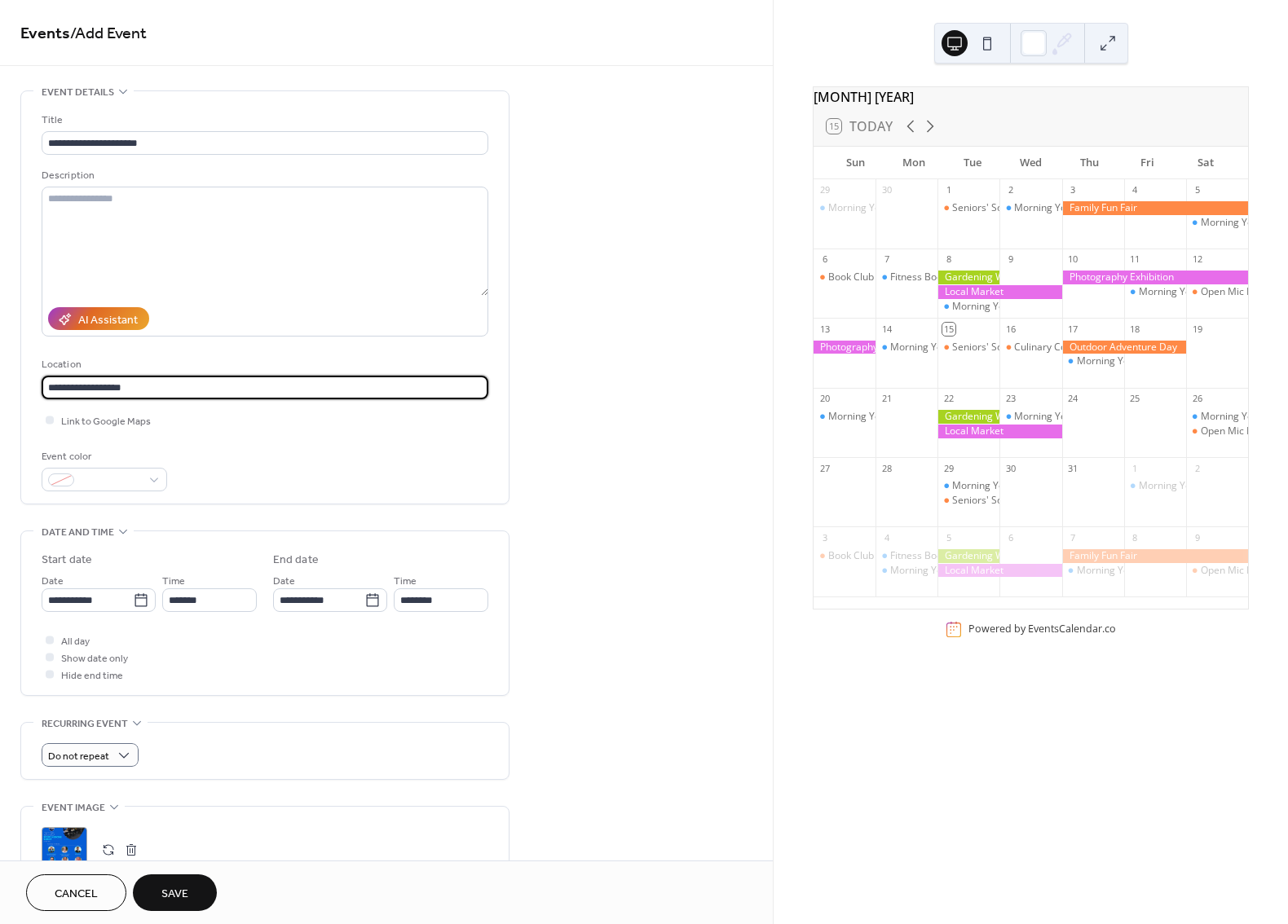 type on "**********" 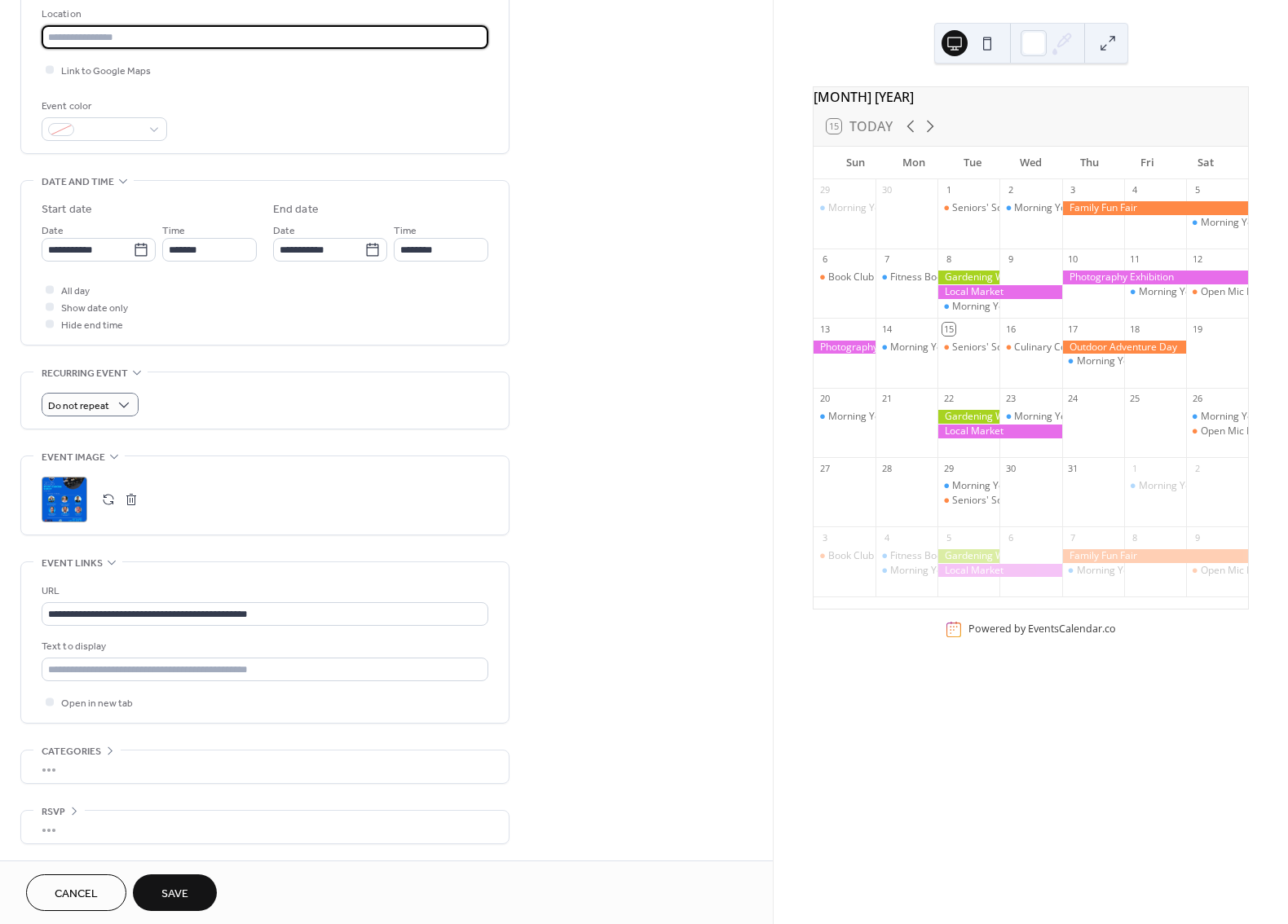 scroll, scrollTop: 0, scrollLeft: 0, axis: both 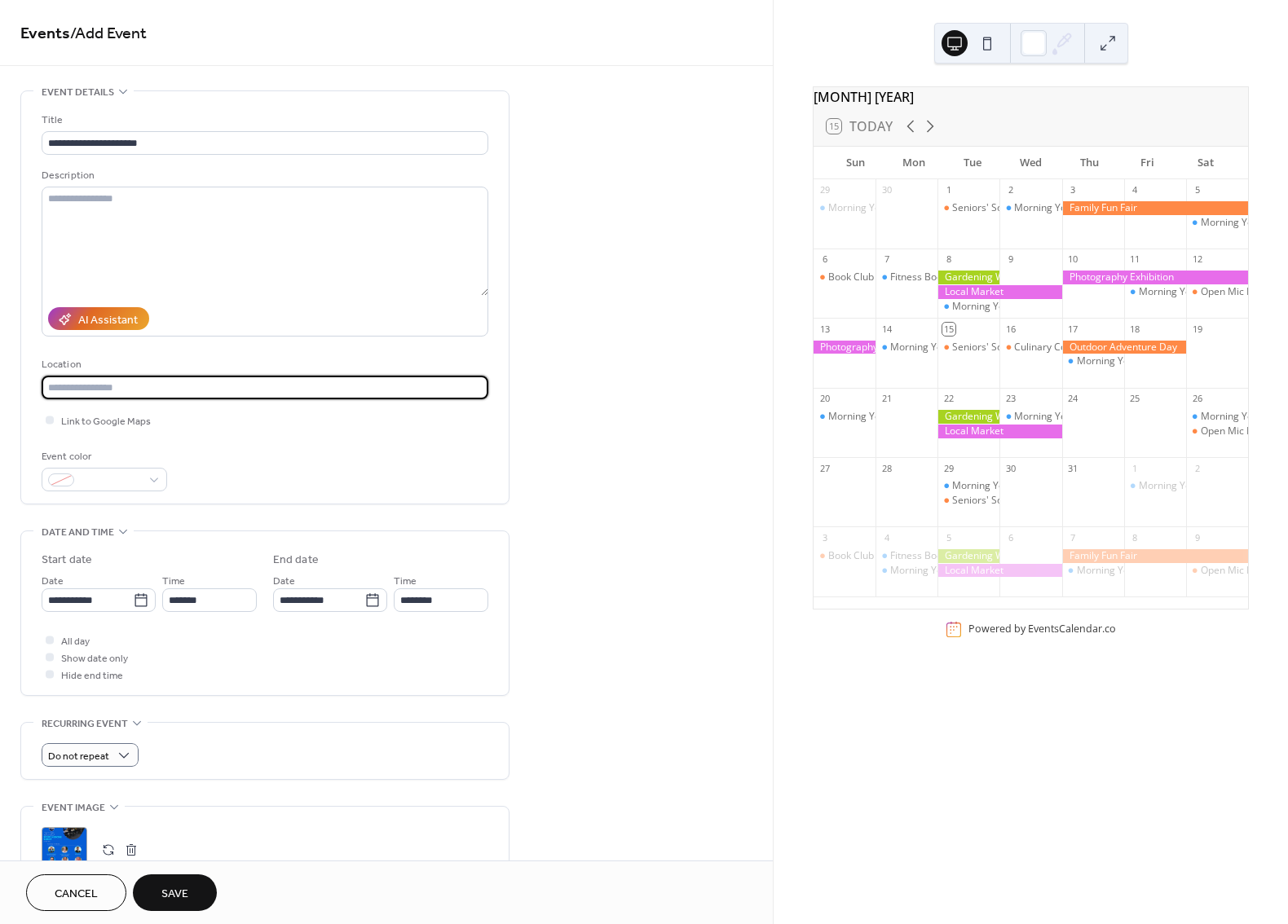 click at bounding box center (265, 387) 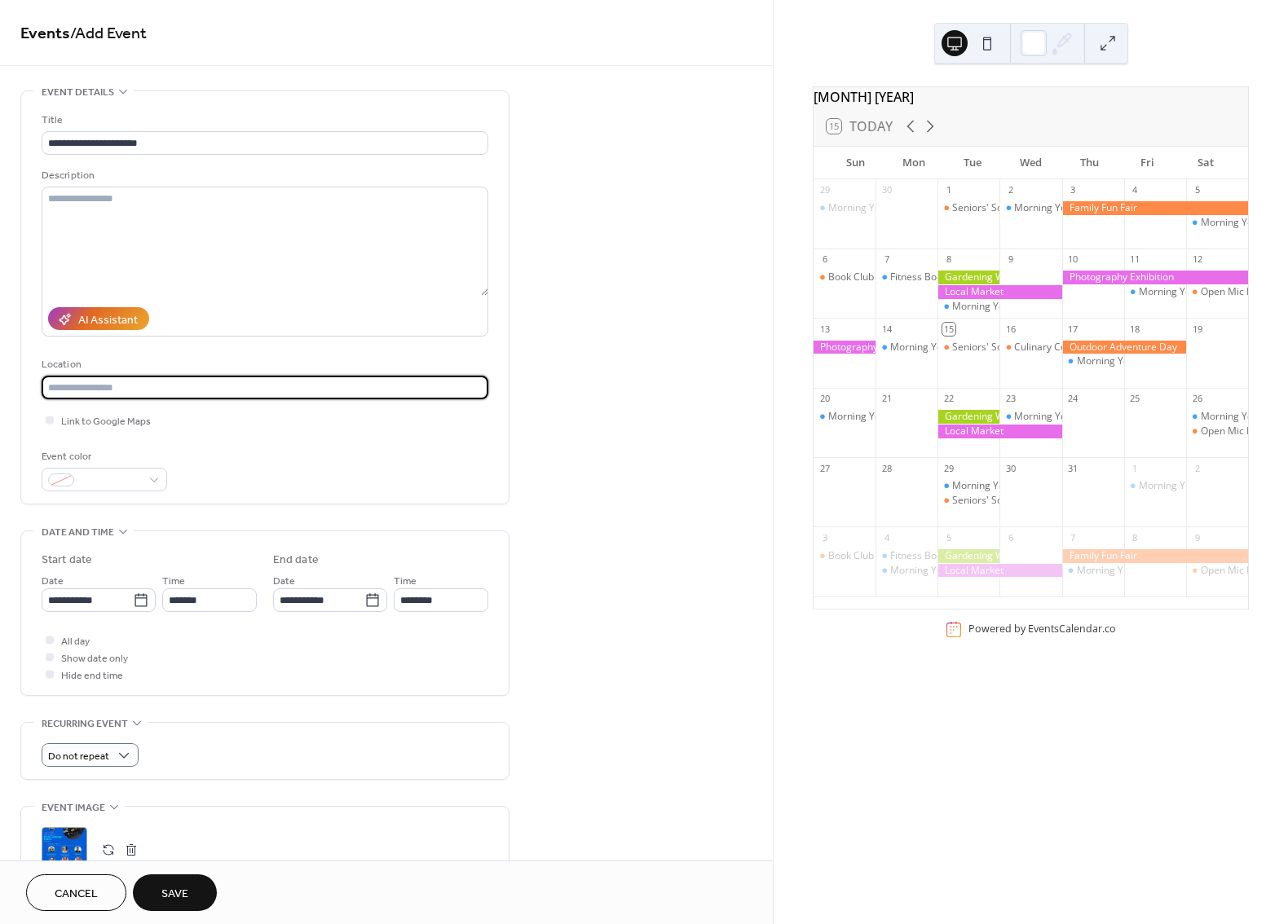 paste on "**********" 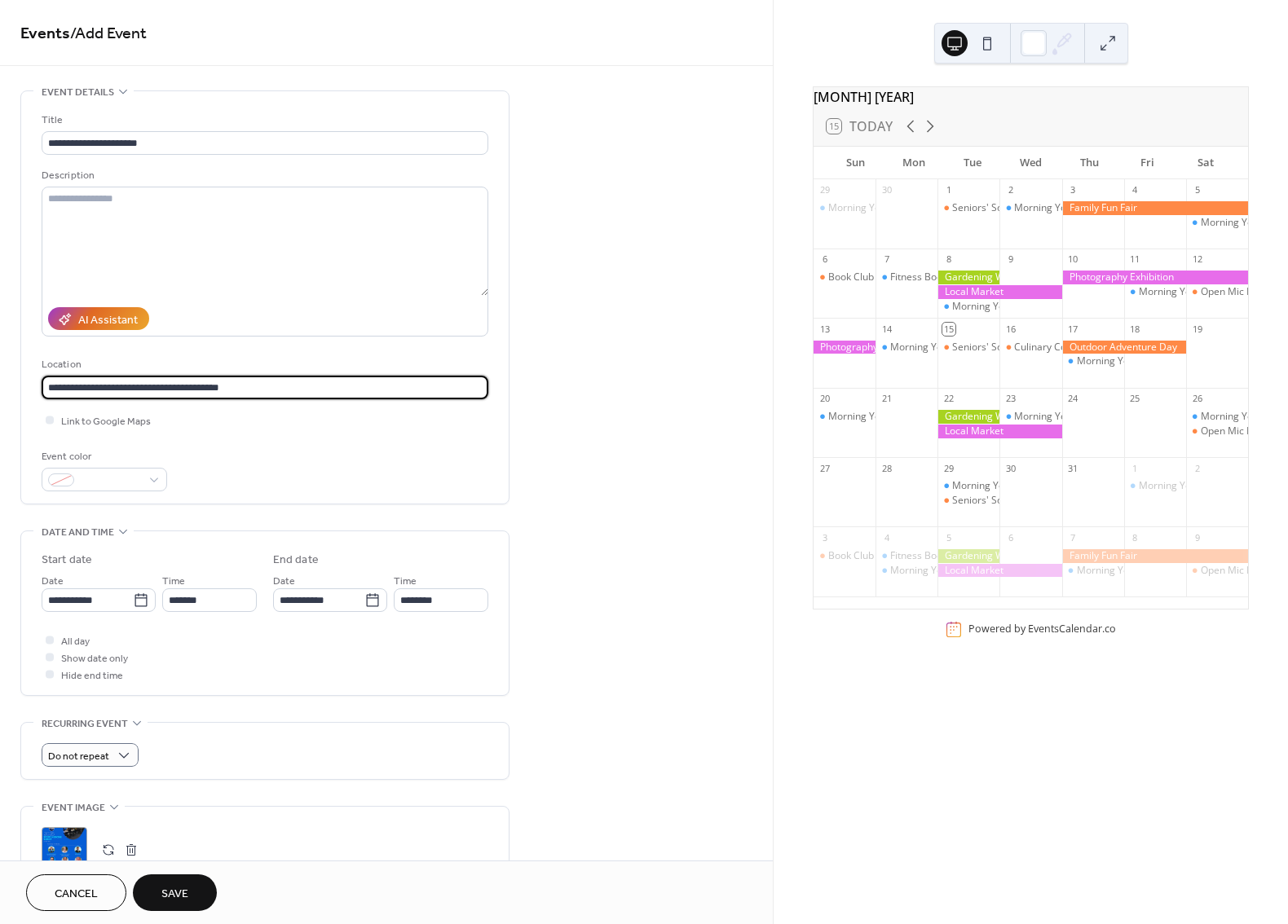 click on "**********" at bounding box center [265, 387] 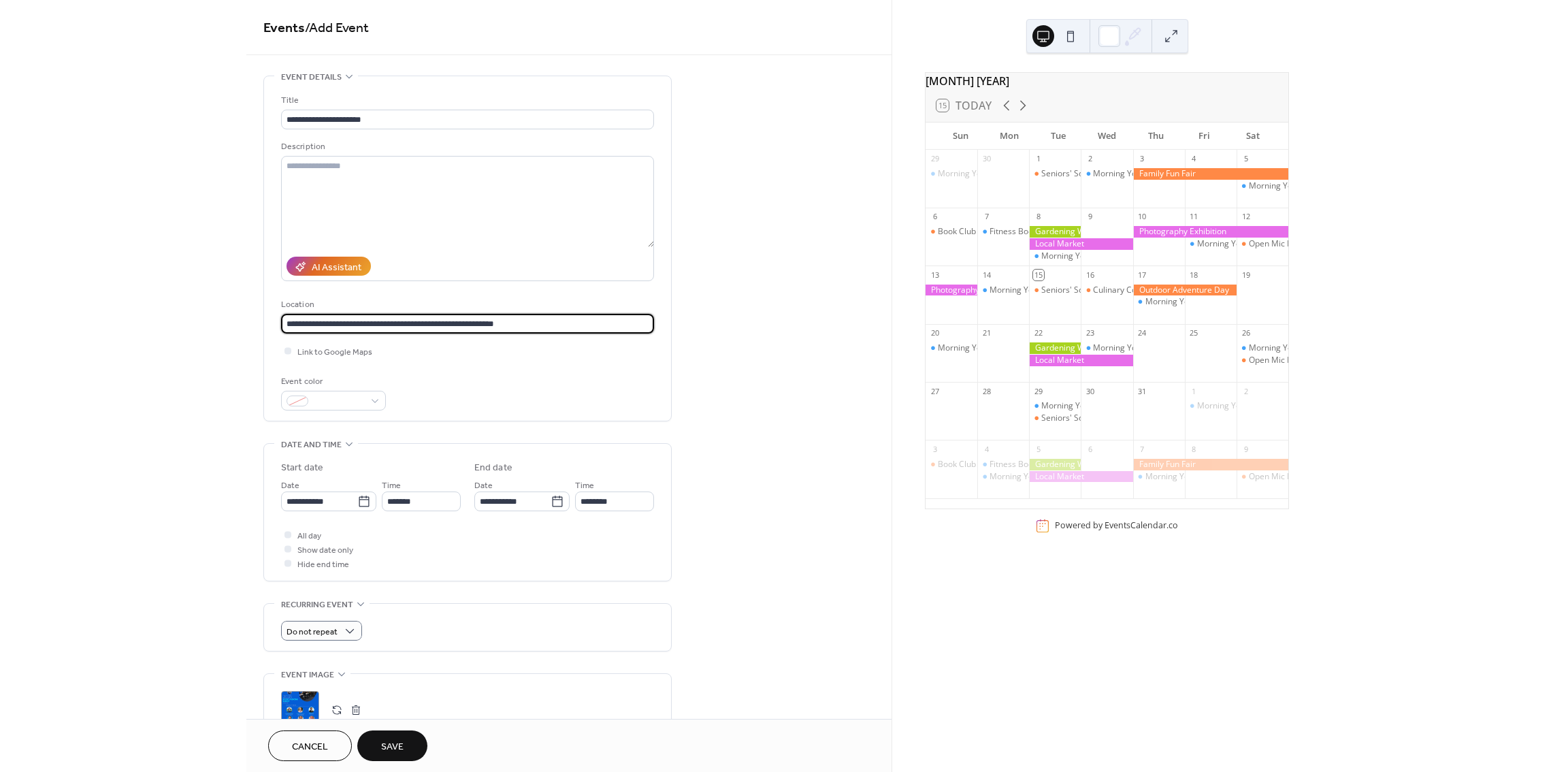 scroll, scrollTop: 297, scrollLeft: 0, axis: vertical 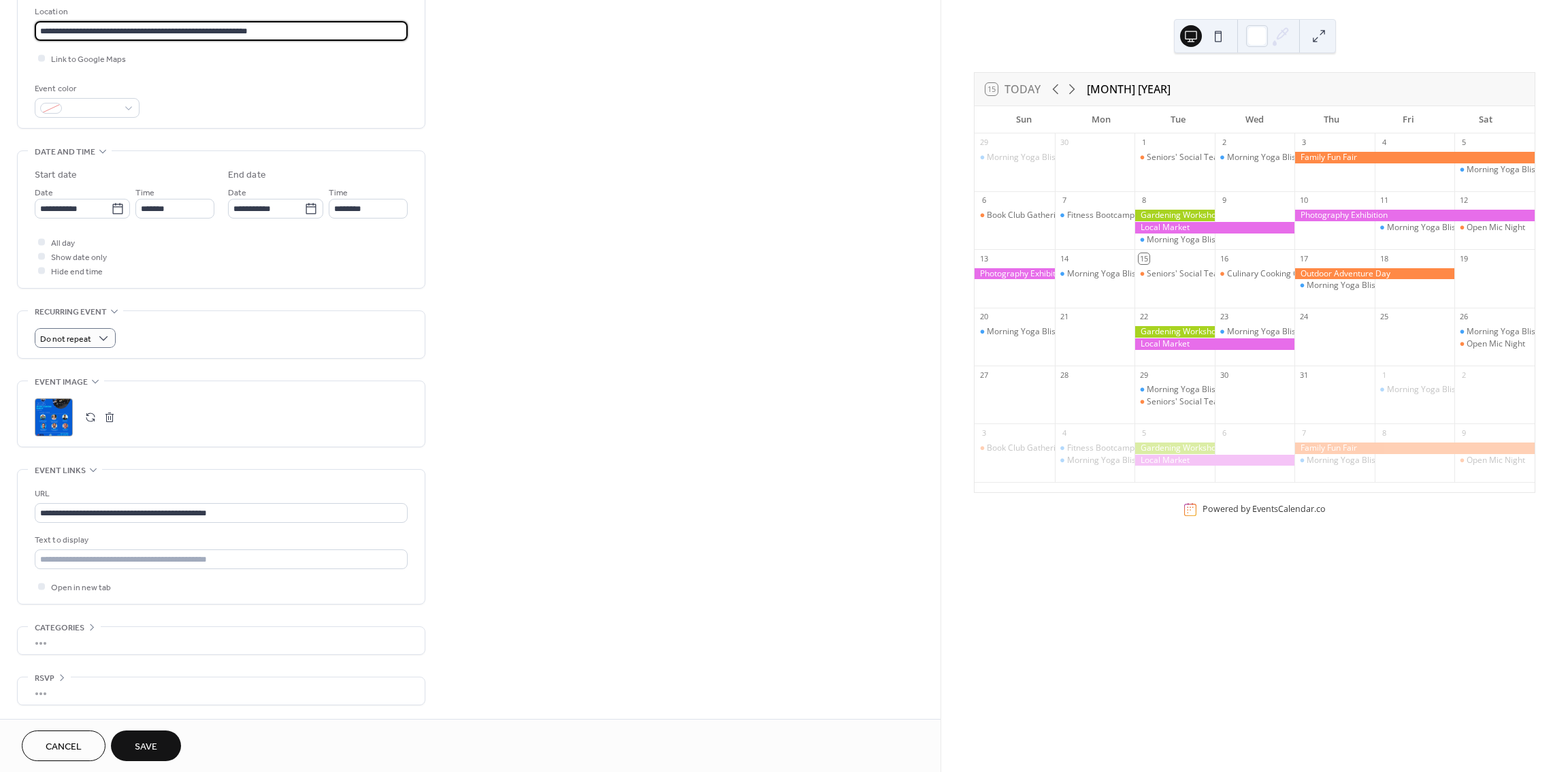 type on "**********" 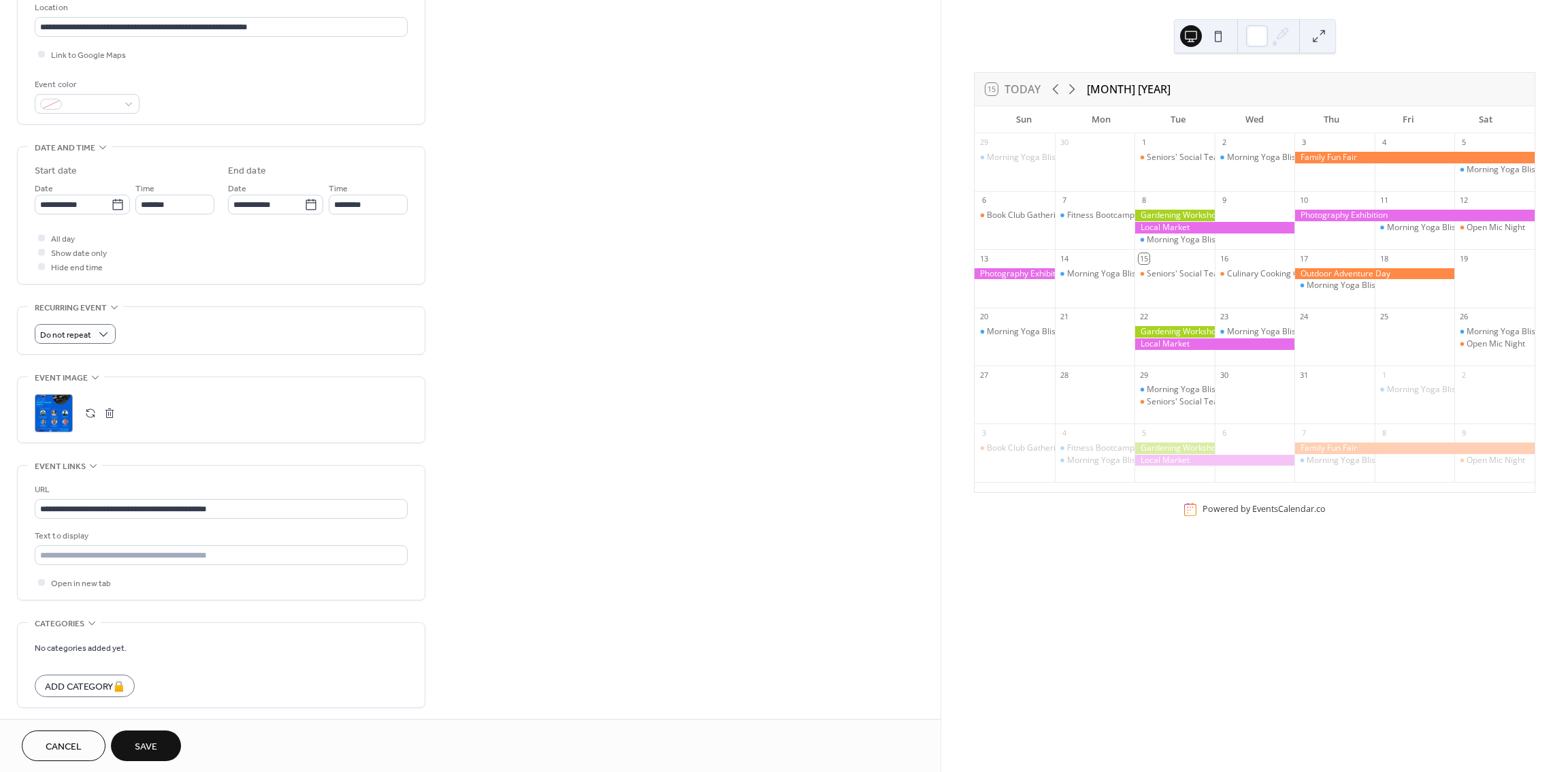 scroll, scrollTop: 297, scrollLeft: 0, axis: vertical 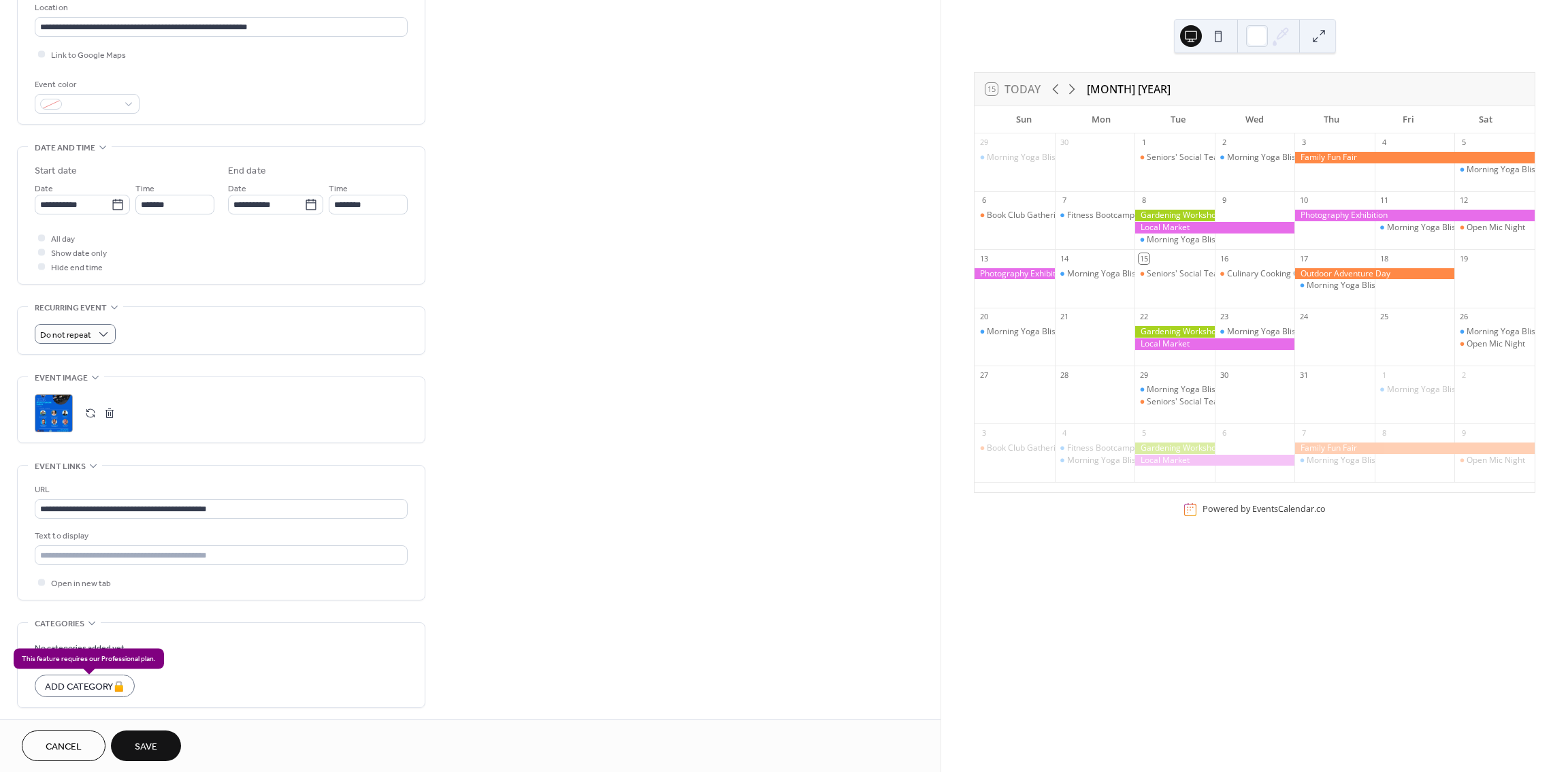 click on "Add Category  🔒" at bounding box center [84, 686] 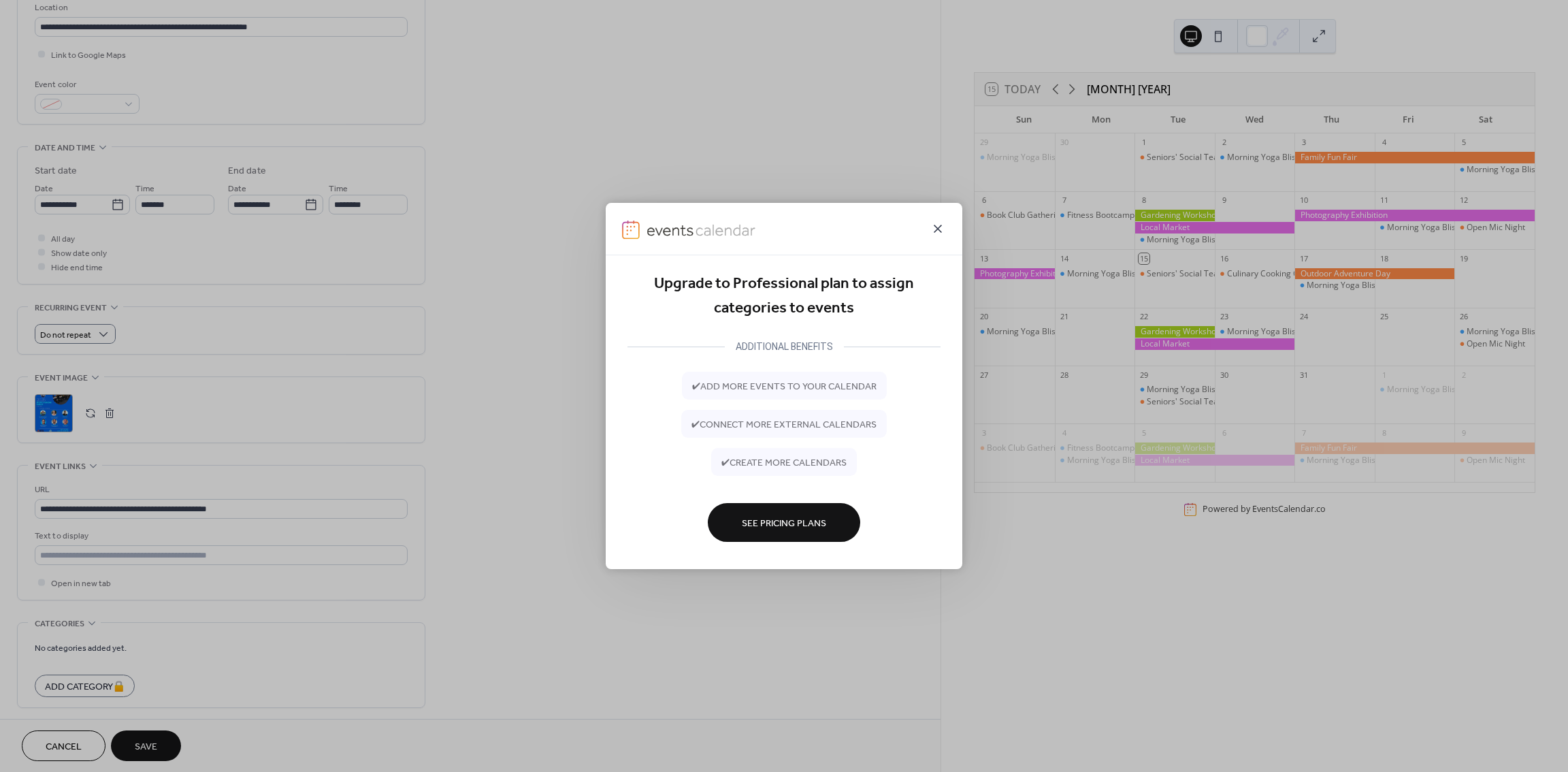 click 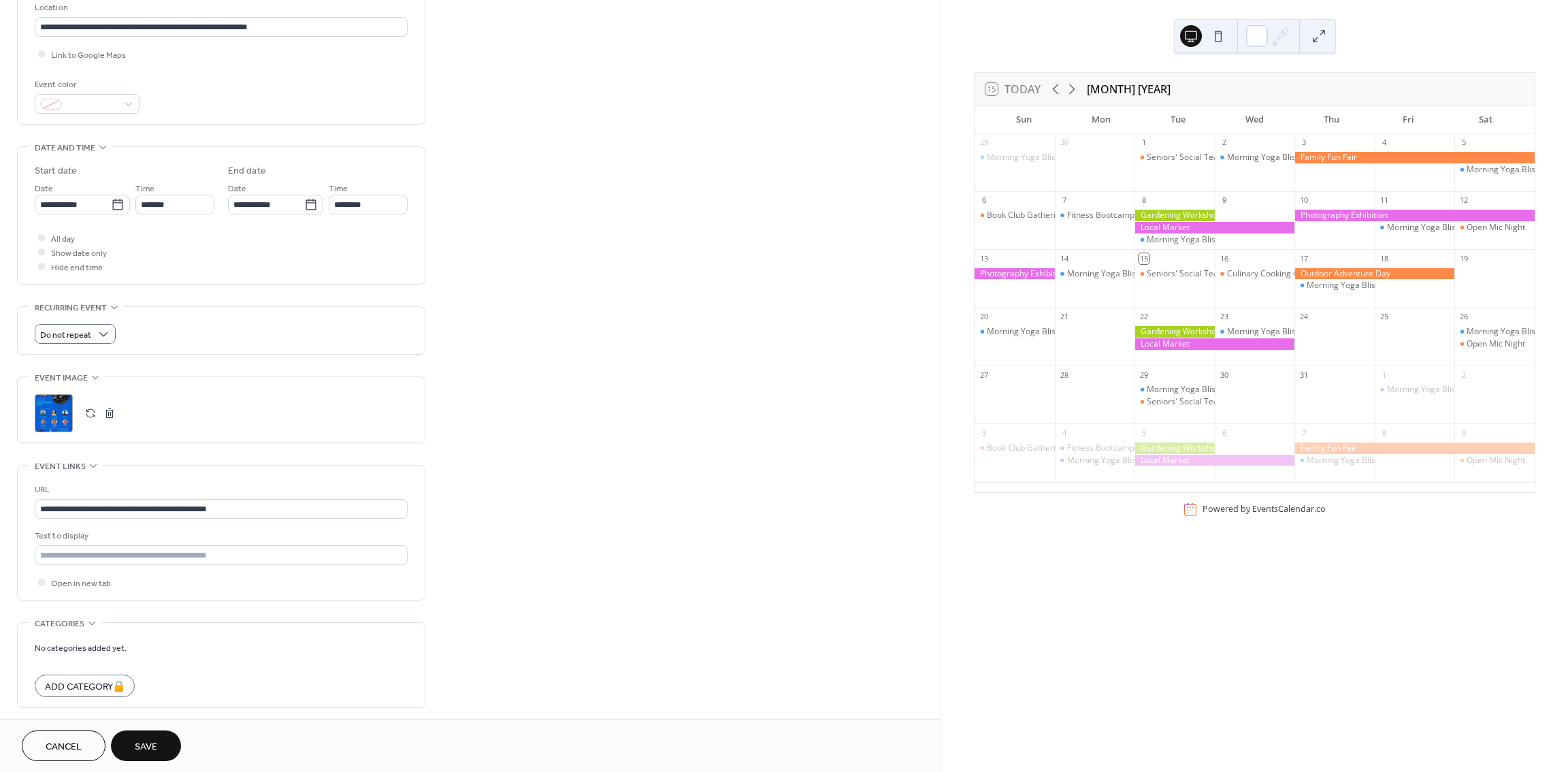 scroll, scrollTop: 354, scrollLeft: 0, axis: vertical 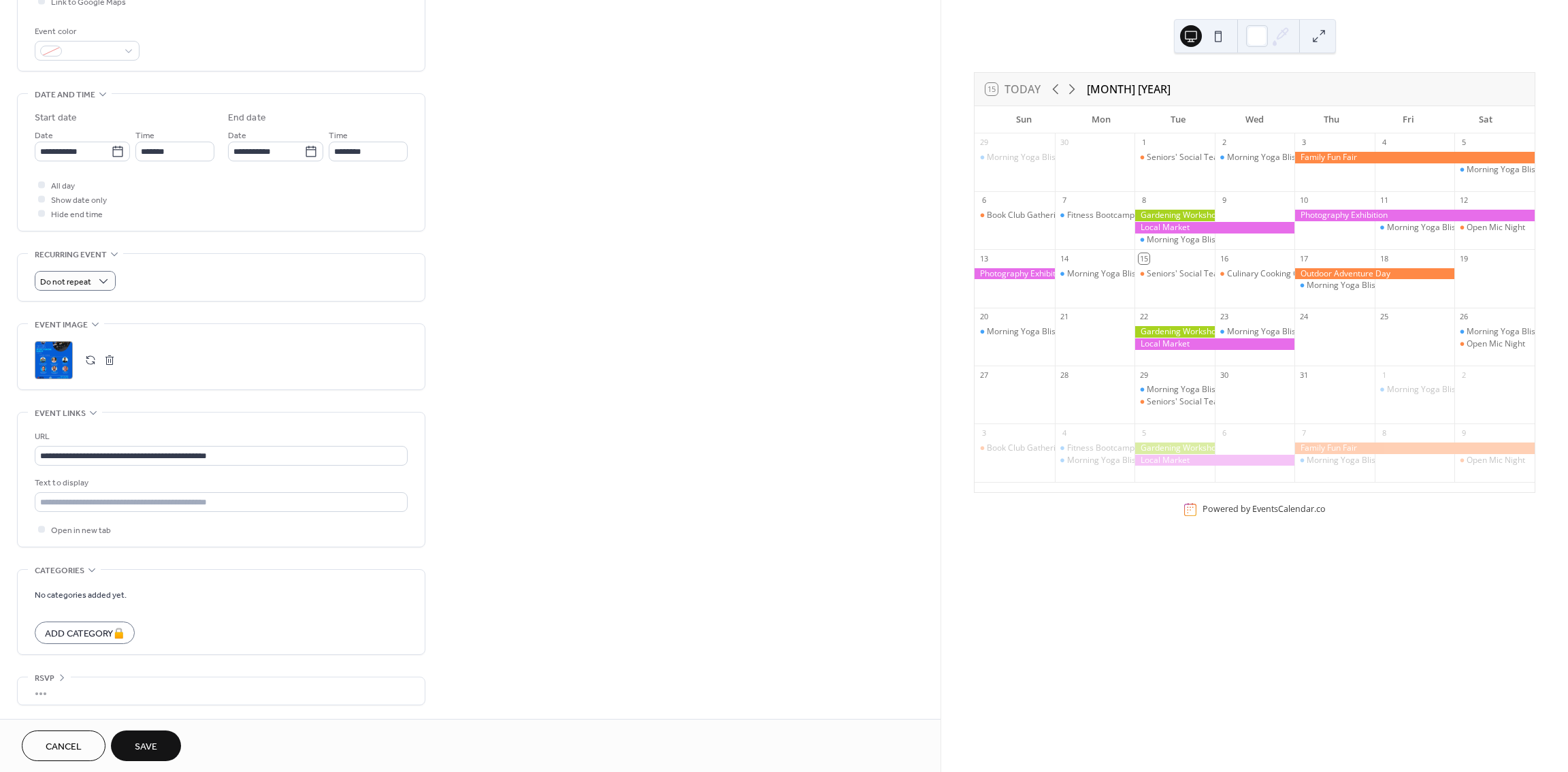 click on "Save" at bounding box center (146, 747) 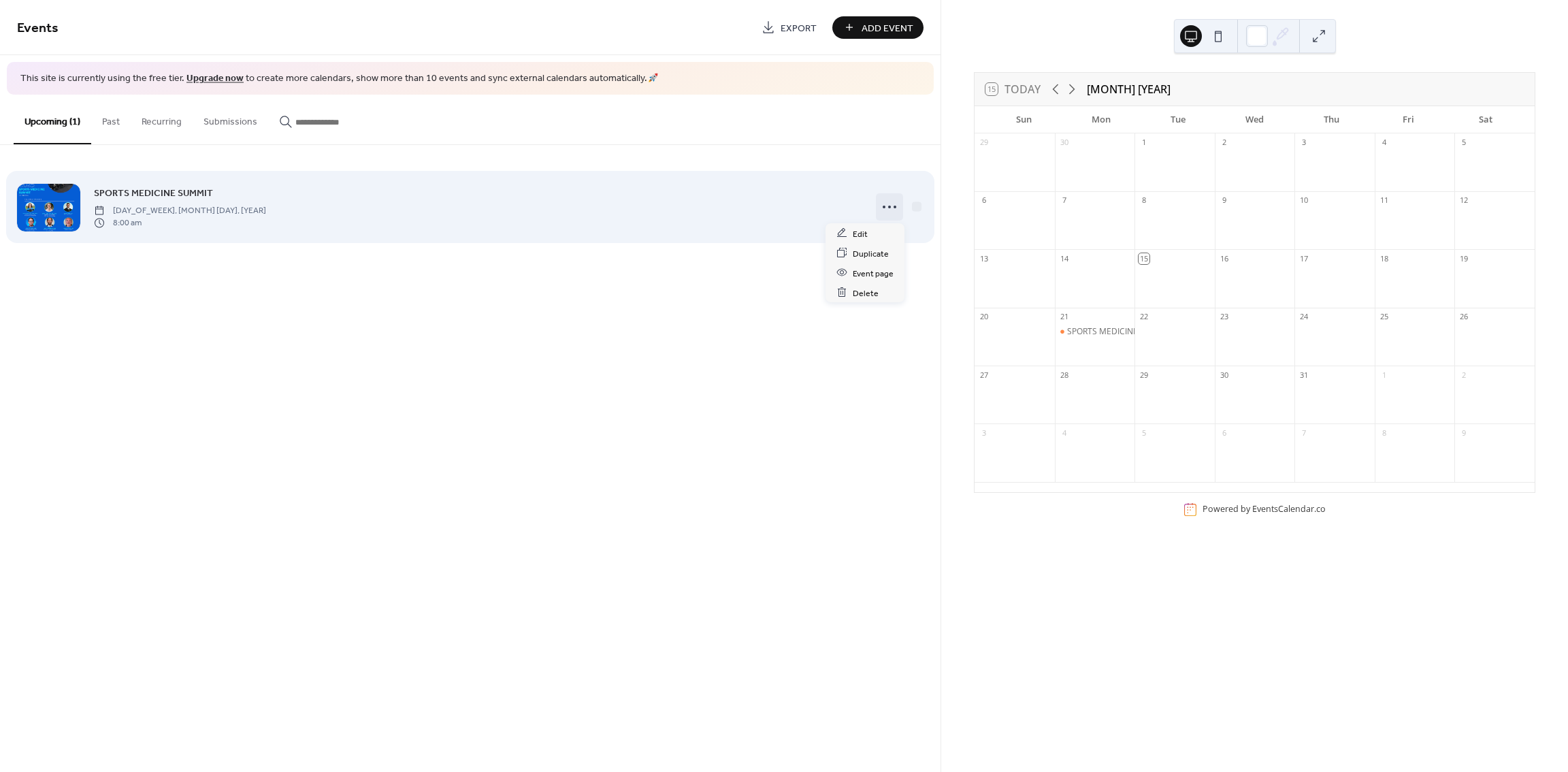 click 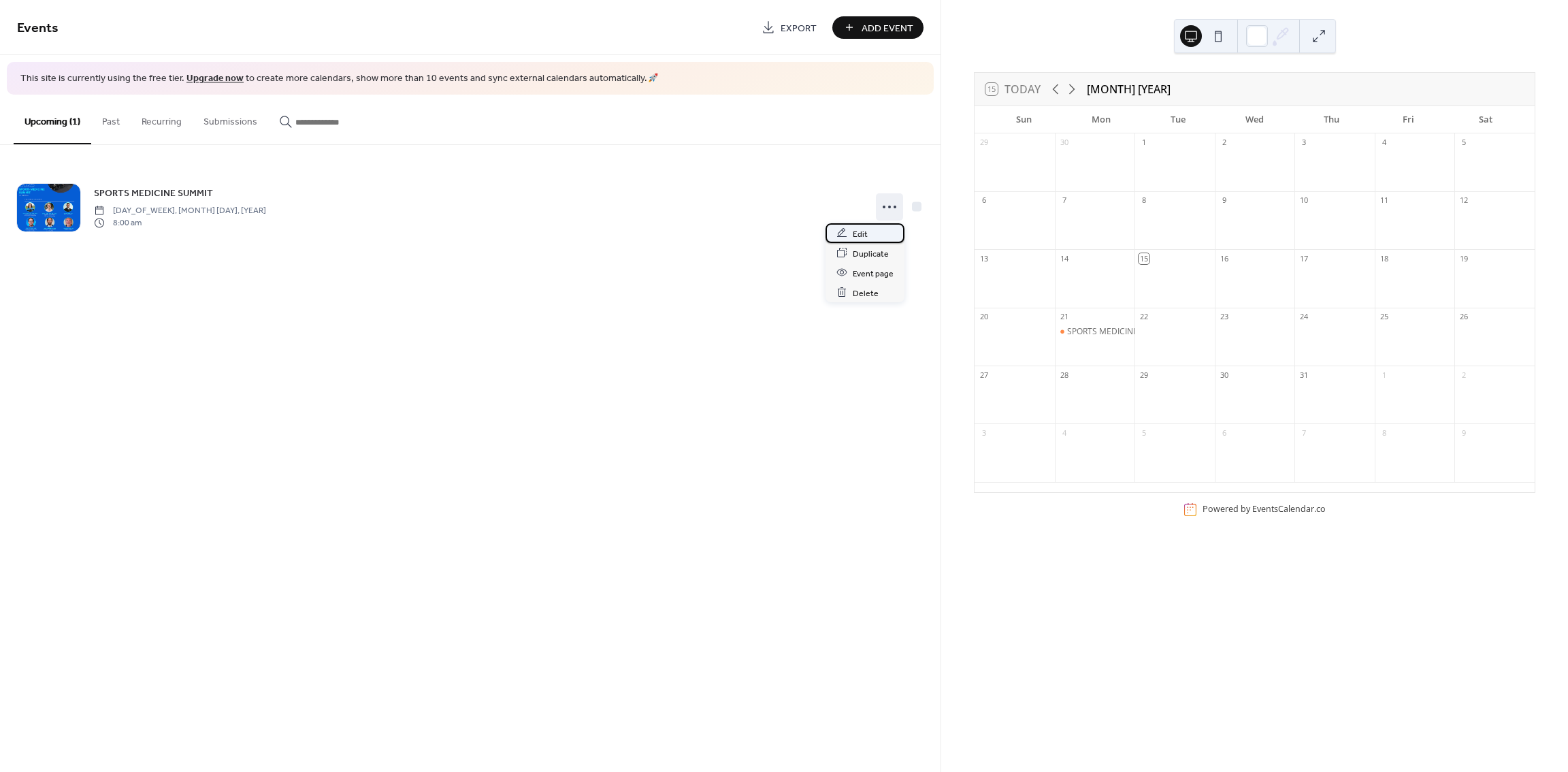 click on "Edit" at bounding box center (865, 233) 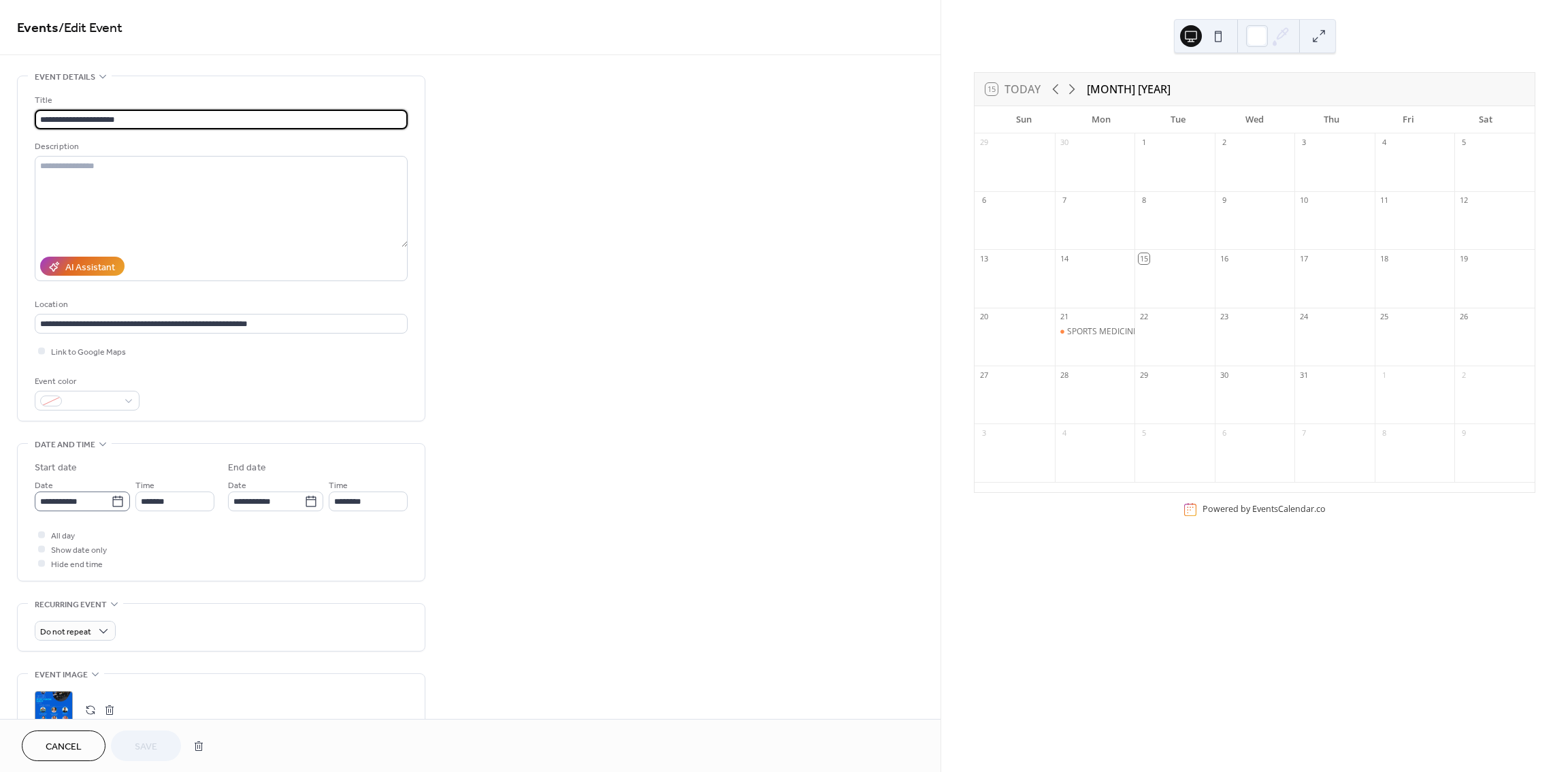 click 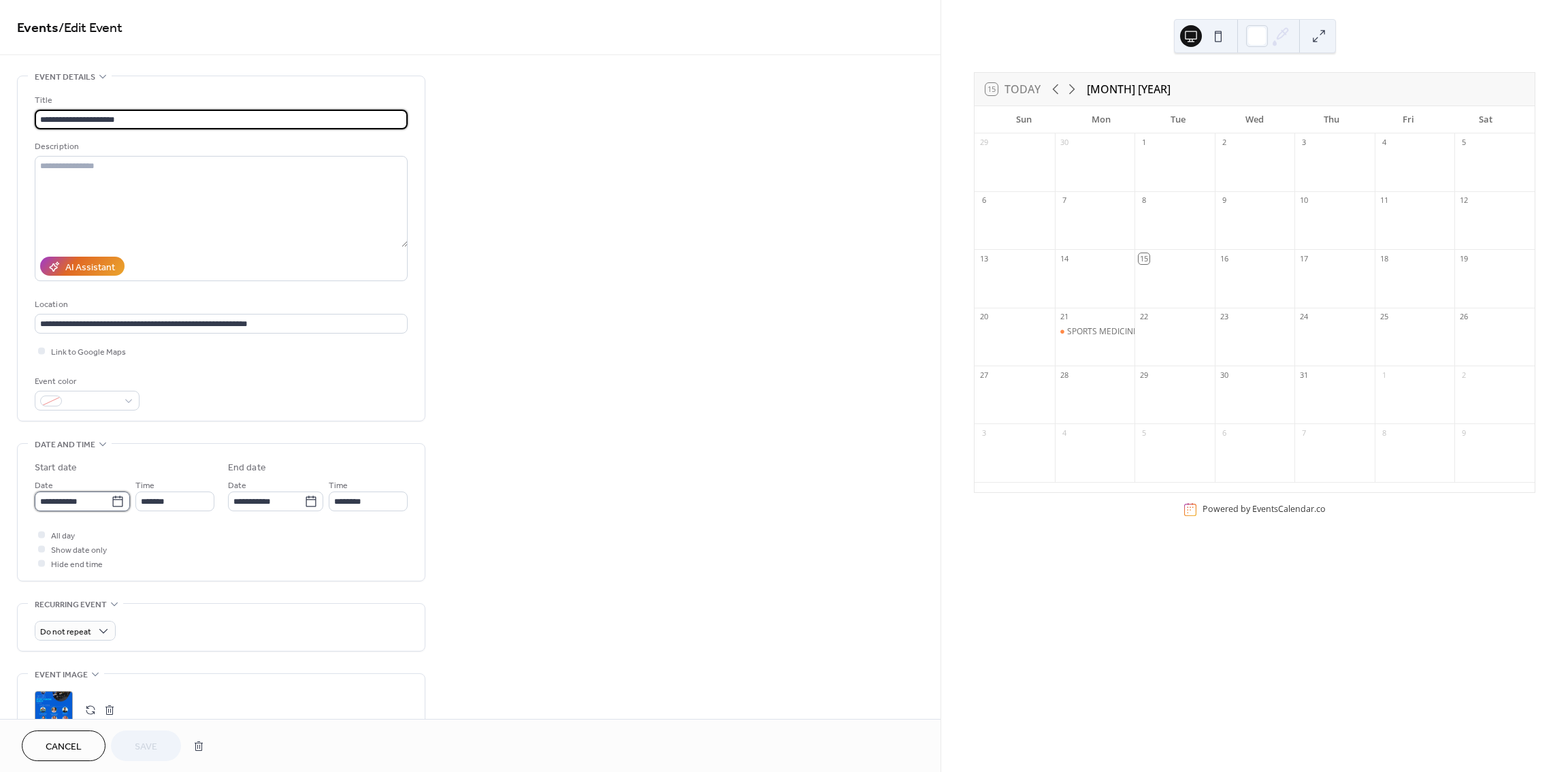 click on "**********" at bounding box center [73, 501] 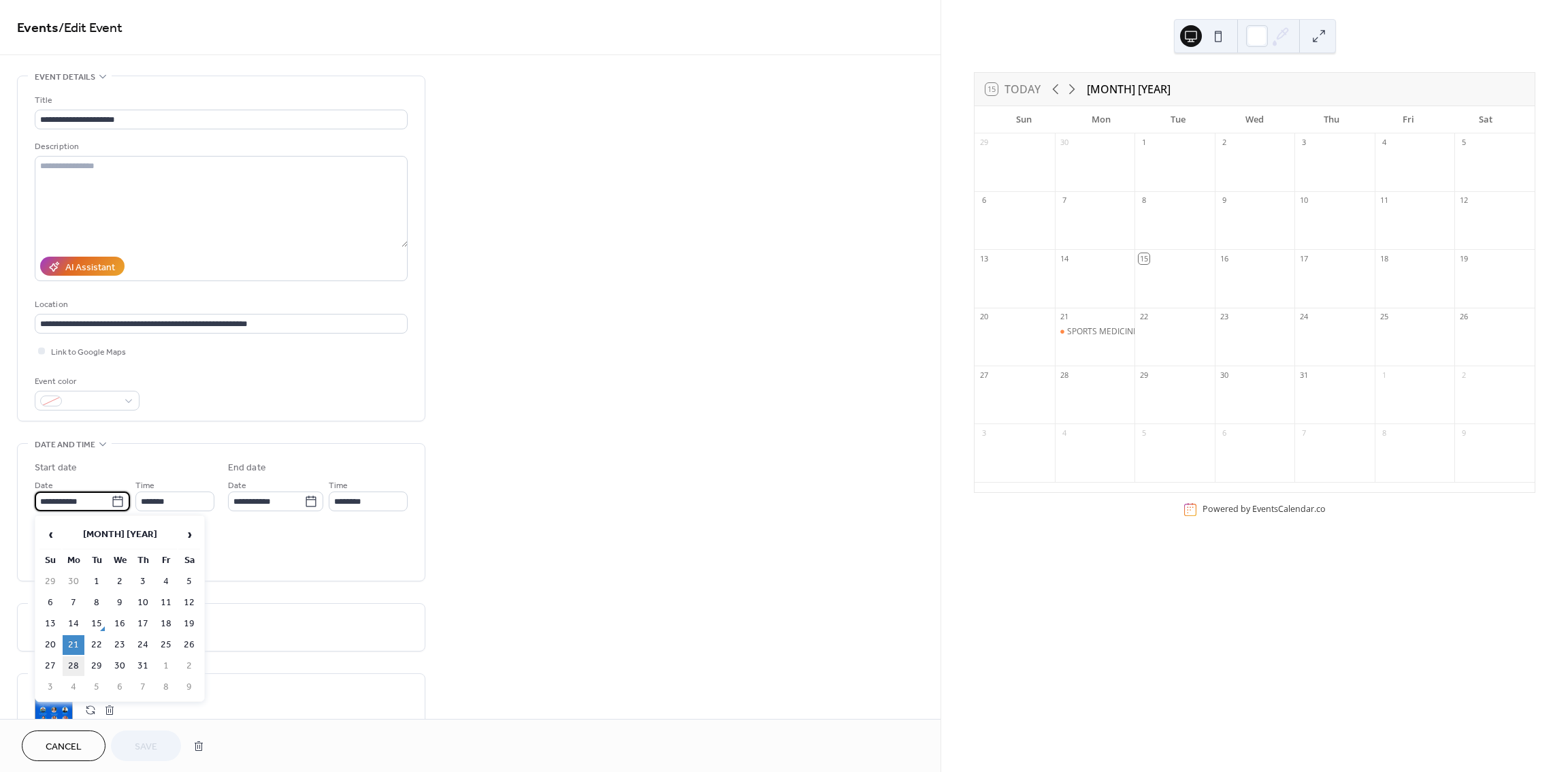 click on "28" at bounding box center [74, 666] 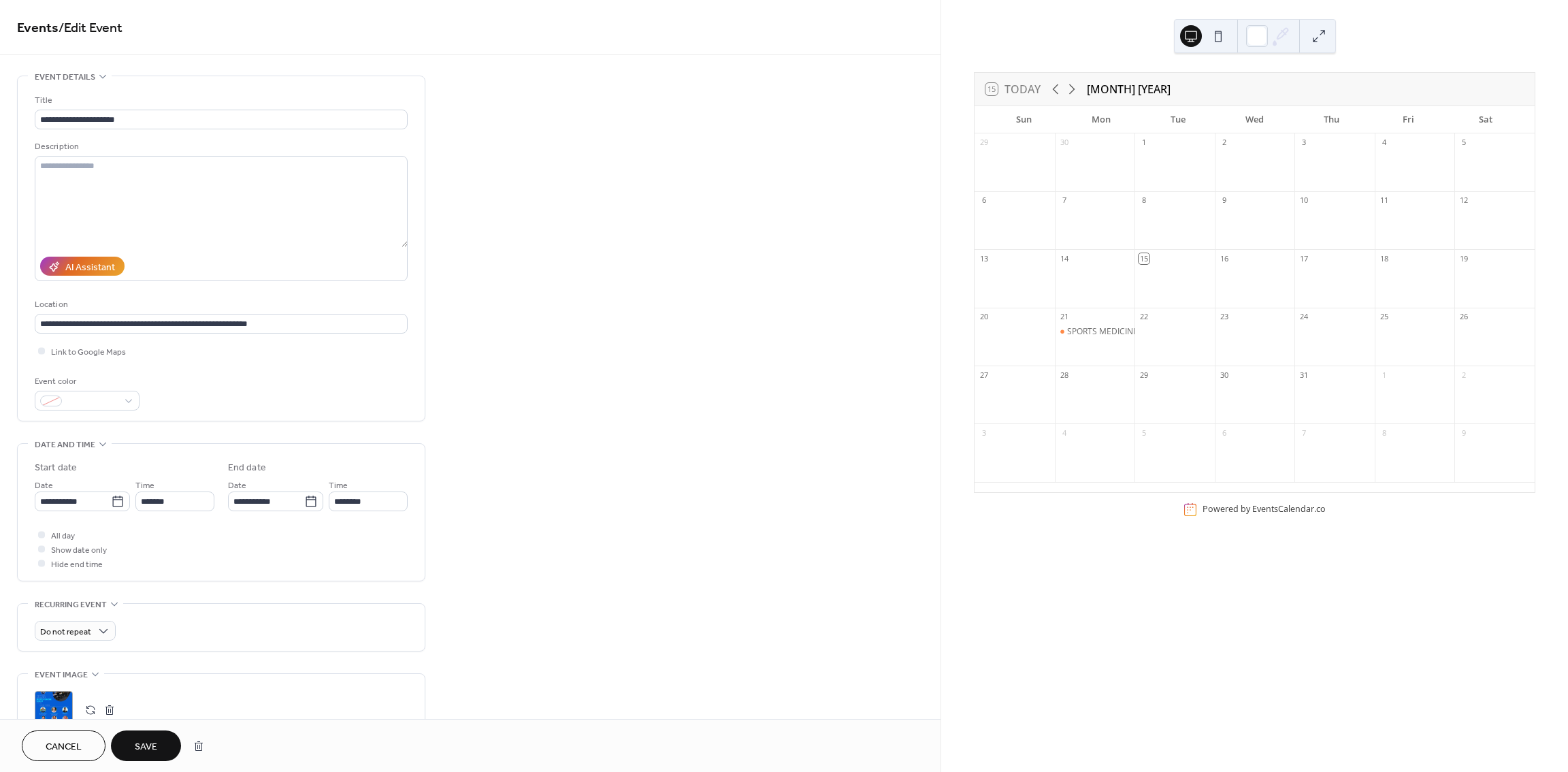 click on "**********" at bounding box center (470, 572) 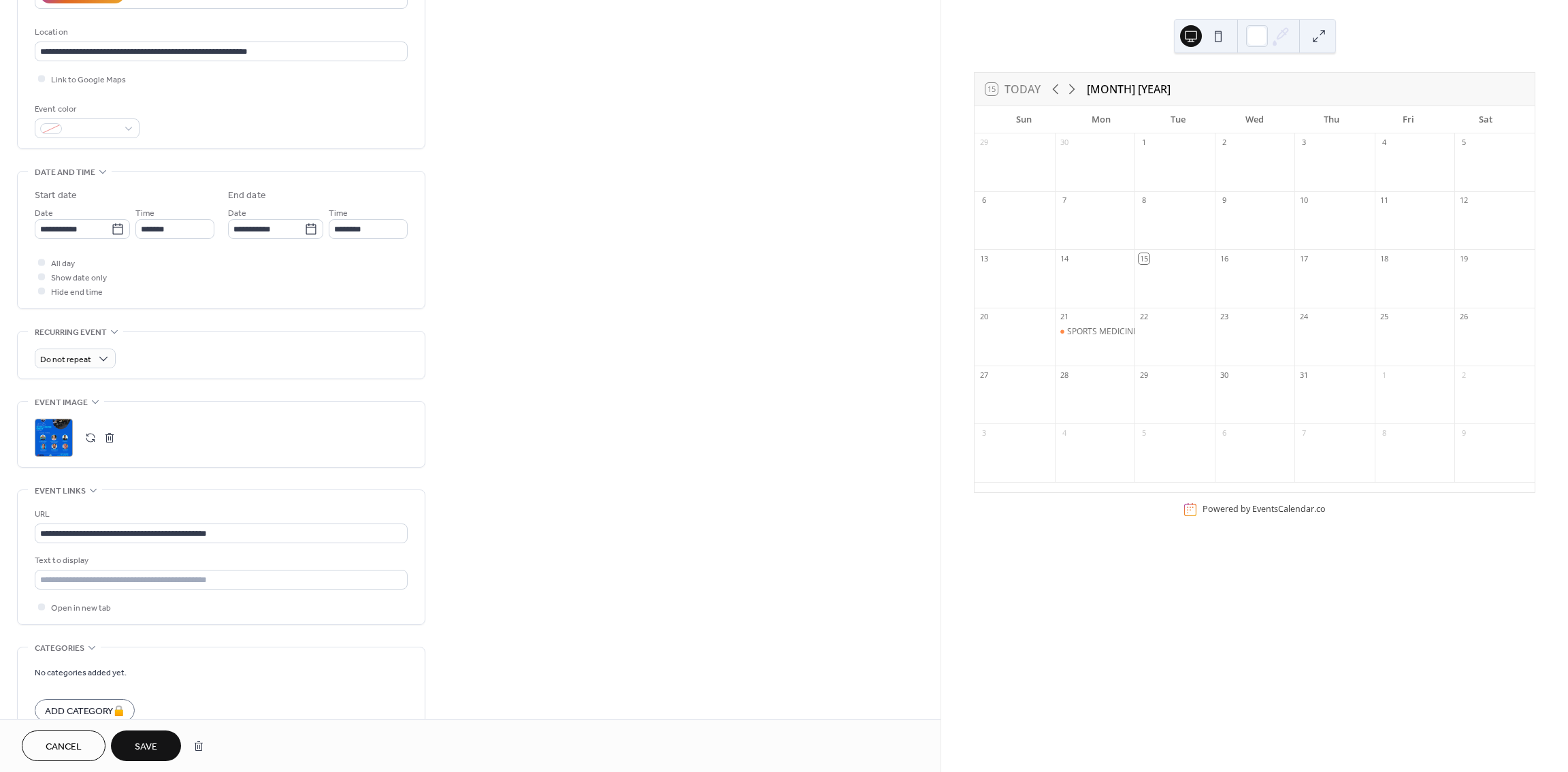scroll, scrollTop: 354, scrollLeft: 0, axis: vertical 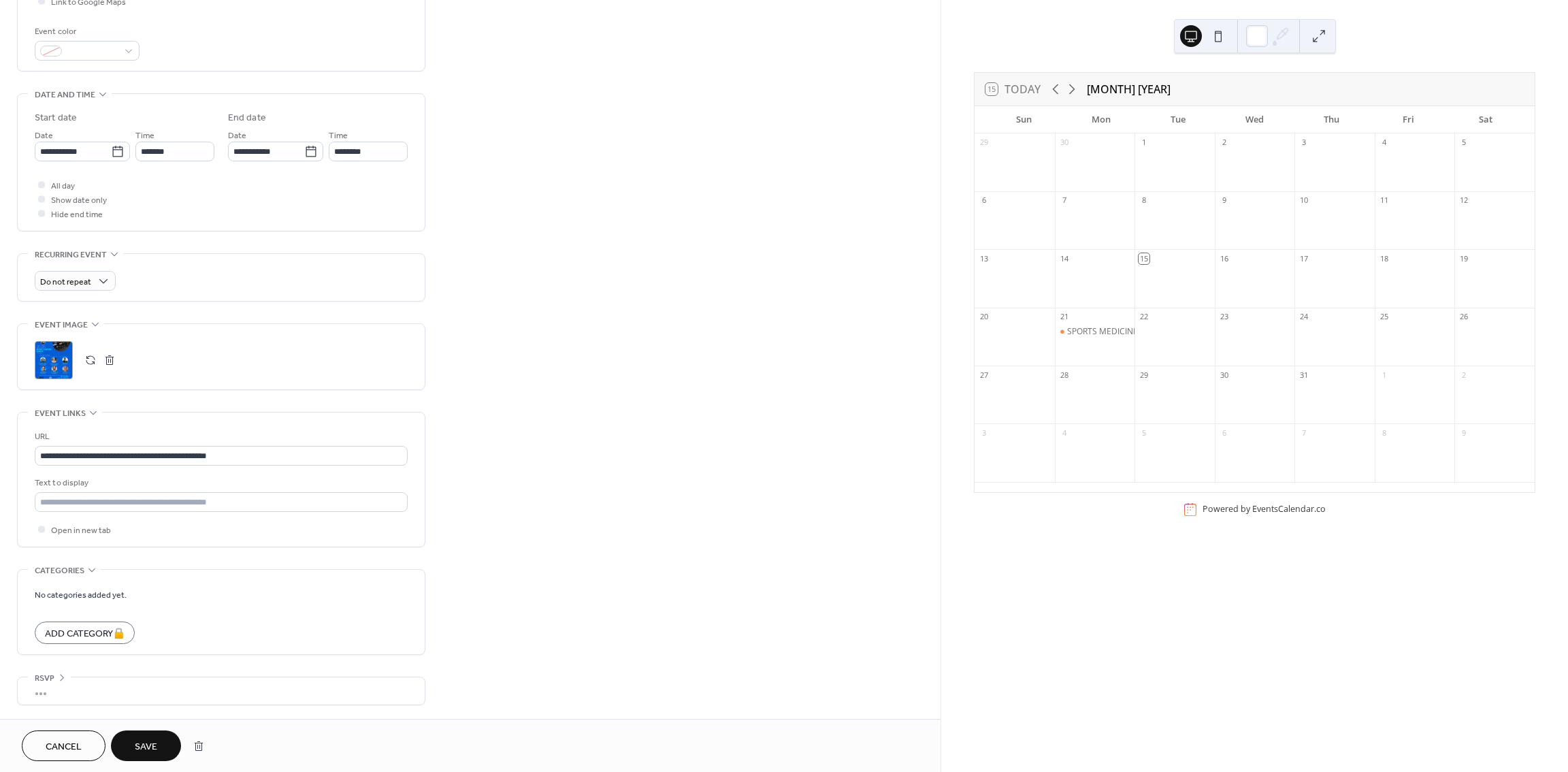 click on "•••" at bounding box center [221, 691] 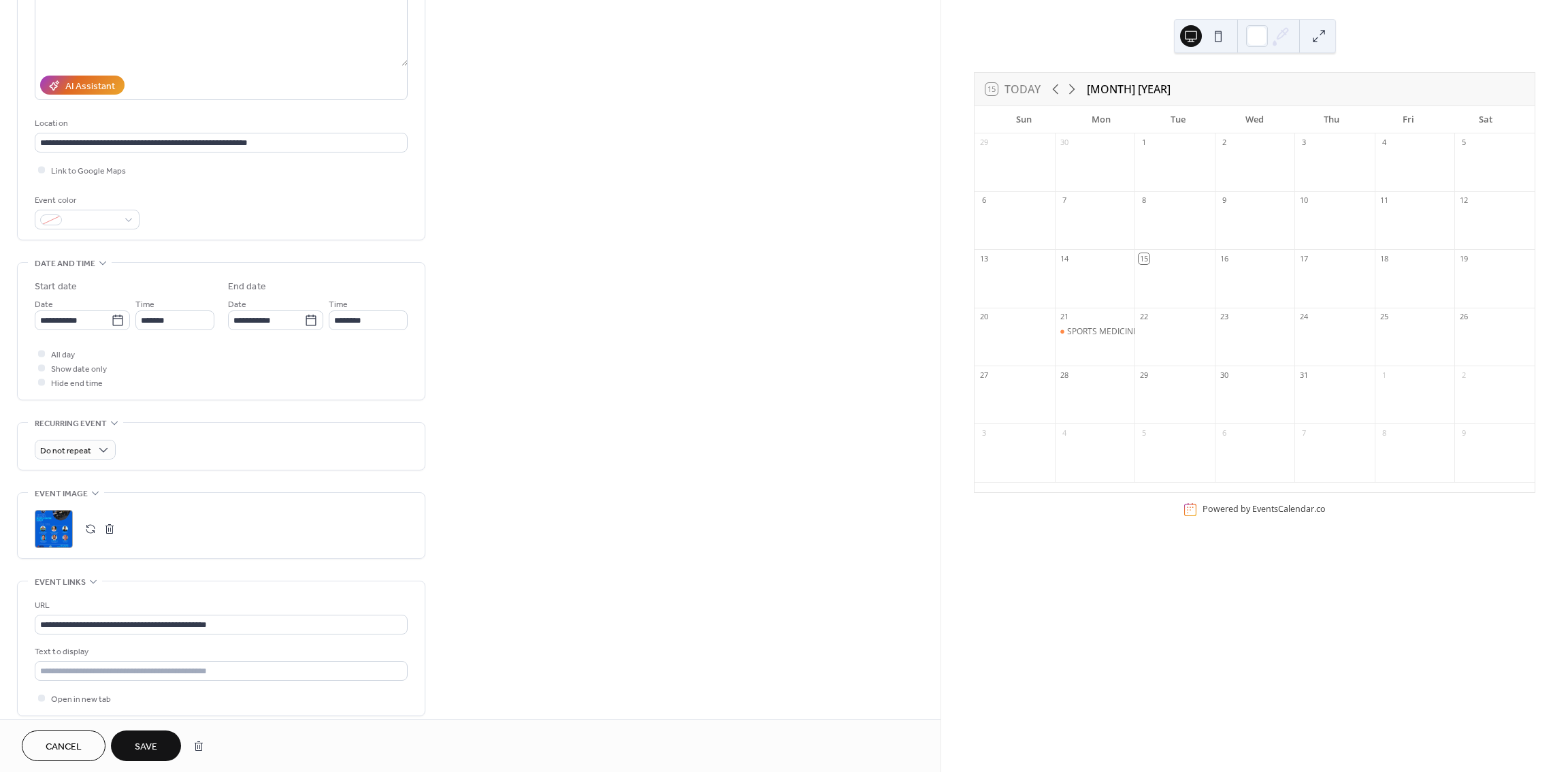 scroll, scrollTop: 399, scrollLeft: 0, axis: vertical 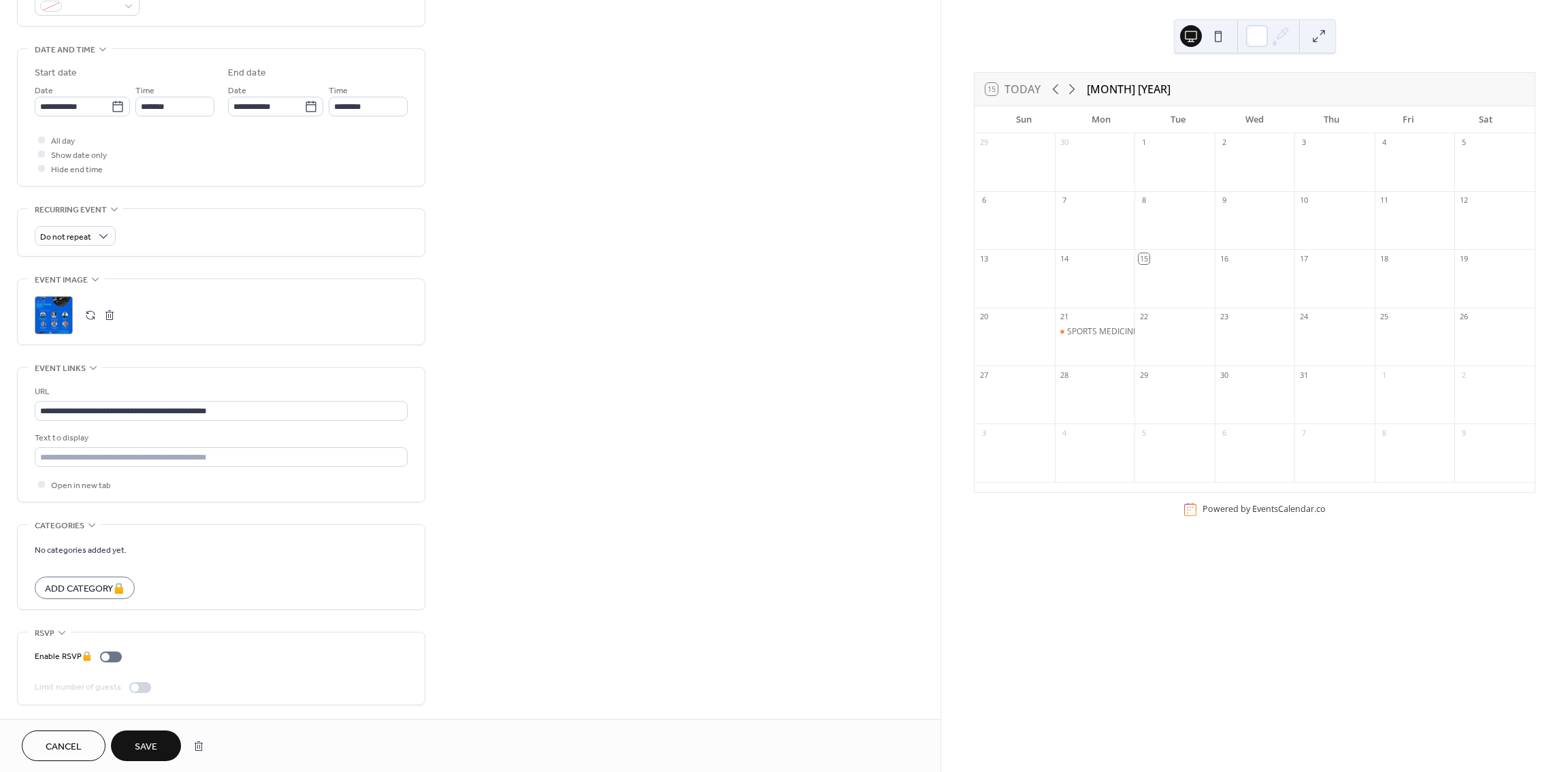 click on "Save" at bounding box center [146, 747] 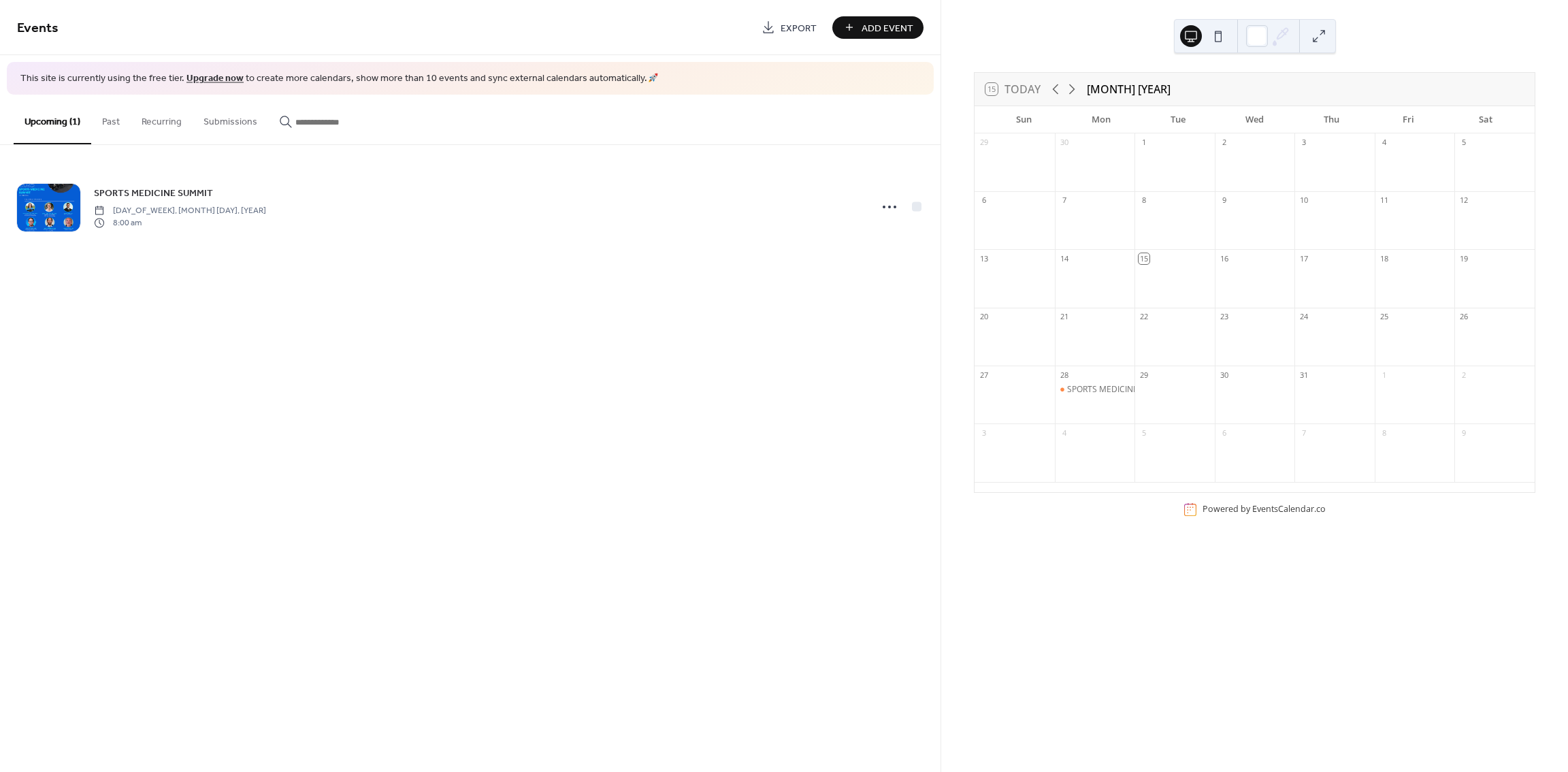 click on "Add Event" at bounding box center (878, 27) 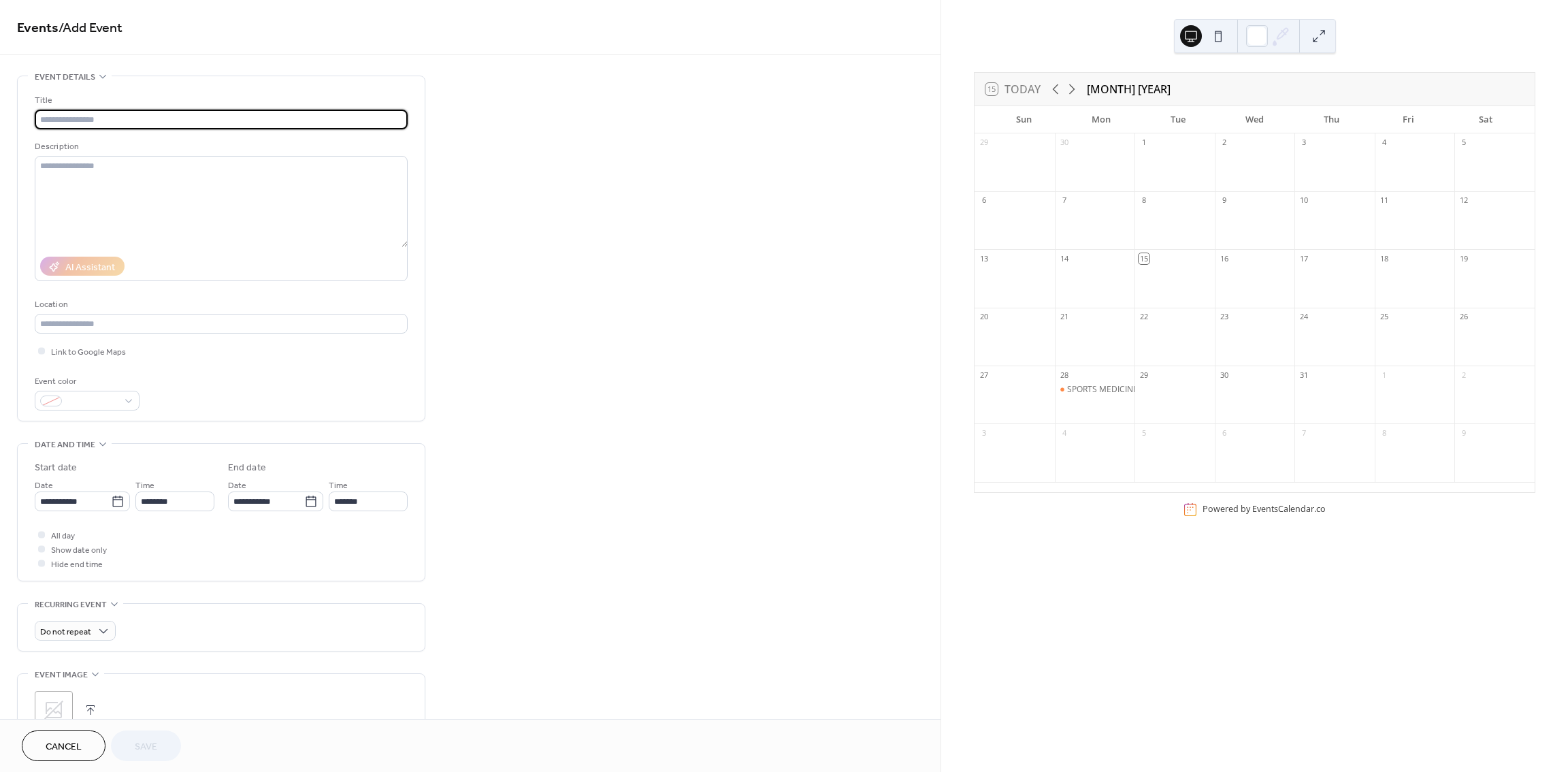 click at bounding box center (221, 119) 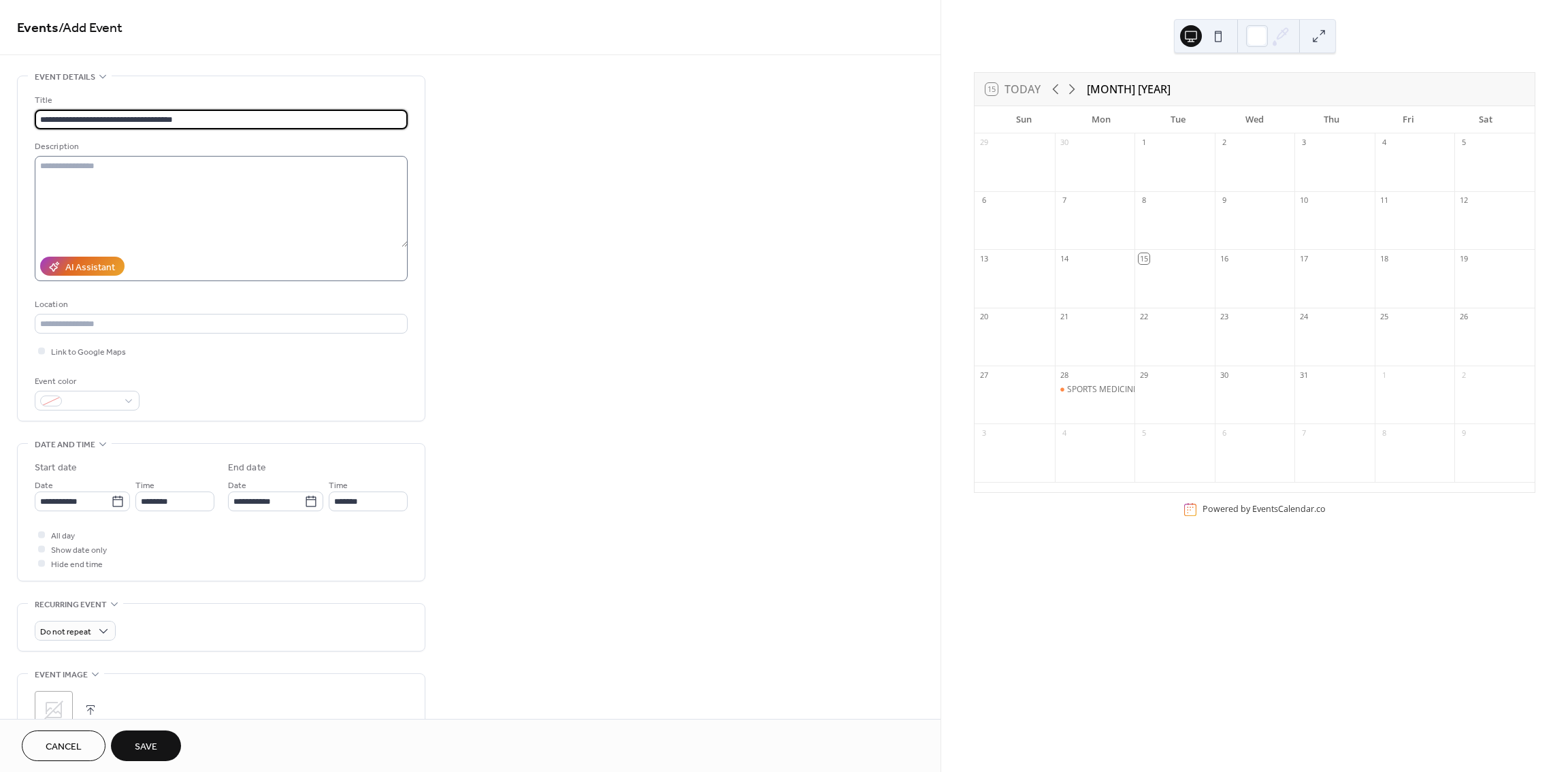 type on "**********" 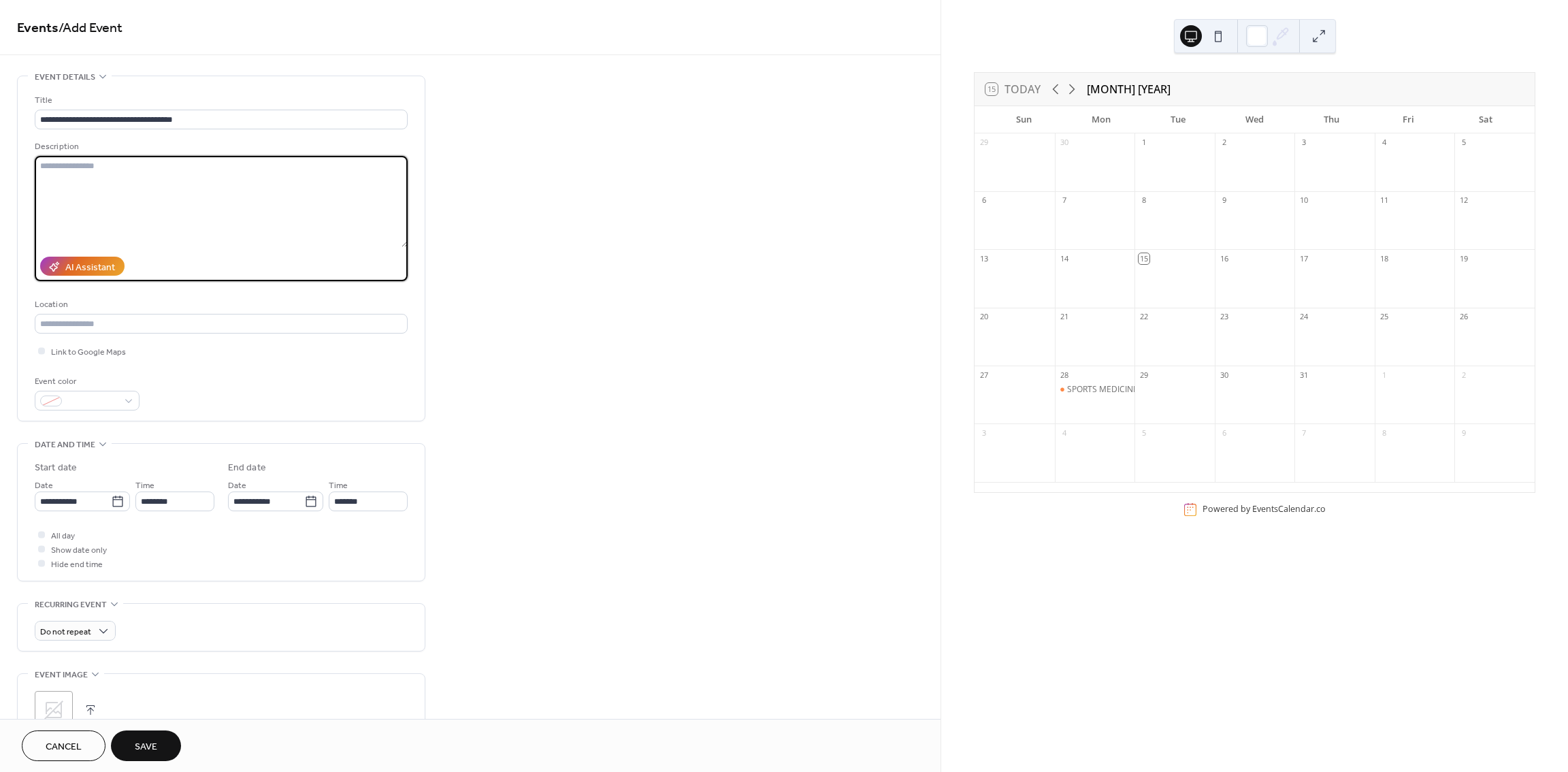 click at bounding box center (221, 202) 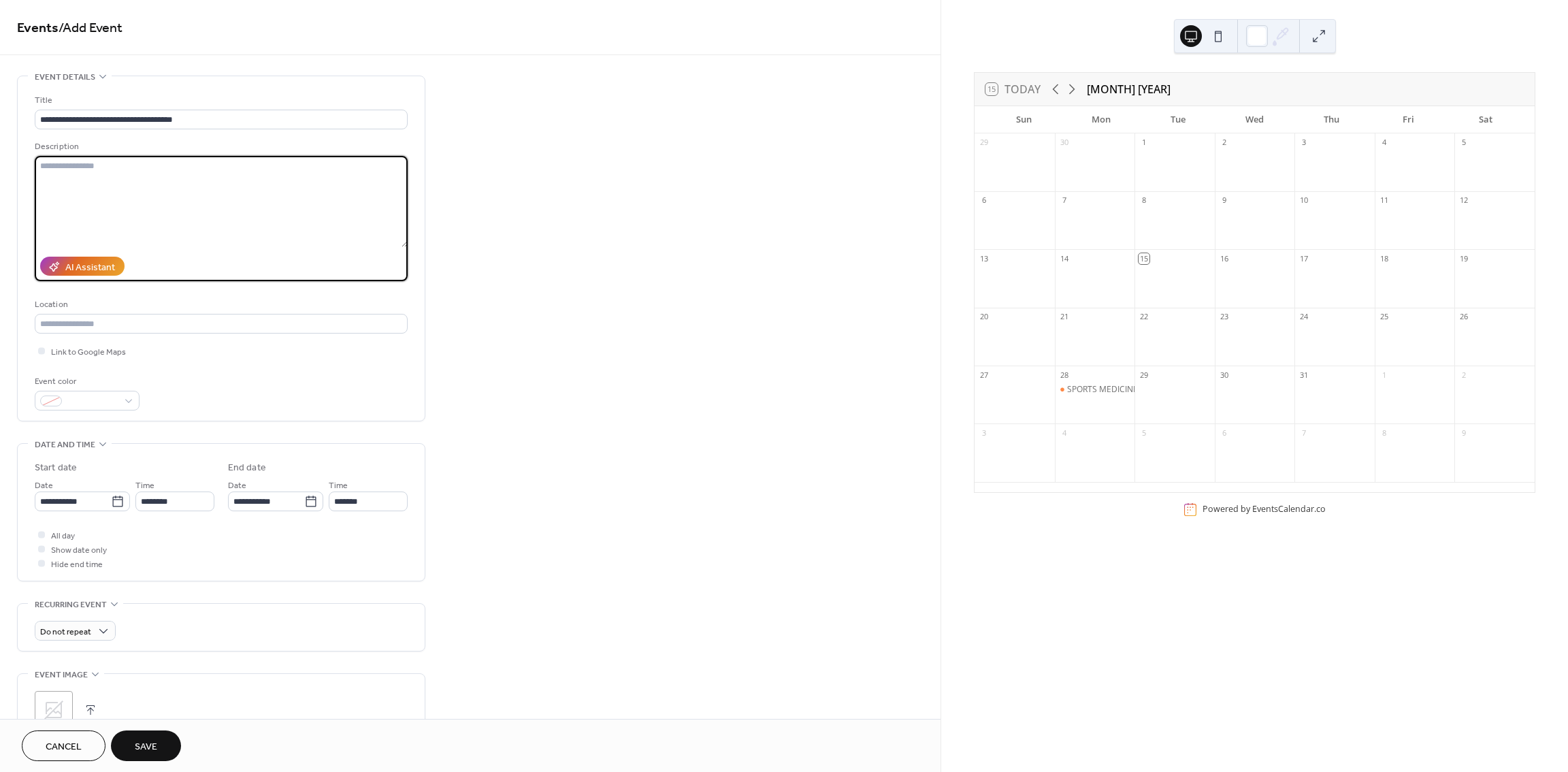 scroll, scrollTop: 399, scrollLeft: 0, axis: vertical 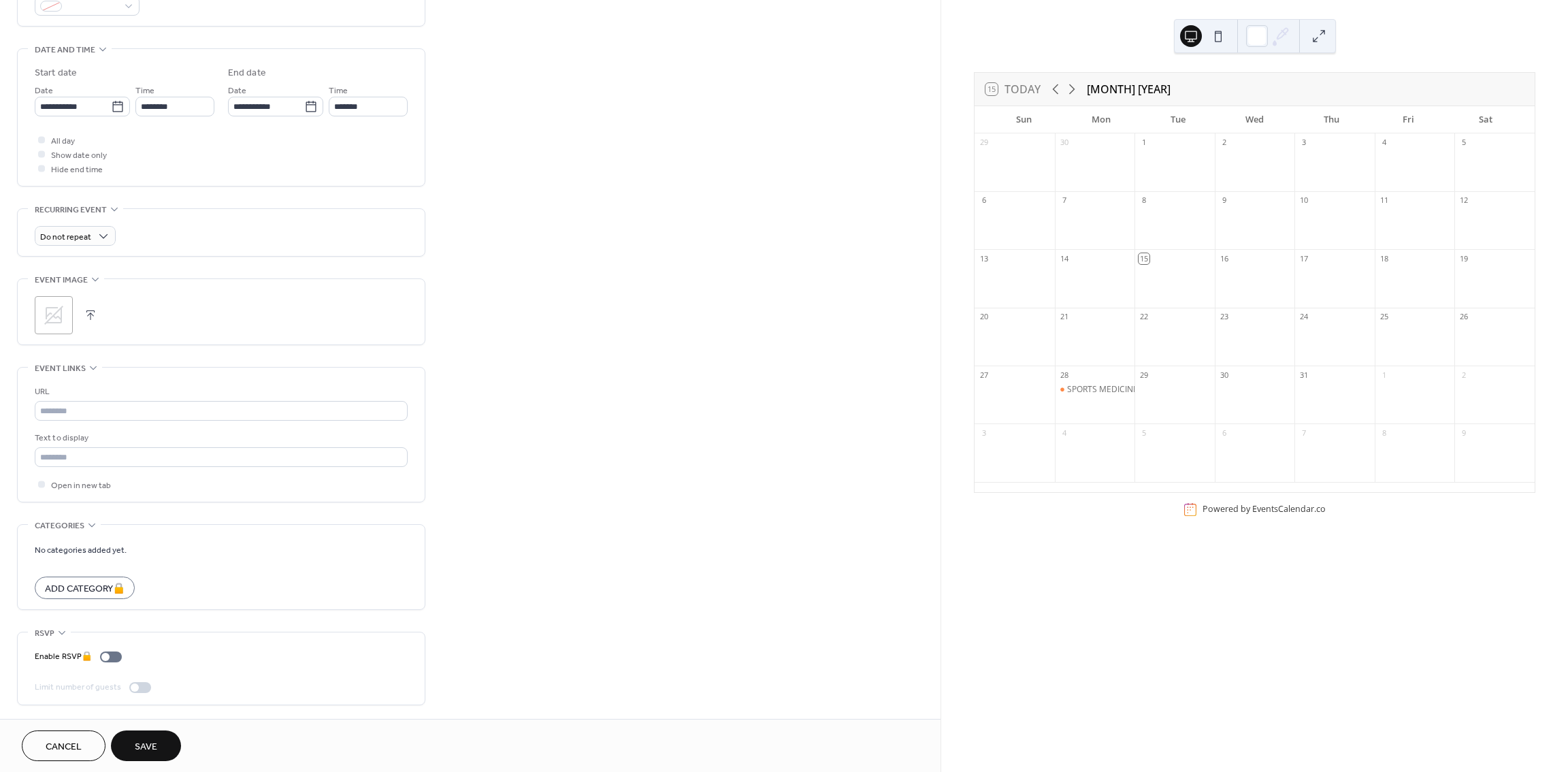 click at bounding box center (91, 315) 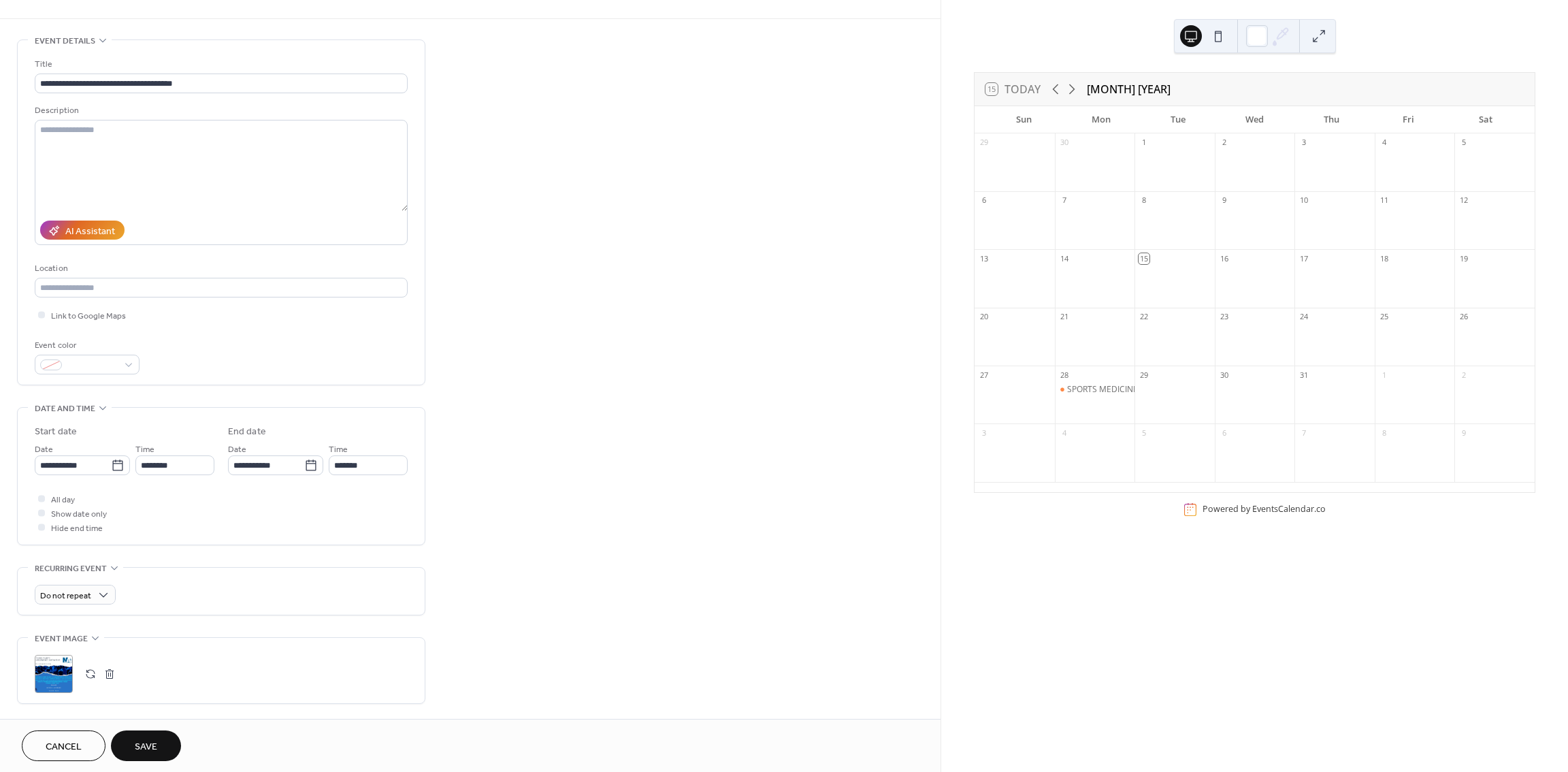 scroll, scrollTop: 0, scrollLeft: 0, axis: both 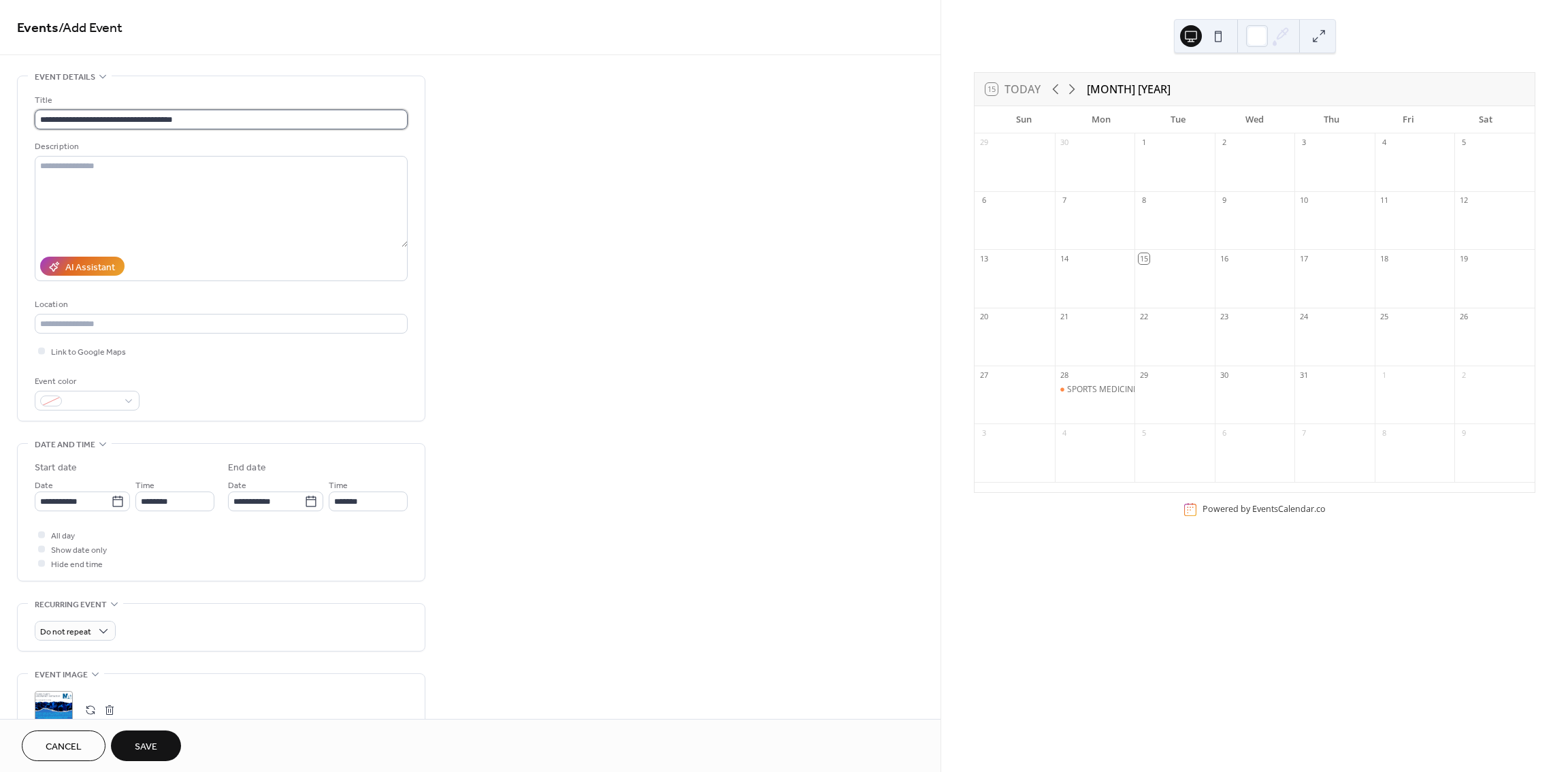 click on "**********" at bounding box center (221, 119) 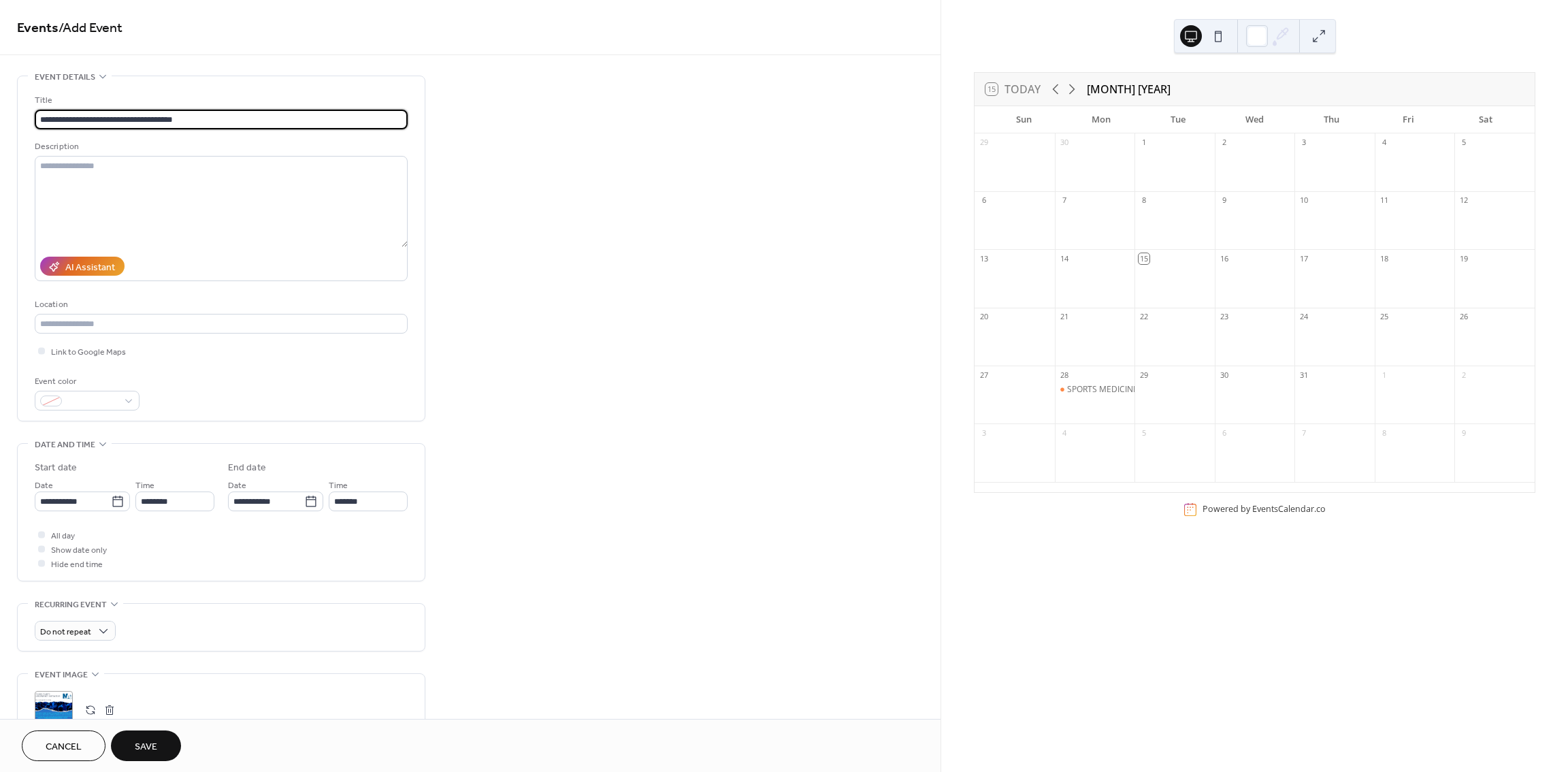 scroll, scrollTop: 399, scrollLeft: 0, axis: vertical 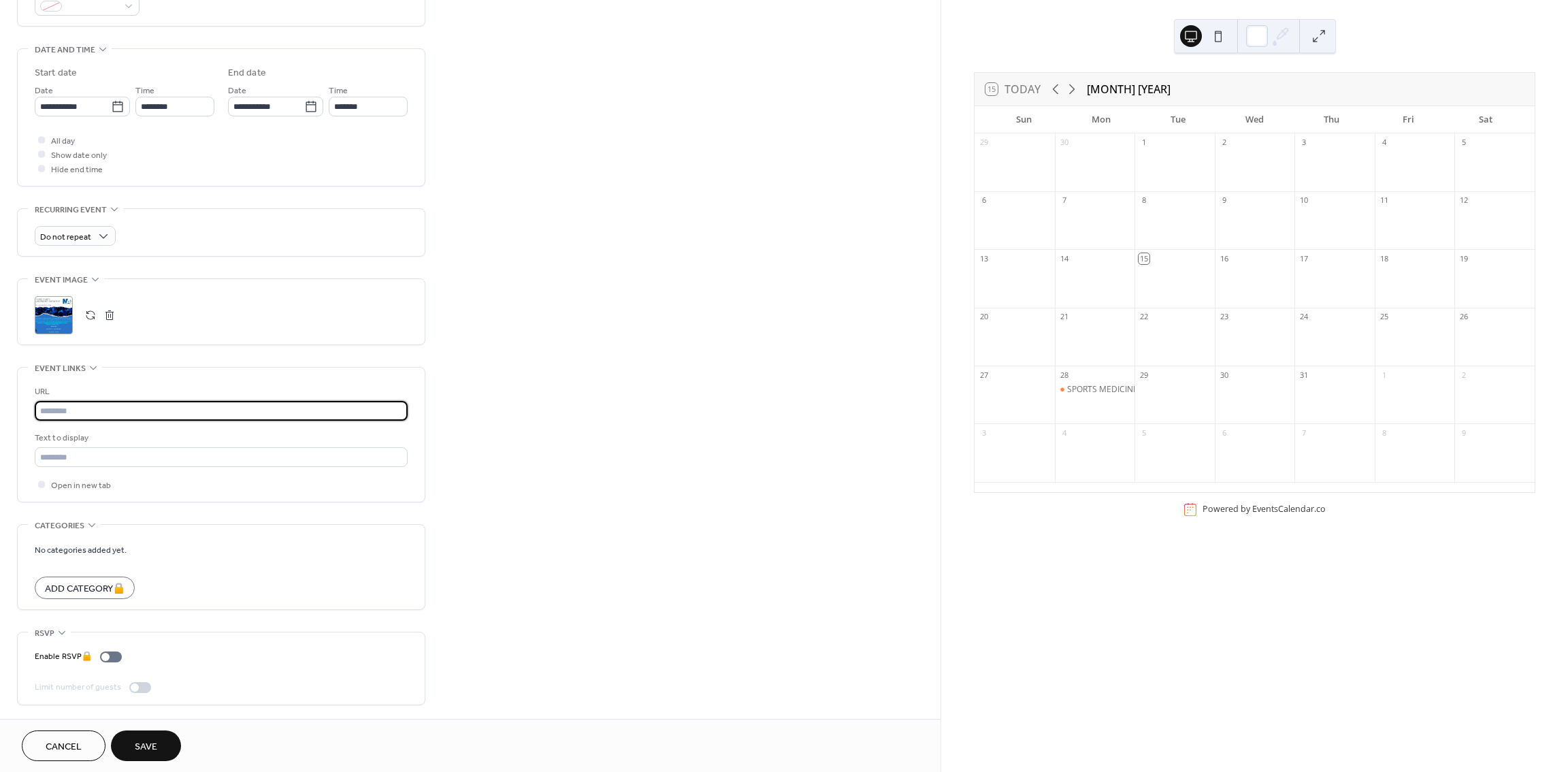 click at bounding box center (221, 411) 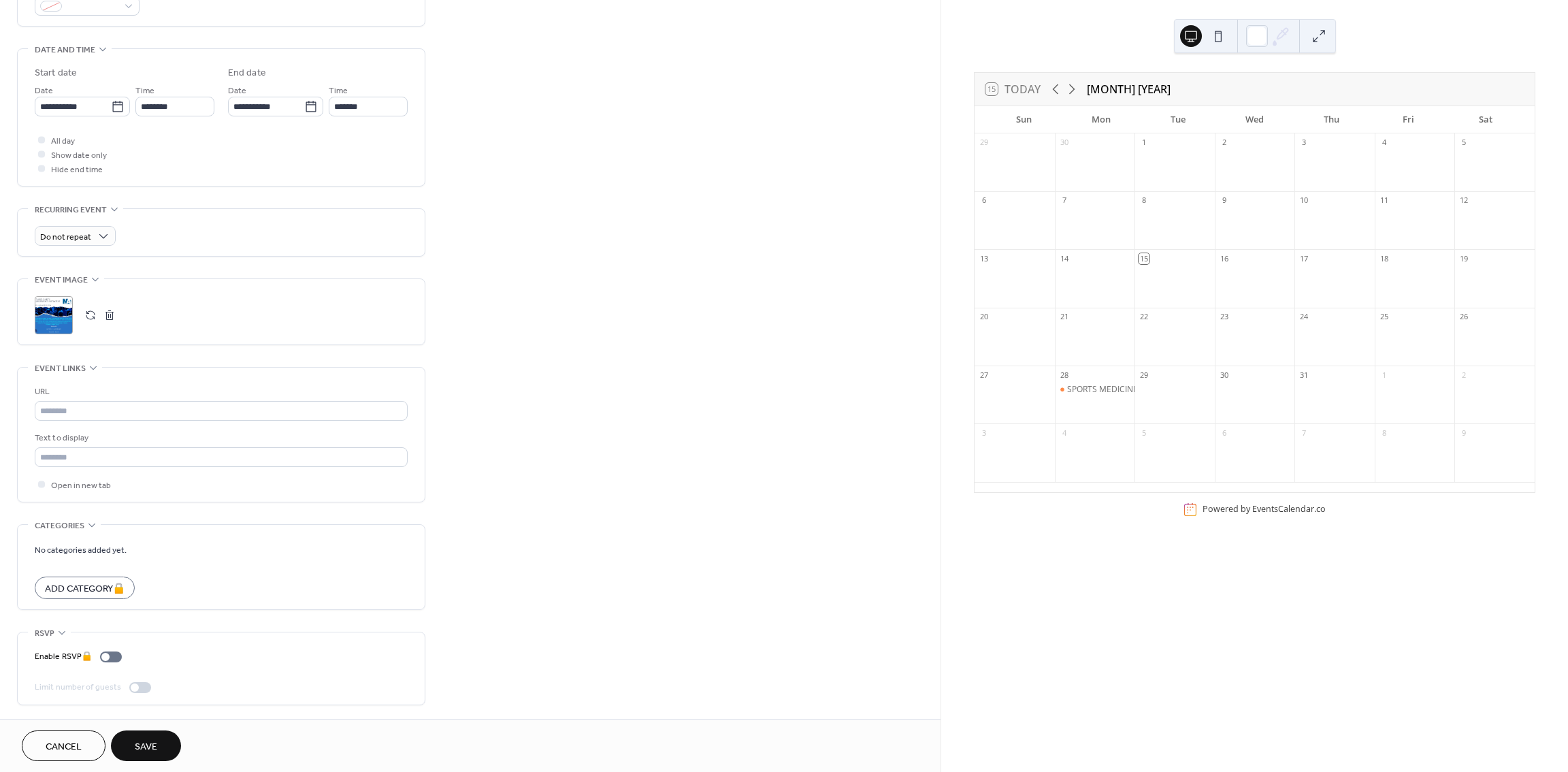 click on "**********" at bounding box center (470, 199) 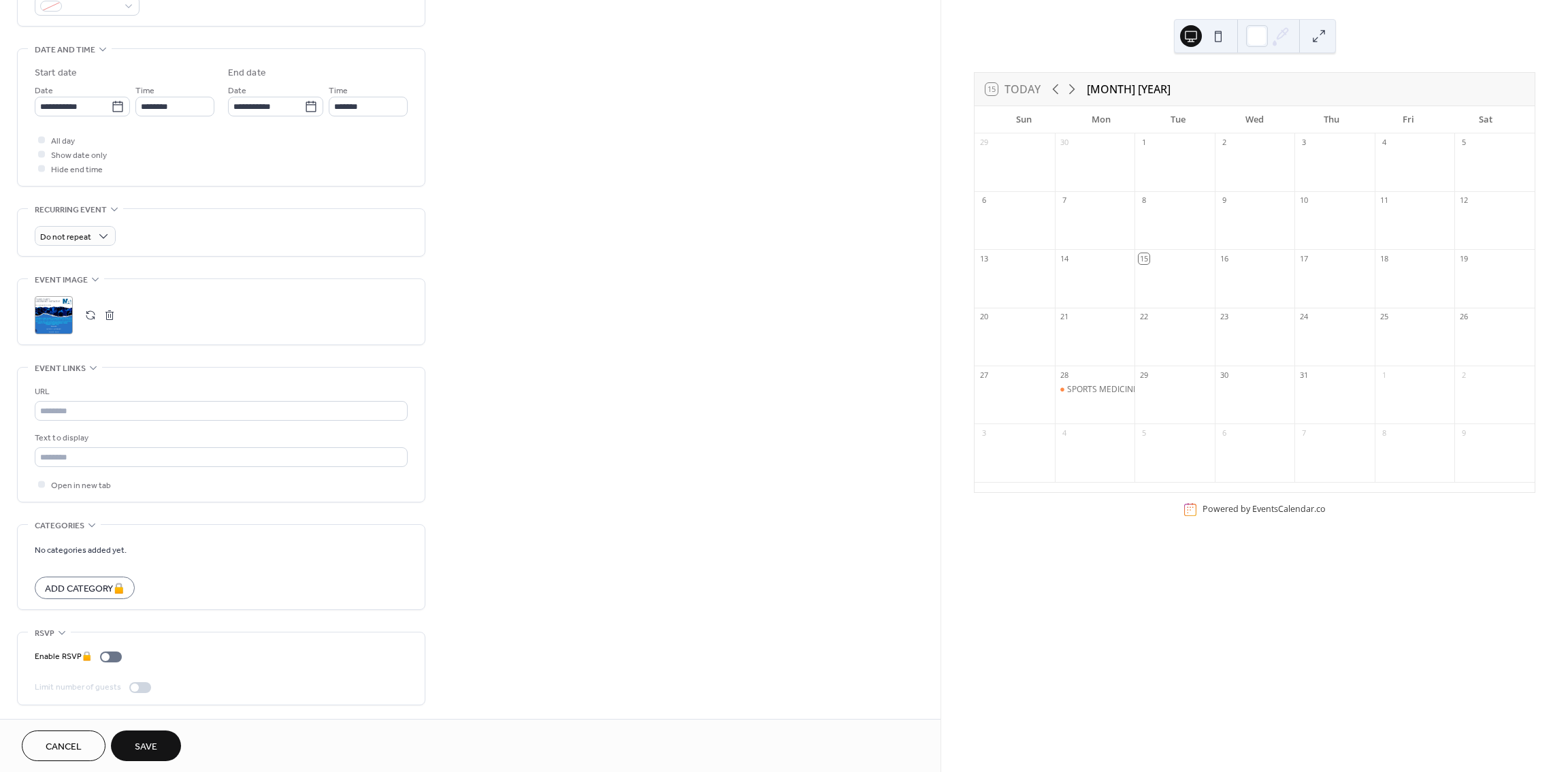 scroll, scrollTop: 0, scrollLeft: 0, axis: both 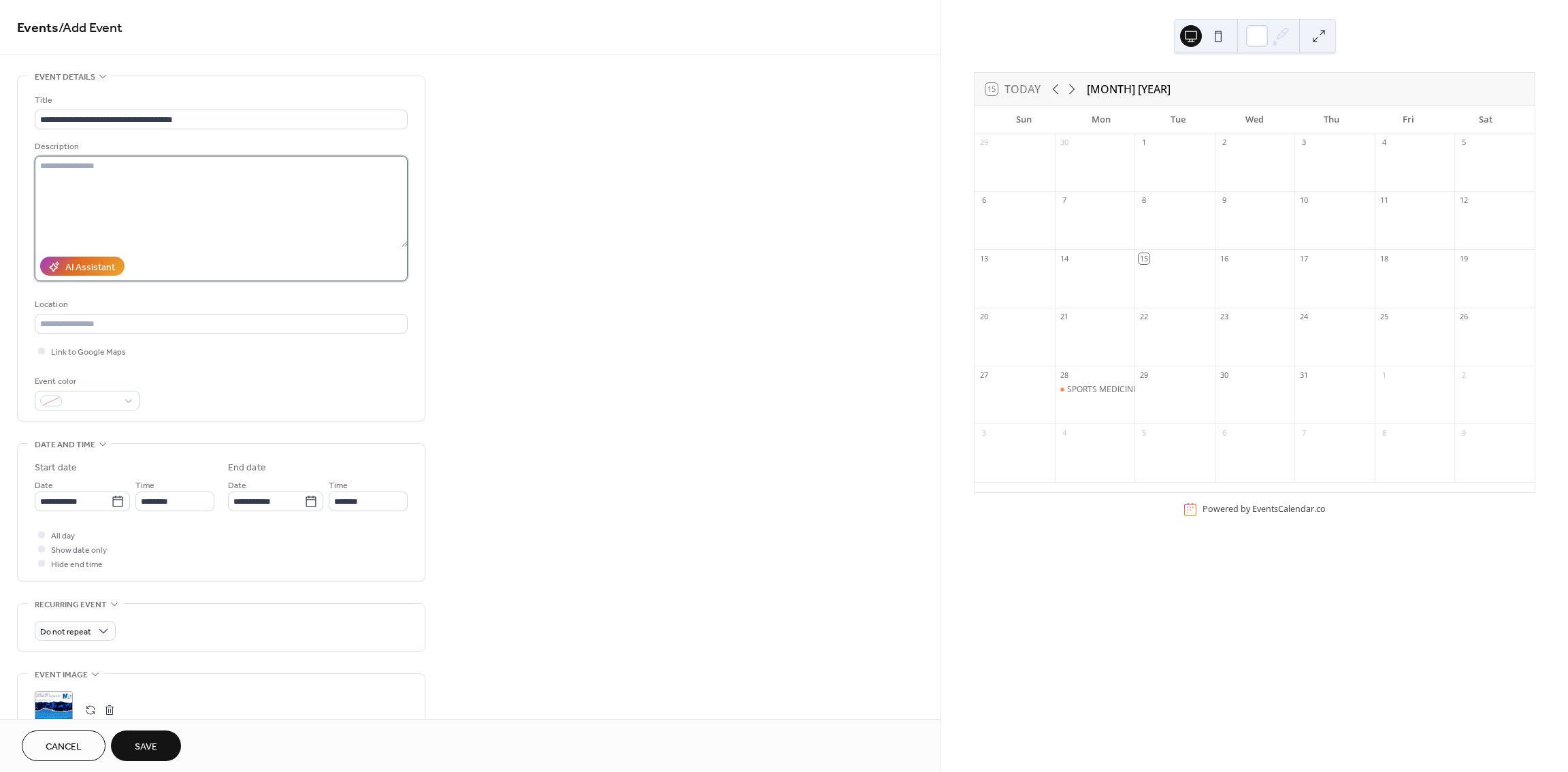 click at bounding box center [221, 202] 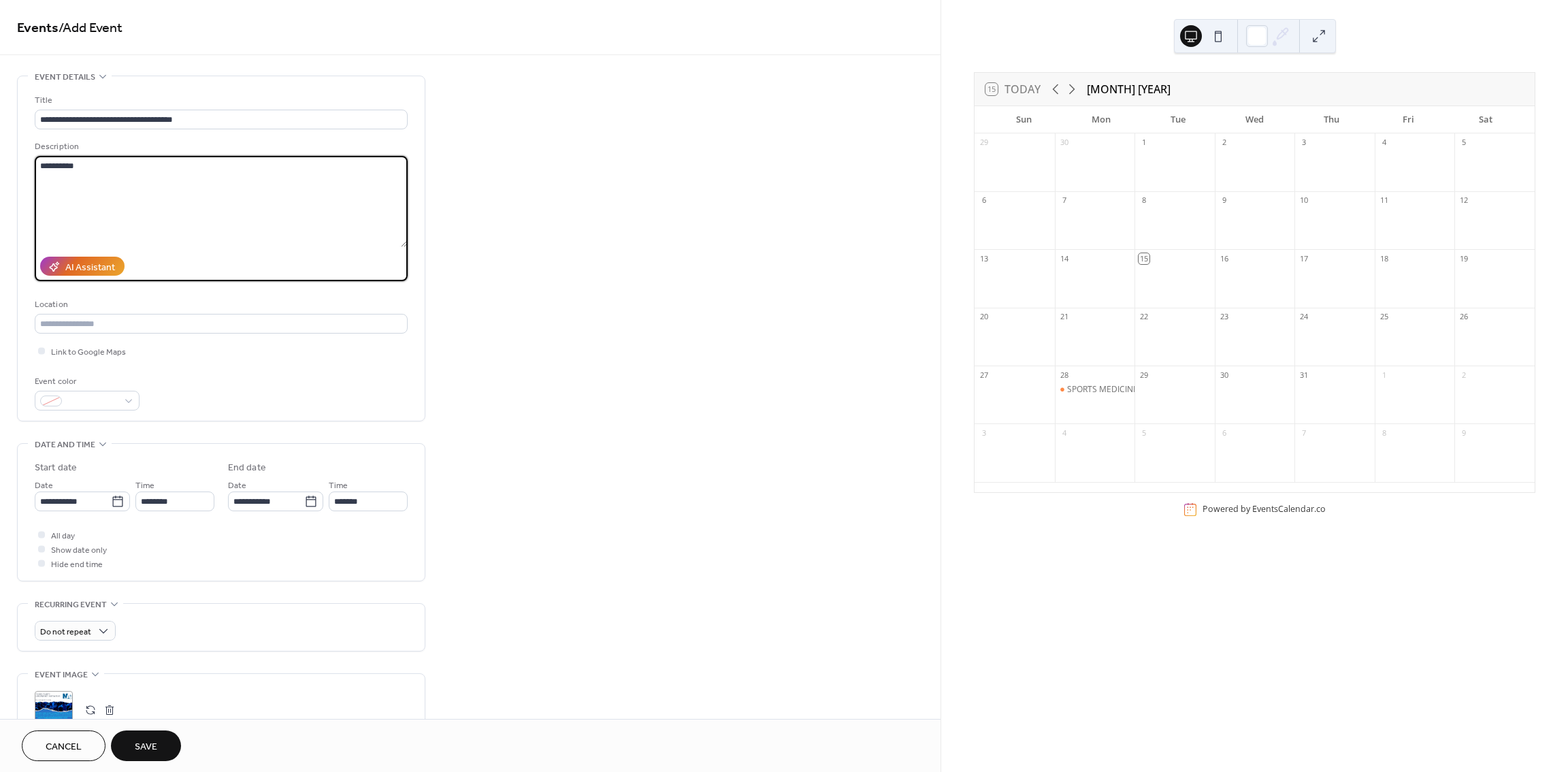 paste on "**********" 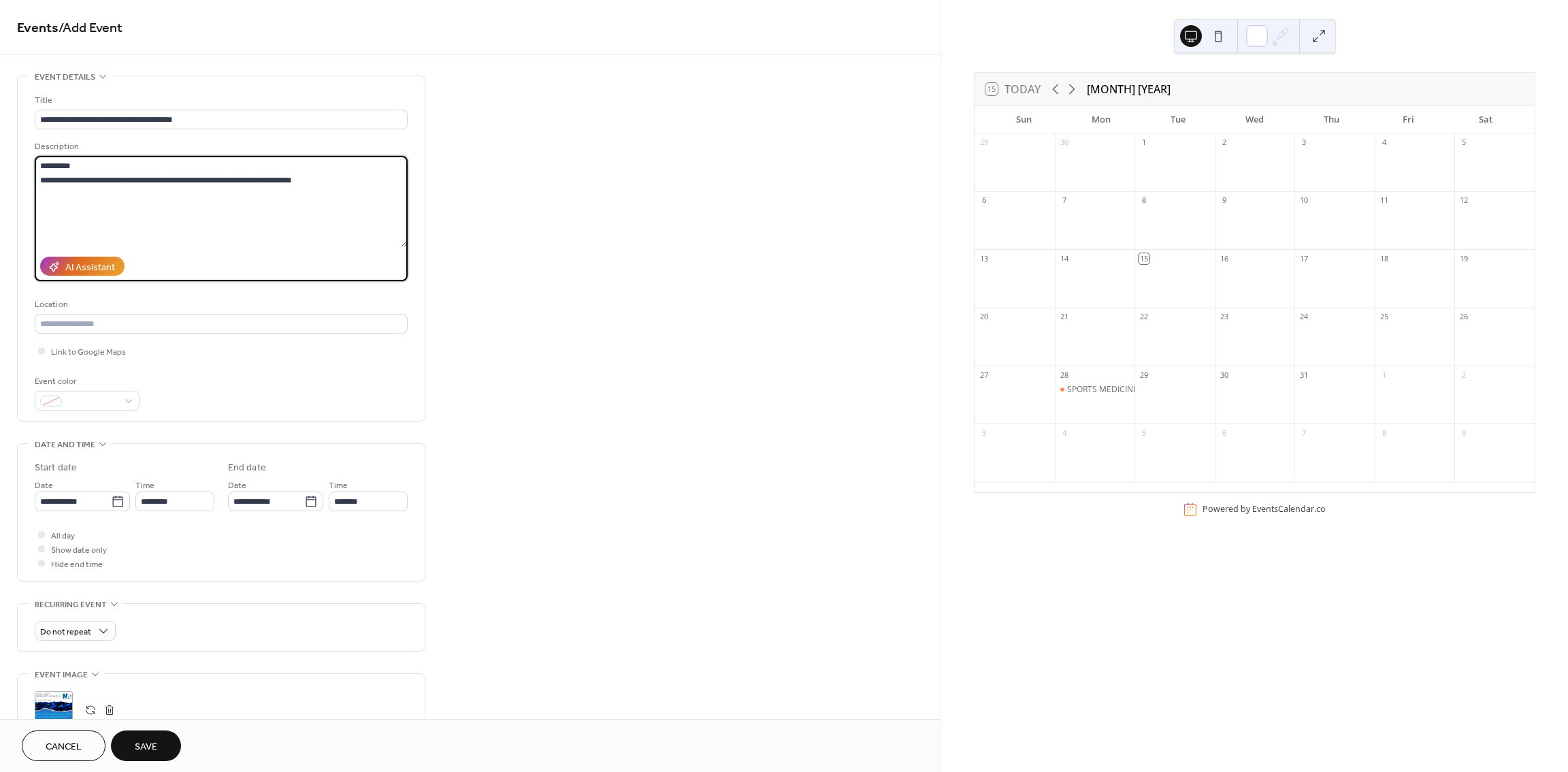 click on "**********" at bounding box center [470, 594] 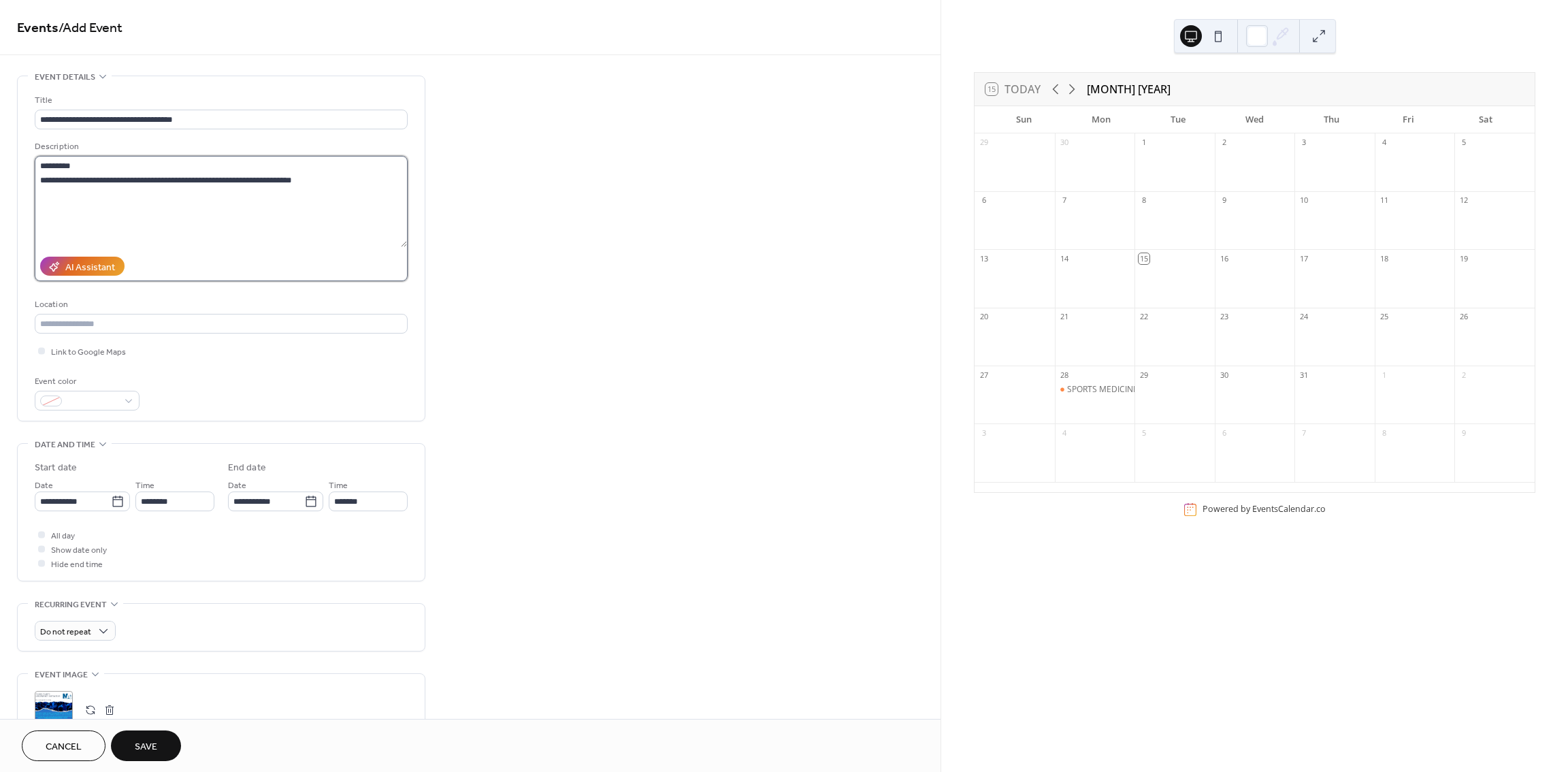 click on "**********" at bounding box center (220, 202) 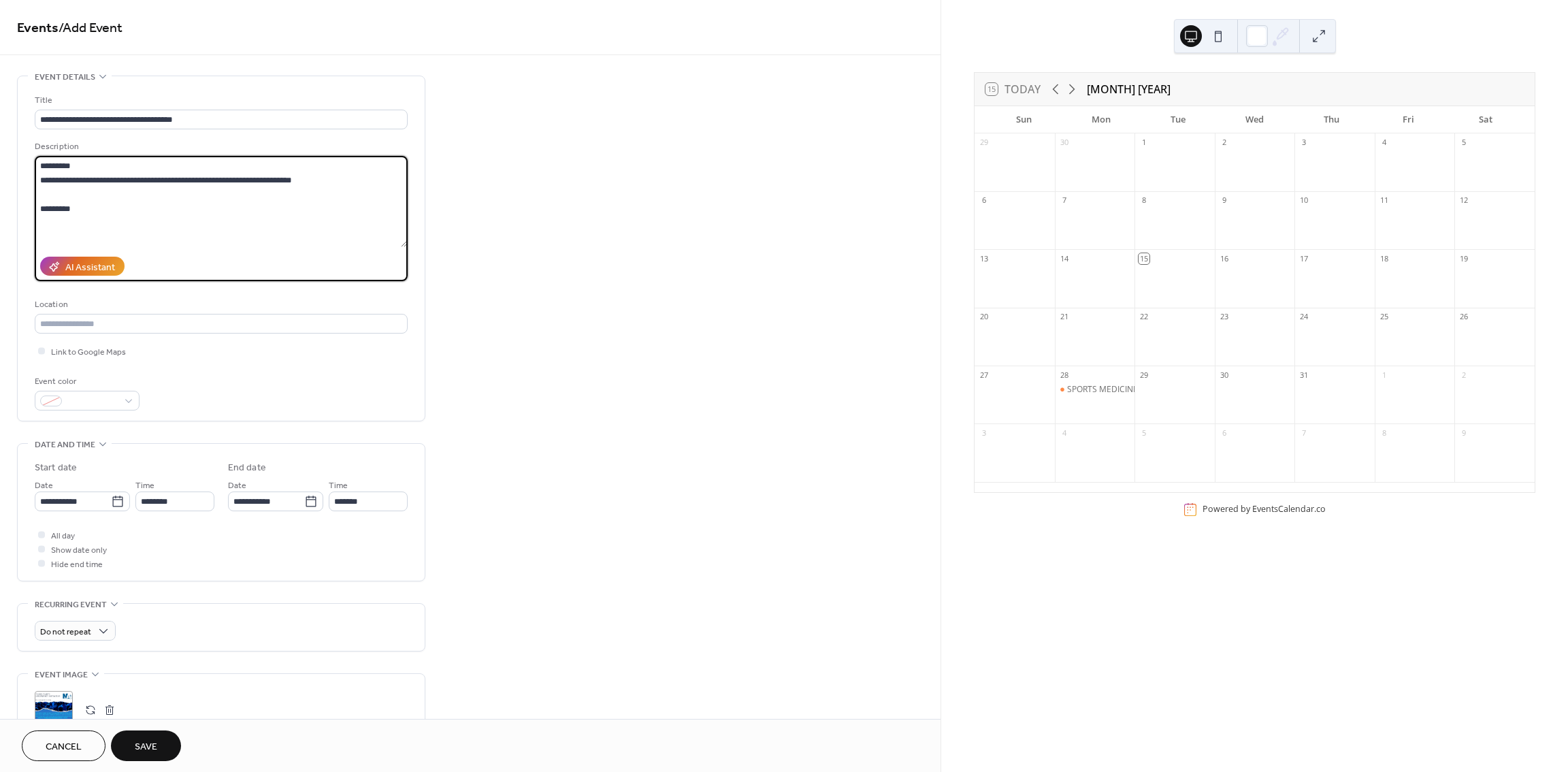 paste on "******" 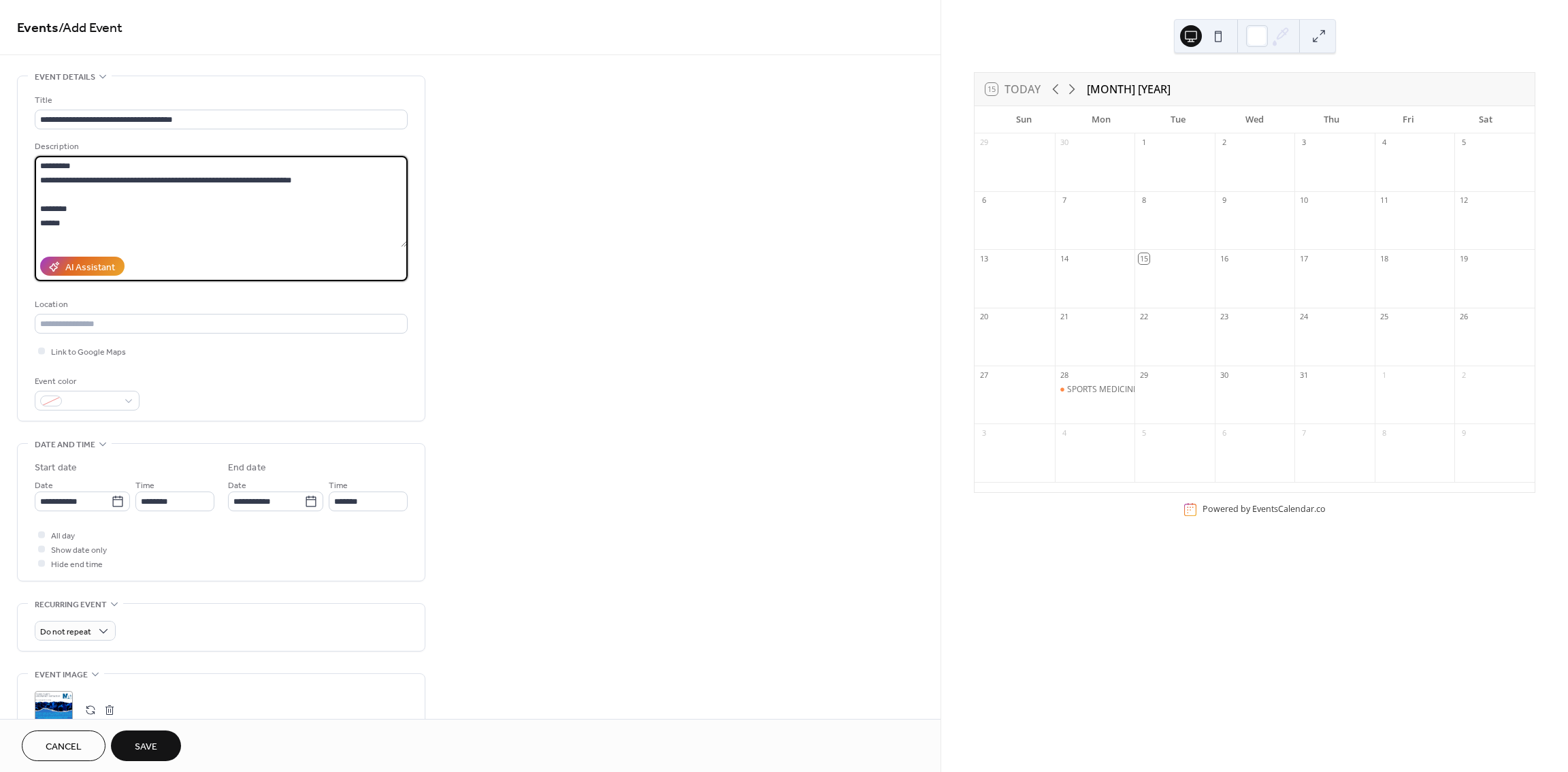 click on "**********" at bounding box center (220, 202) 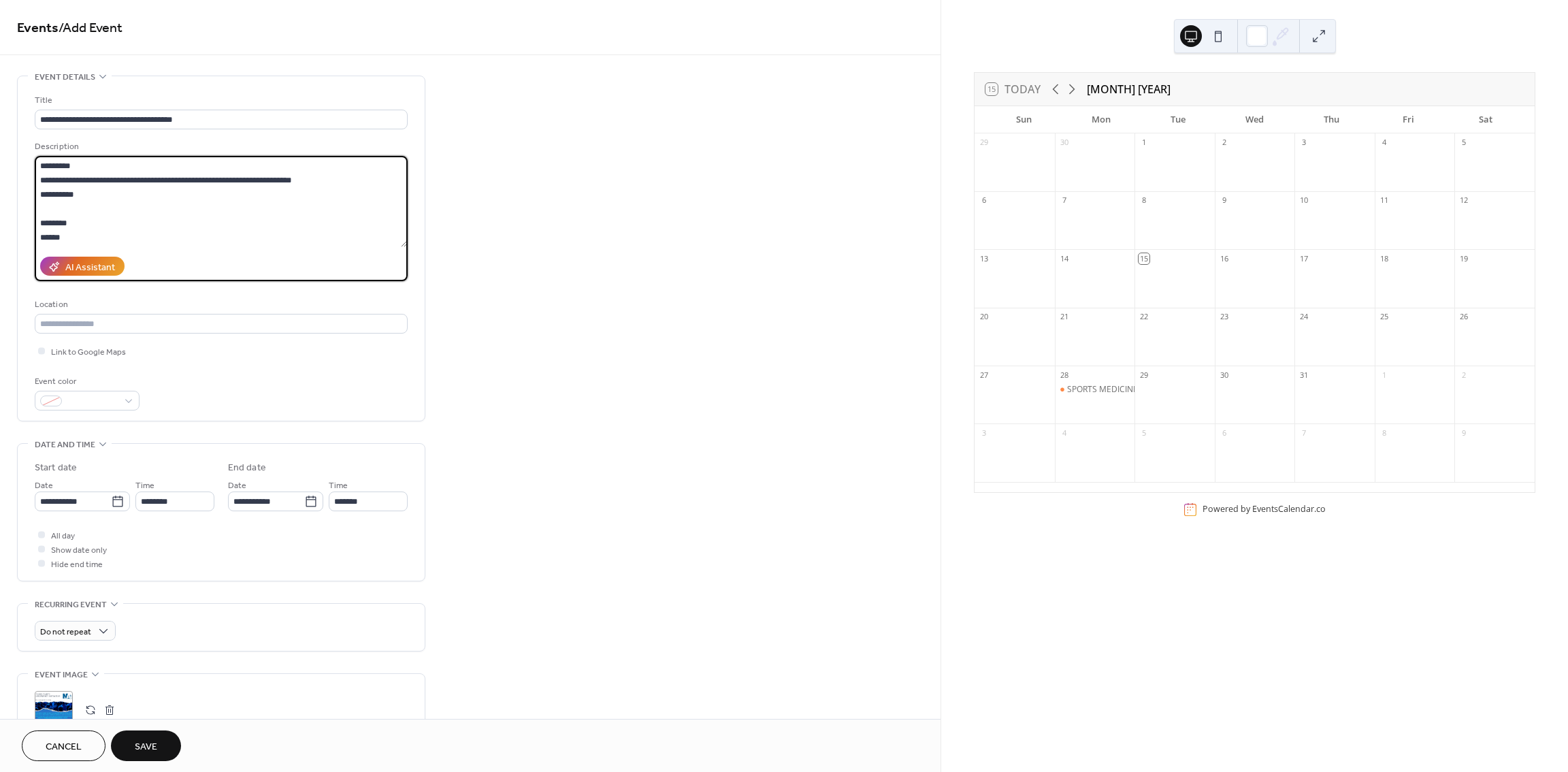 paste on "**********" 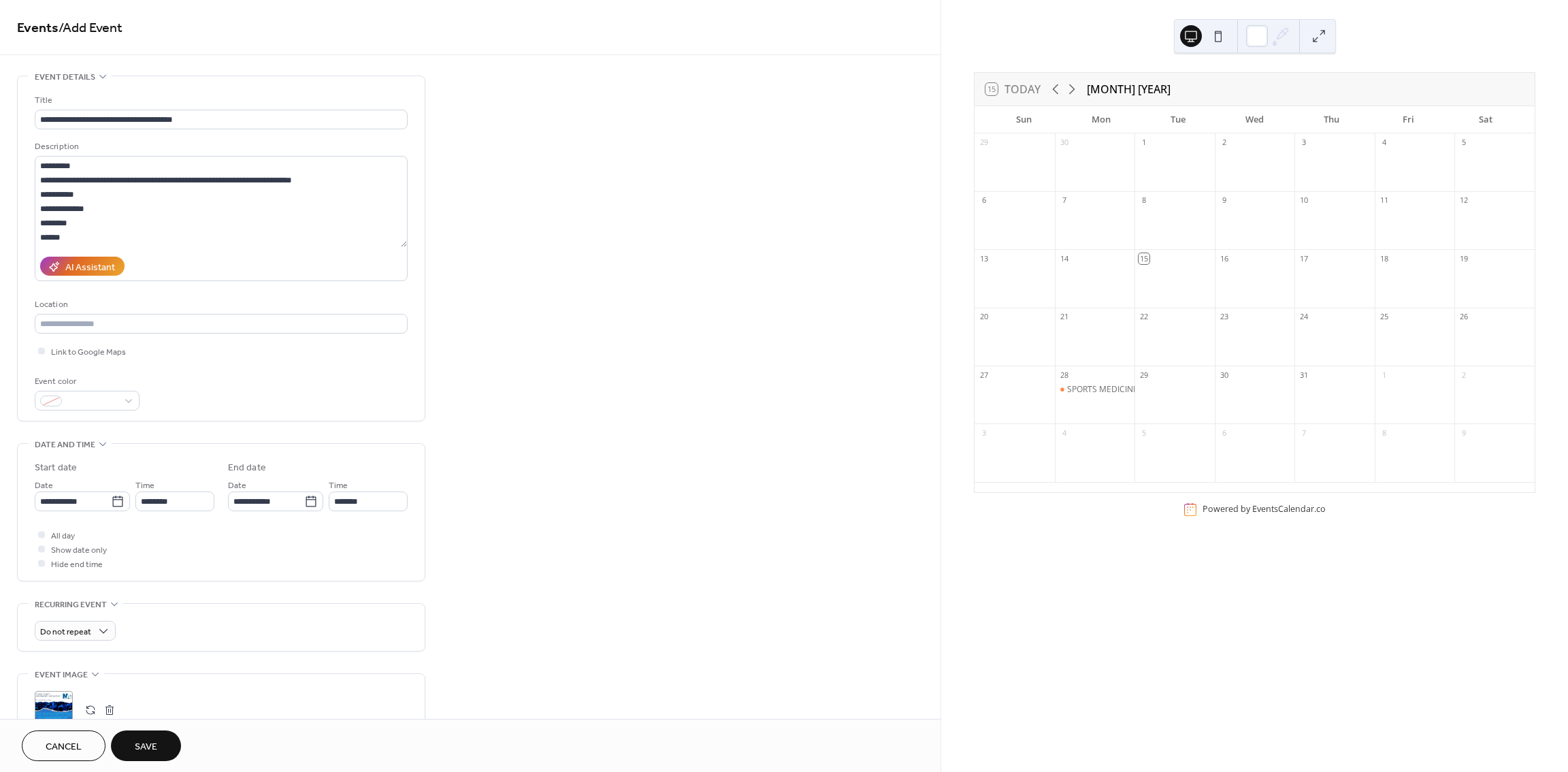 click on "**********" at bounding box center [470, 594] 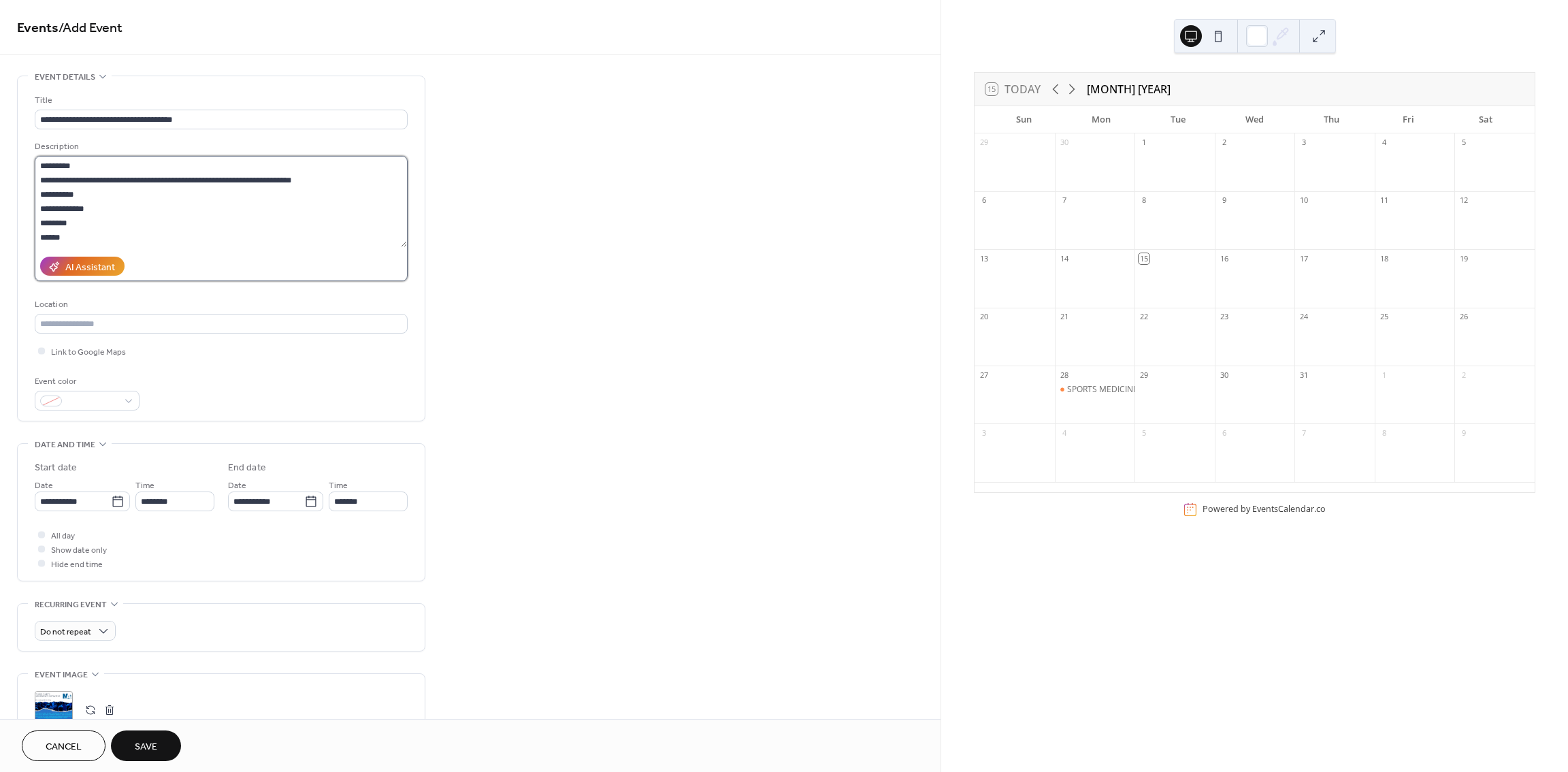 click on "**********" at bounding box center (220, 202) 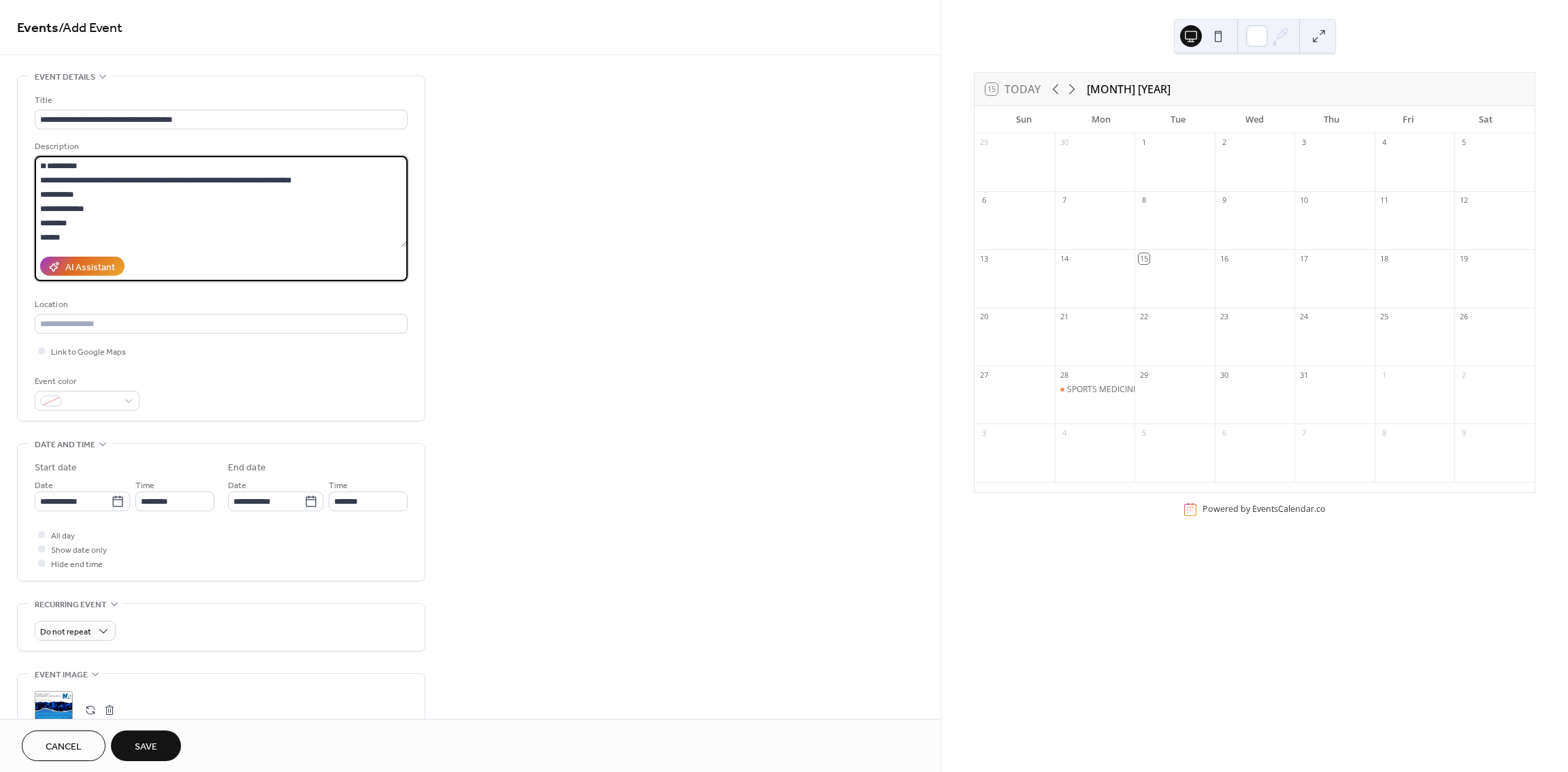 paste on "**********" 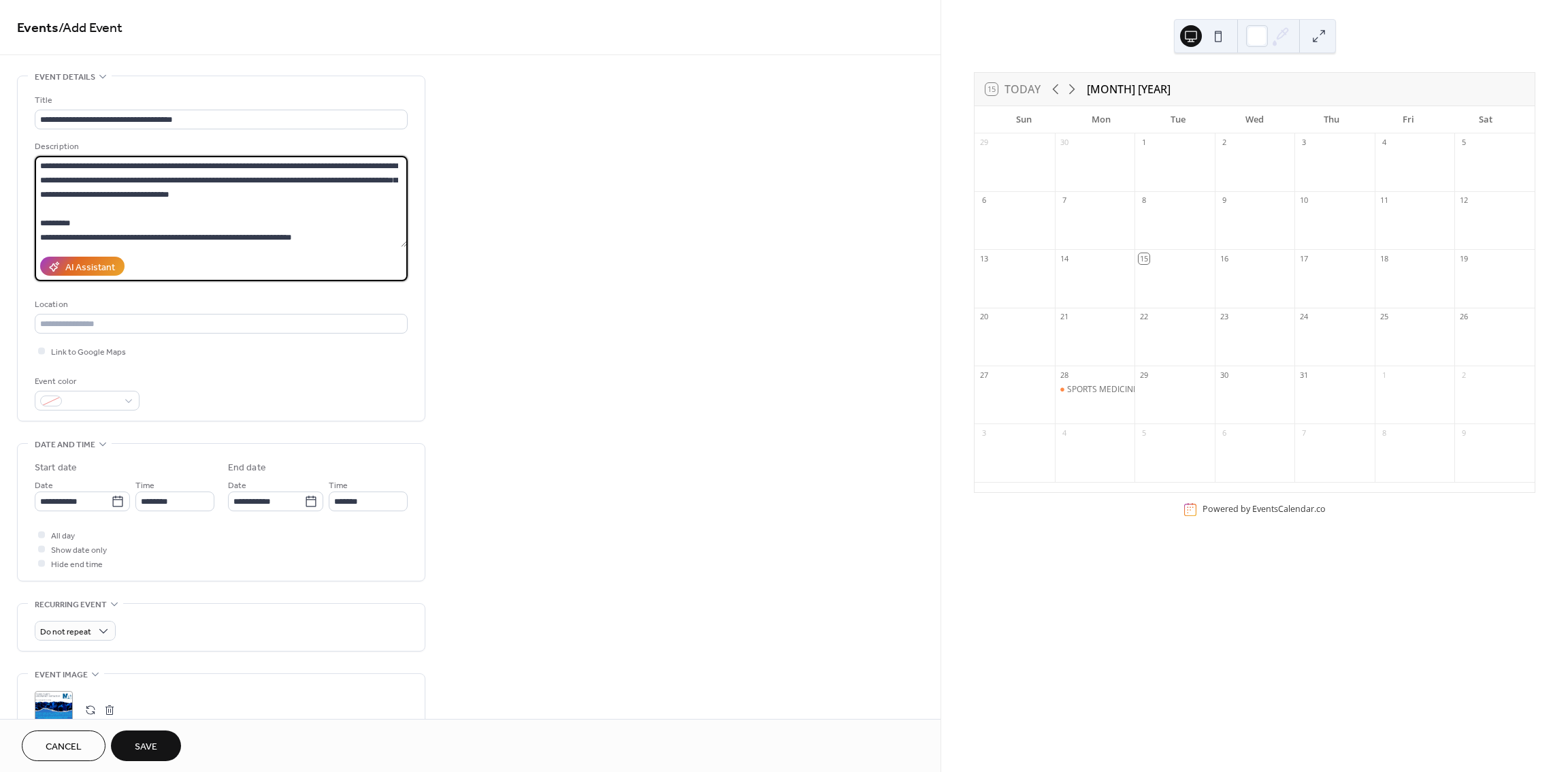 type on "**********" 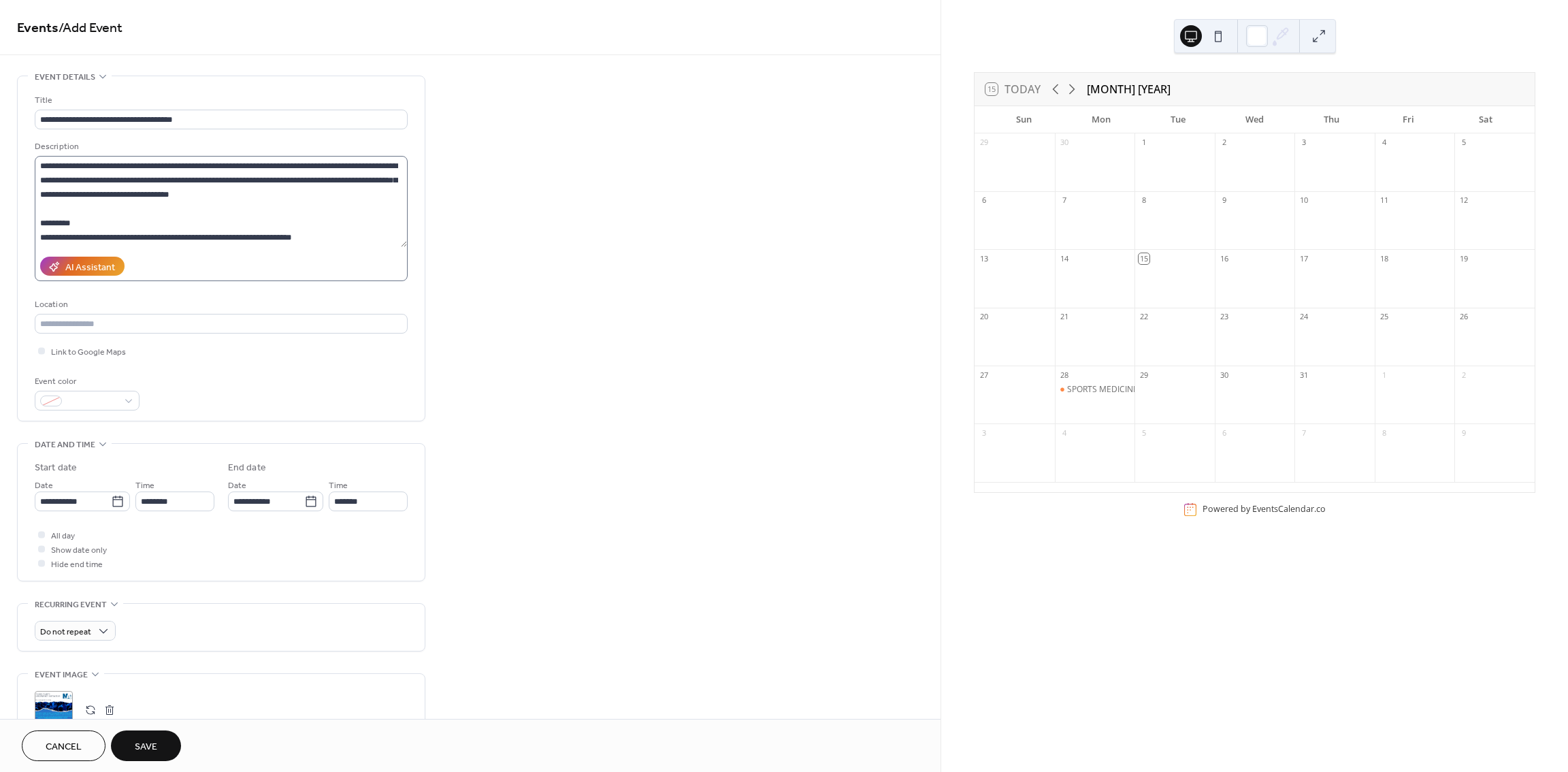 scroll, scrollTop: 57, scrollLeft: 0, axis: vertical 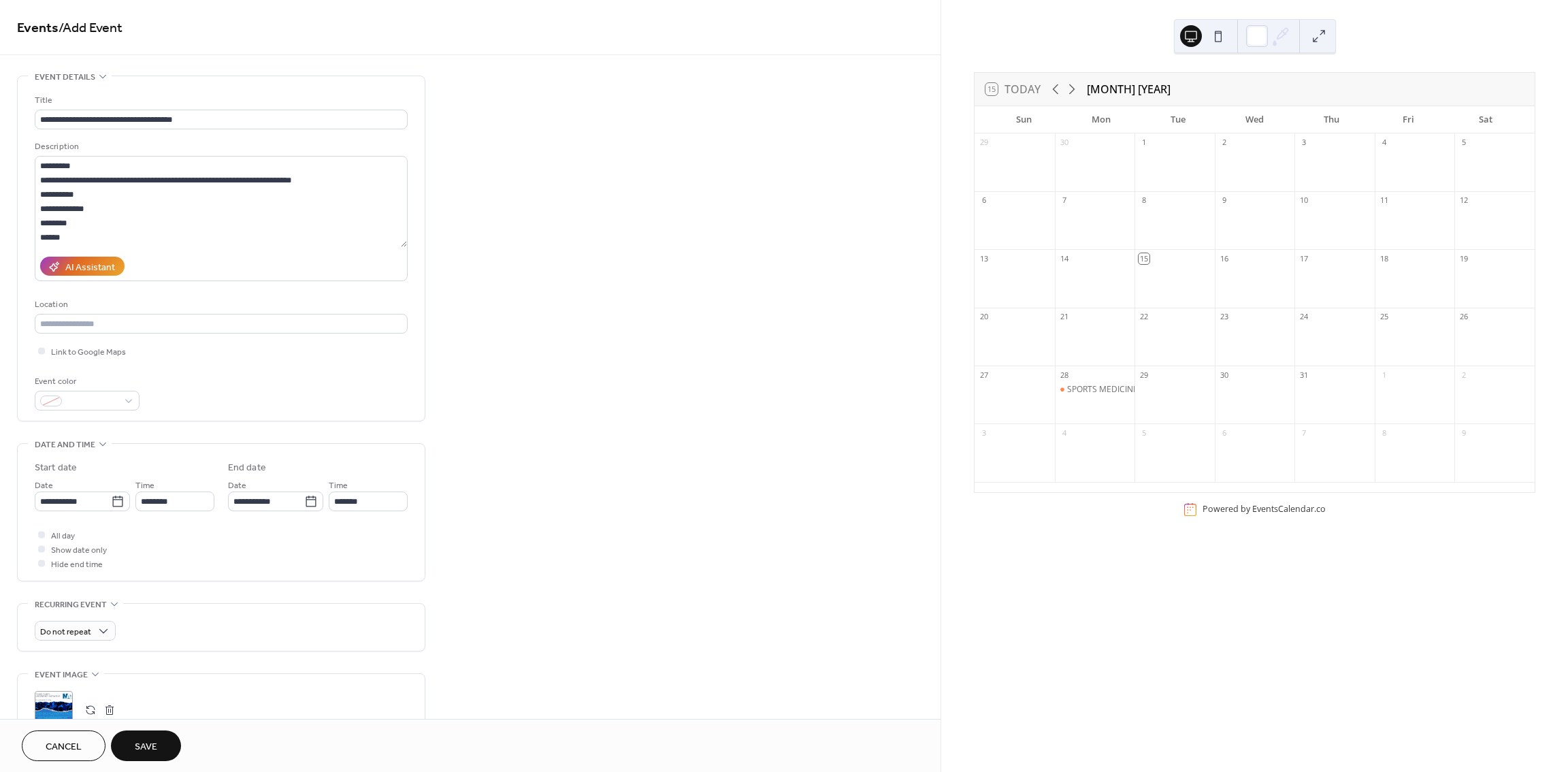 click on "**********" at bounding box center (470, 594) 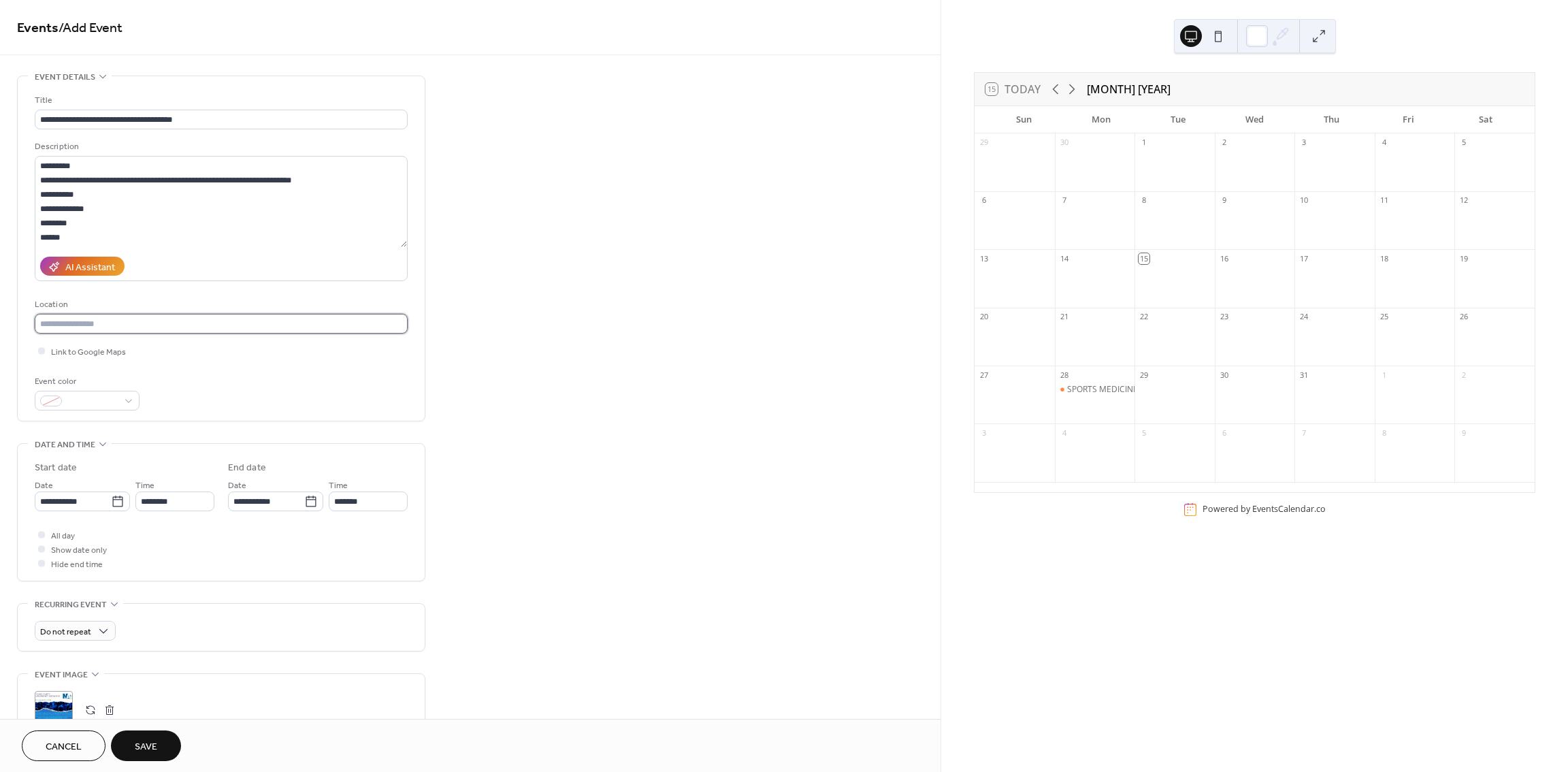 click at bounding box center (221, 323) 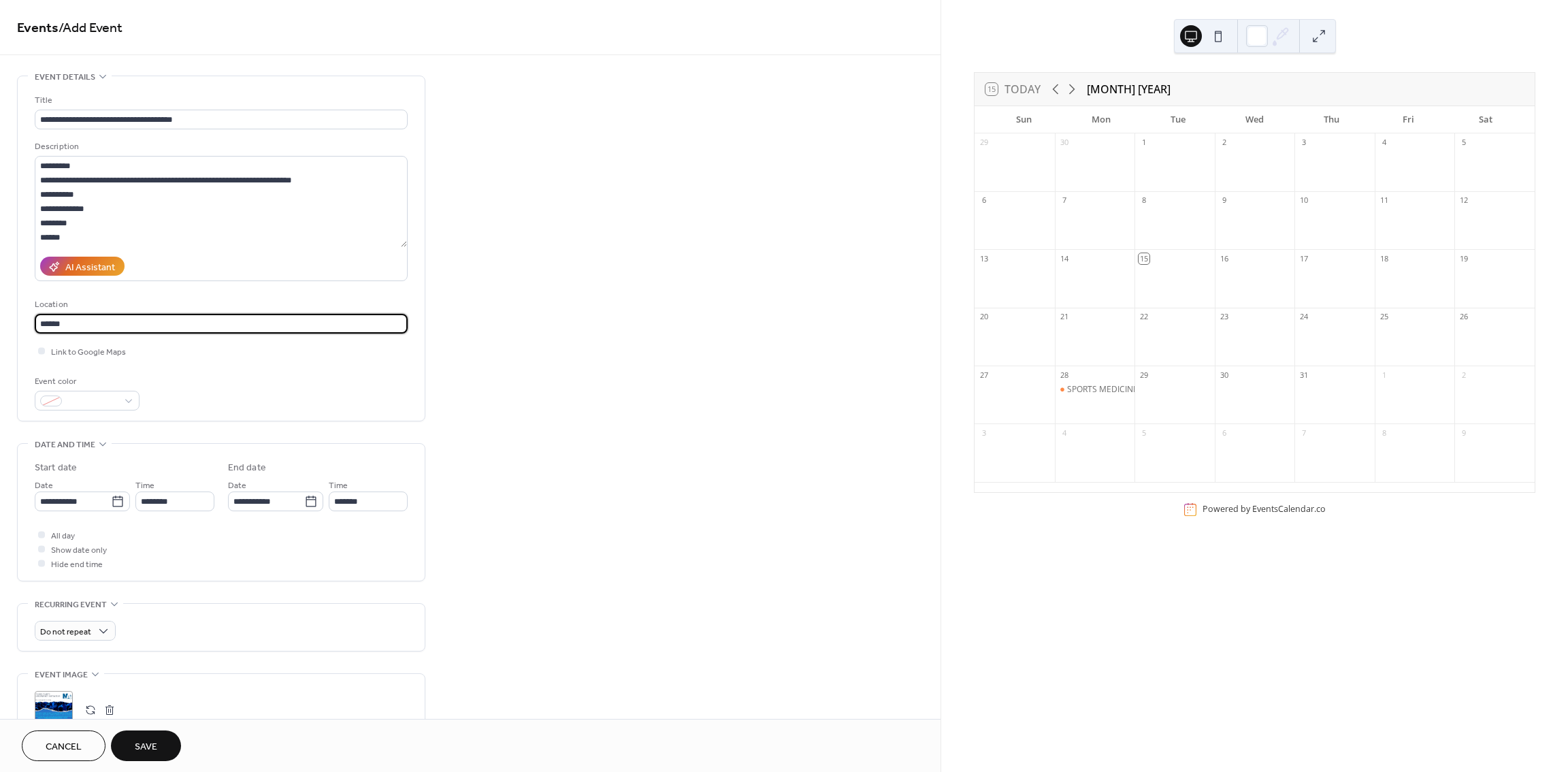 type on "******" 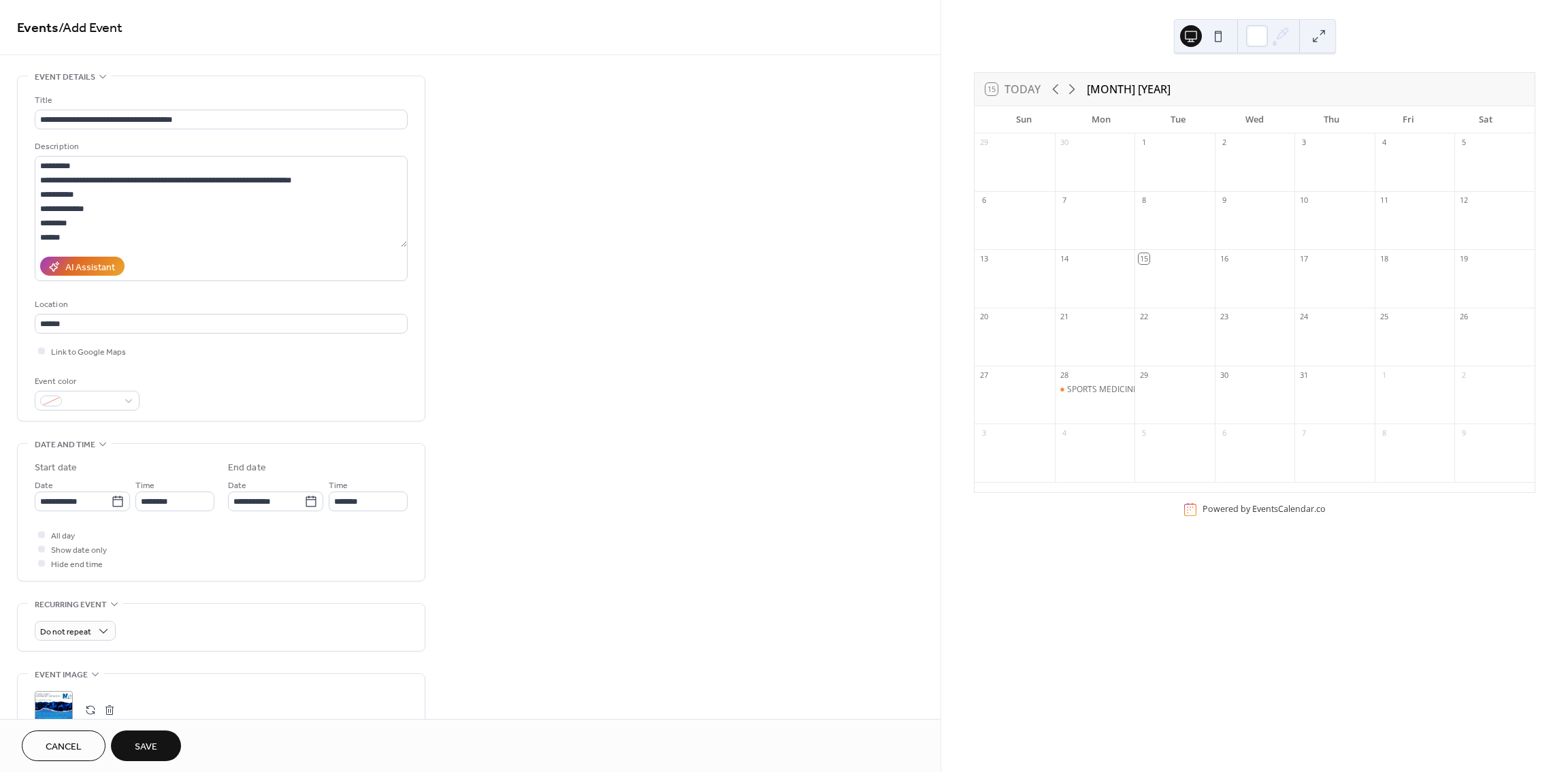click on "**********" at bounding box center [470, 594] 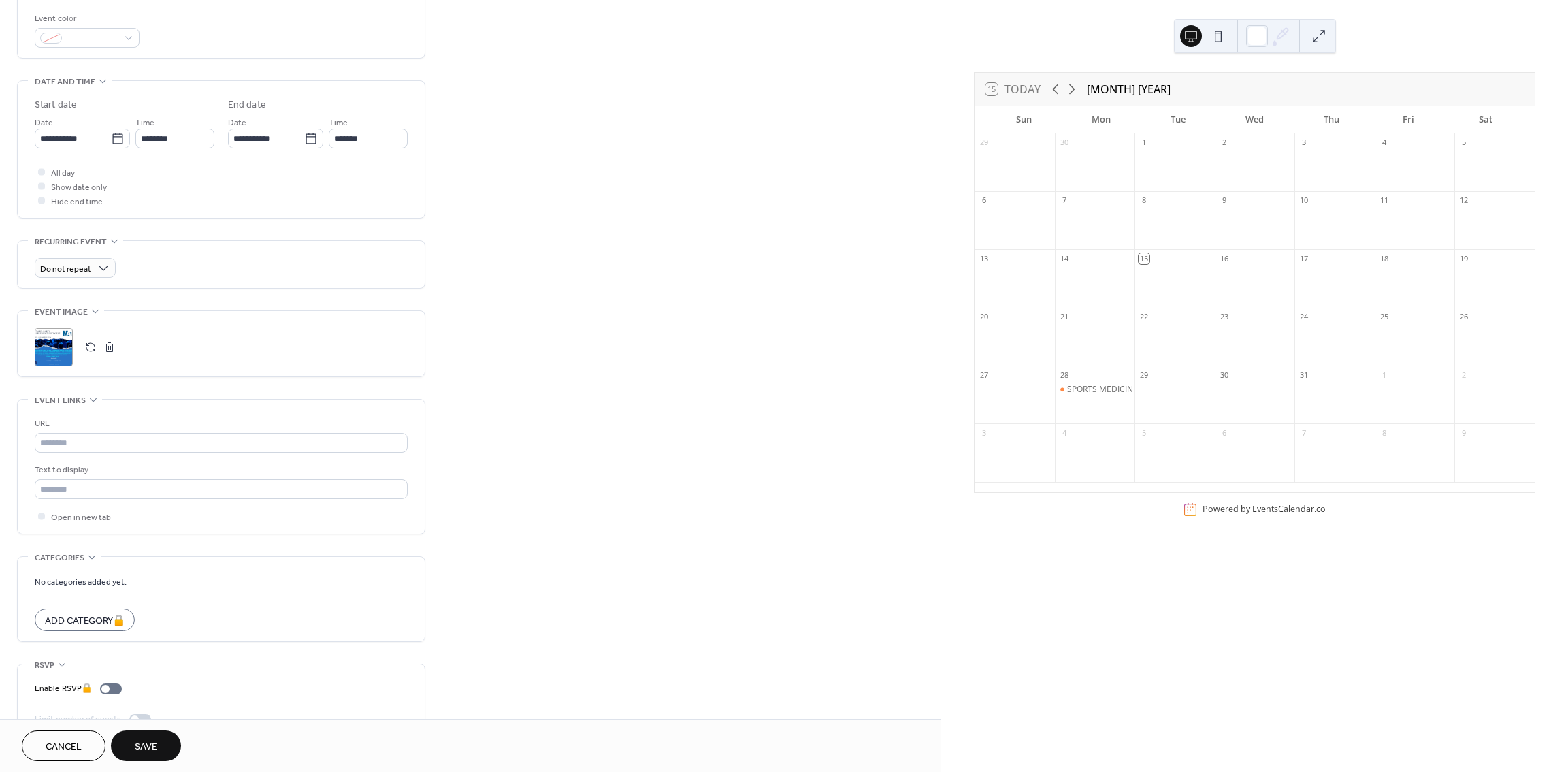 scroll, scrollTop: 399, scrollLeft: 0, axis: vertical 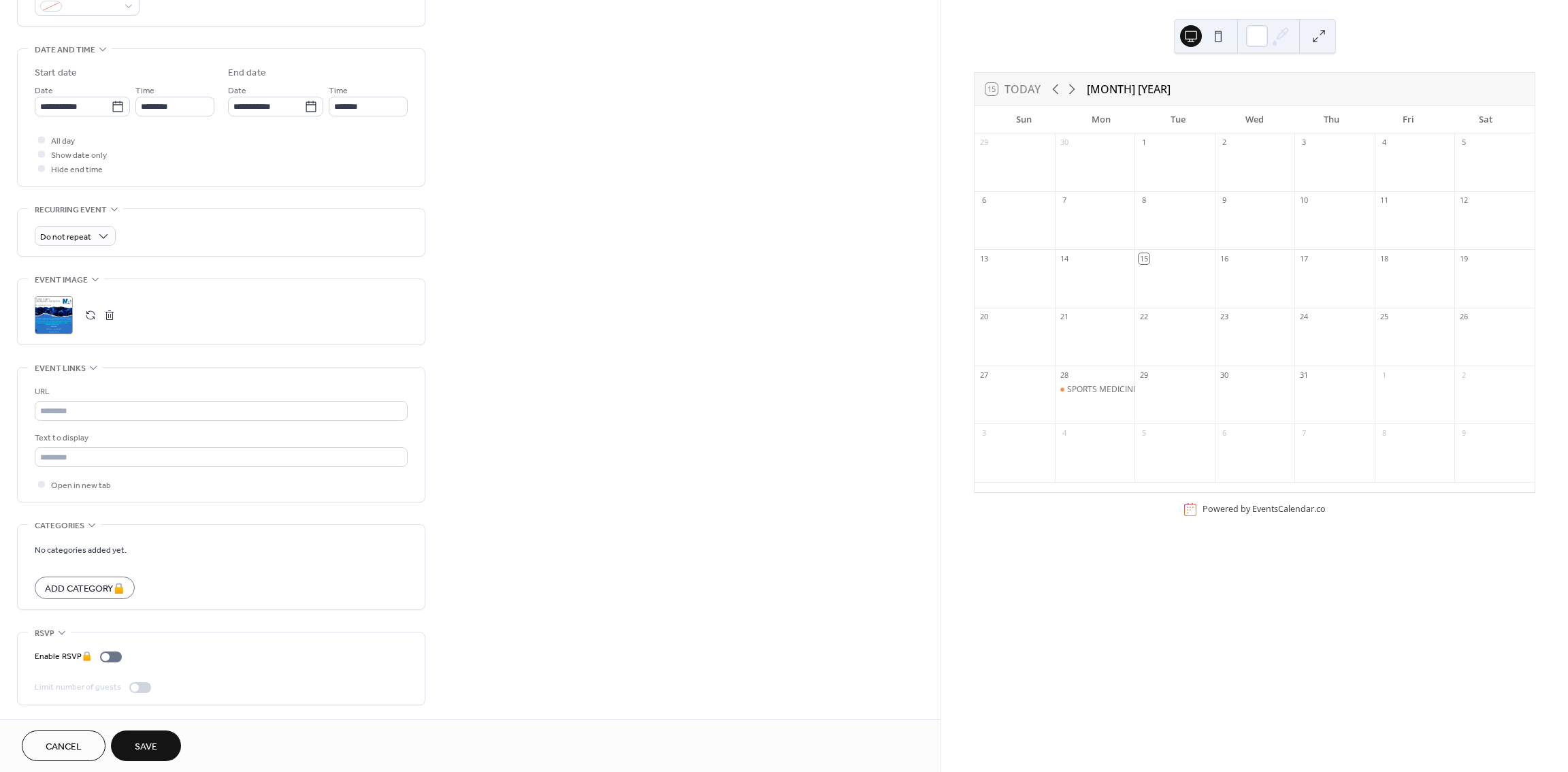 click on "Save" at bounding box center (146, 745) 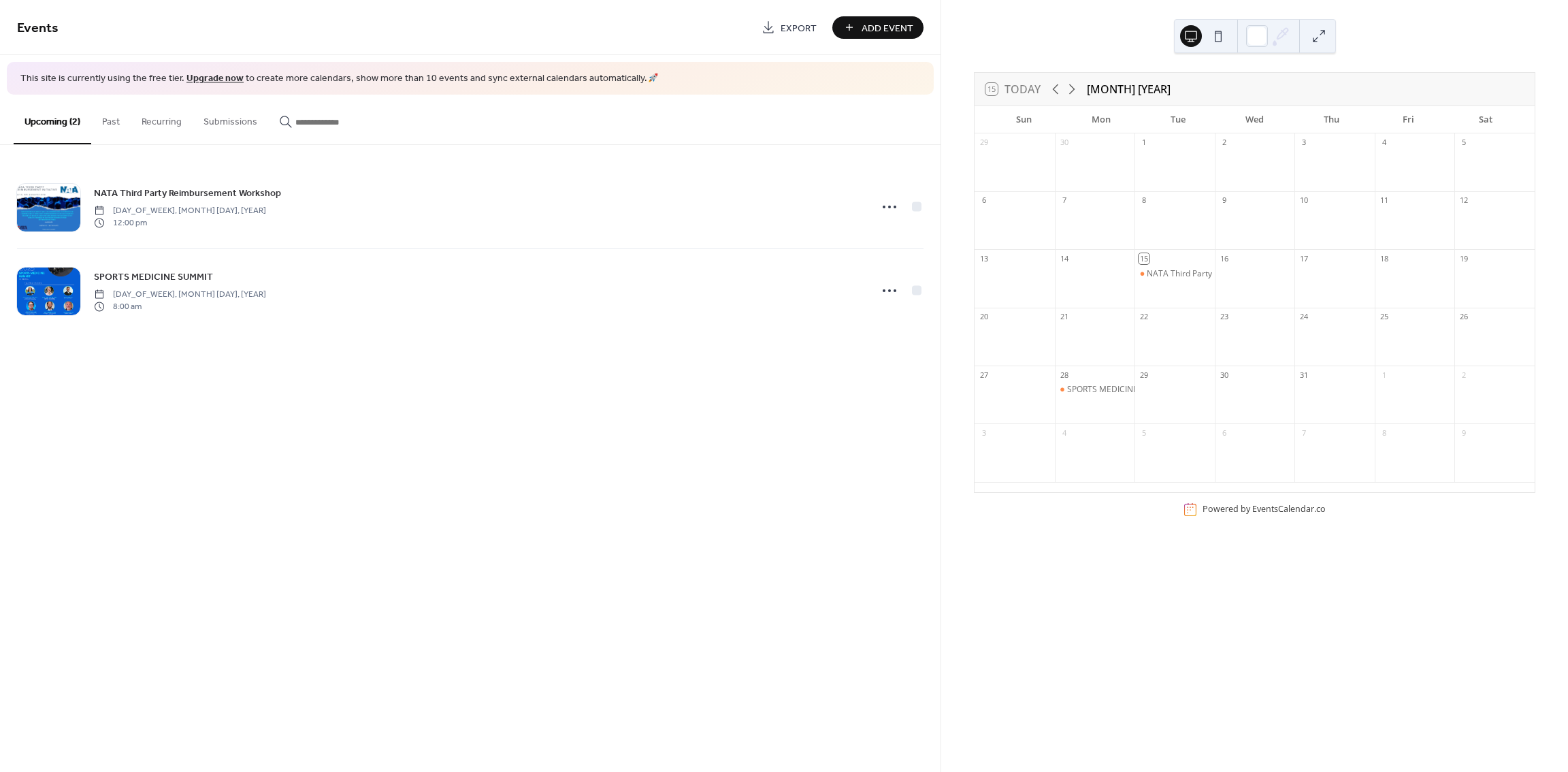 click on "SPORTS MEDICINE SUMMIT" at bounding box center (1095, 401) 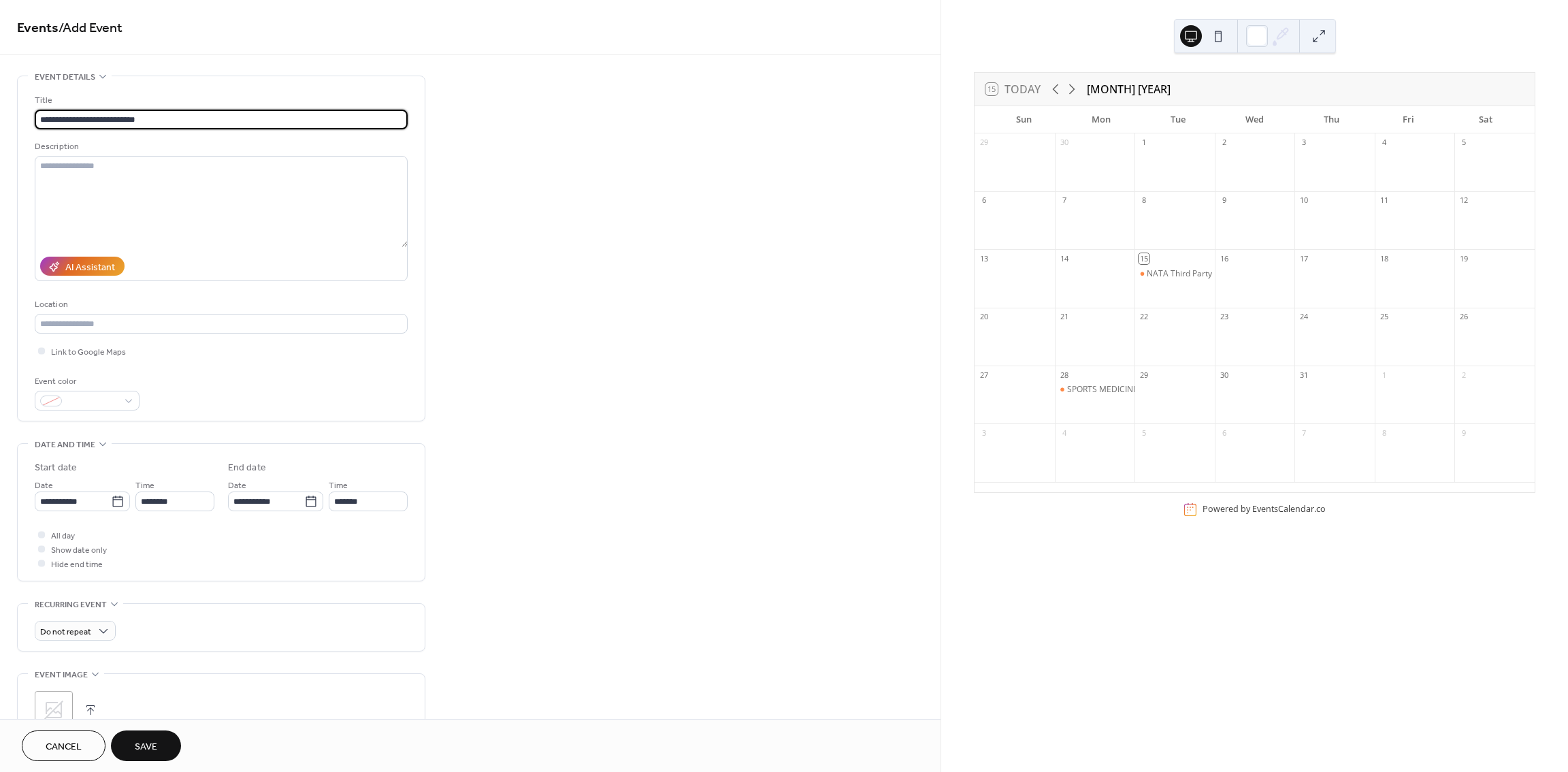 type on "**********" 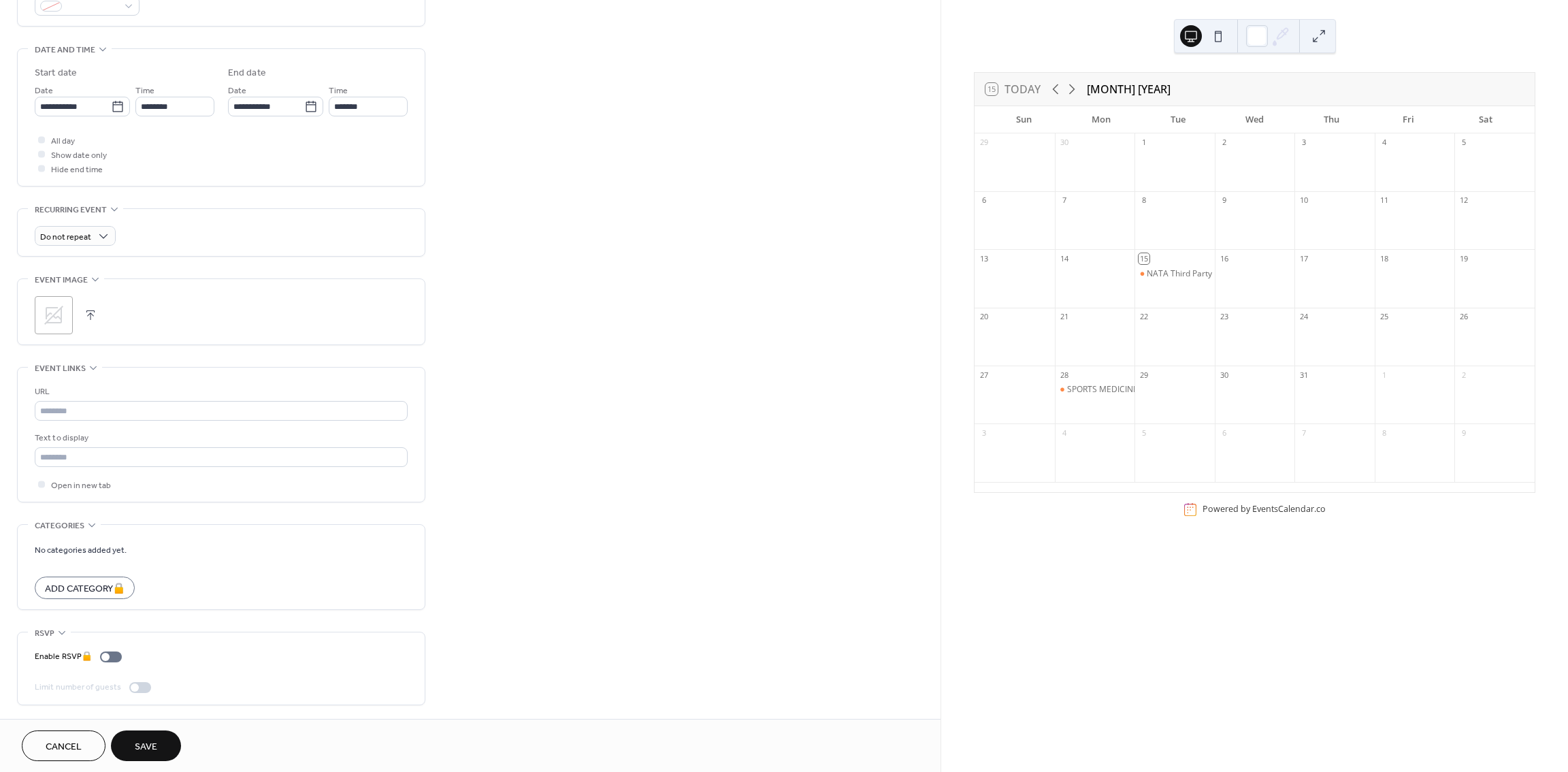 scroll, scrollTop: 0, scrollLeft: 0, axis: both 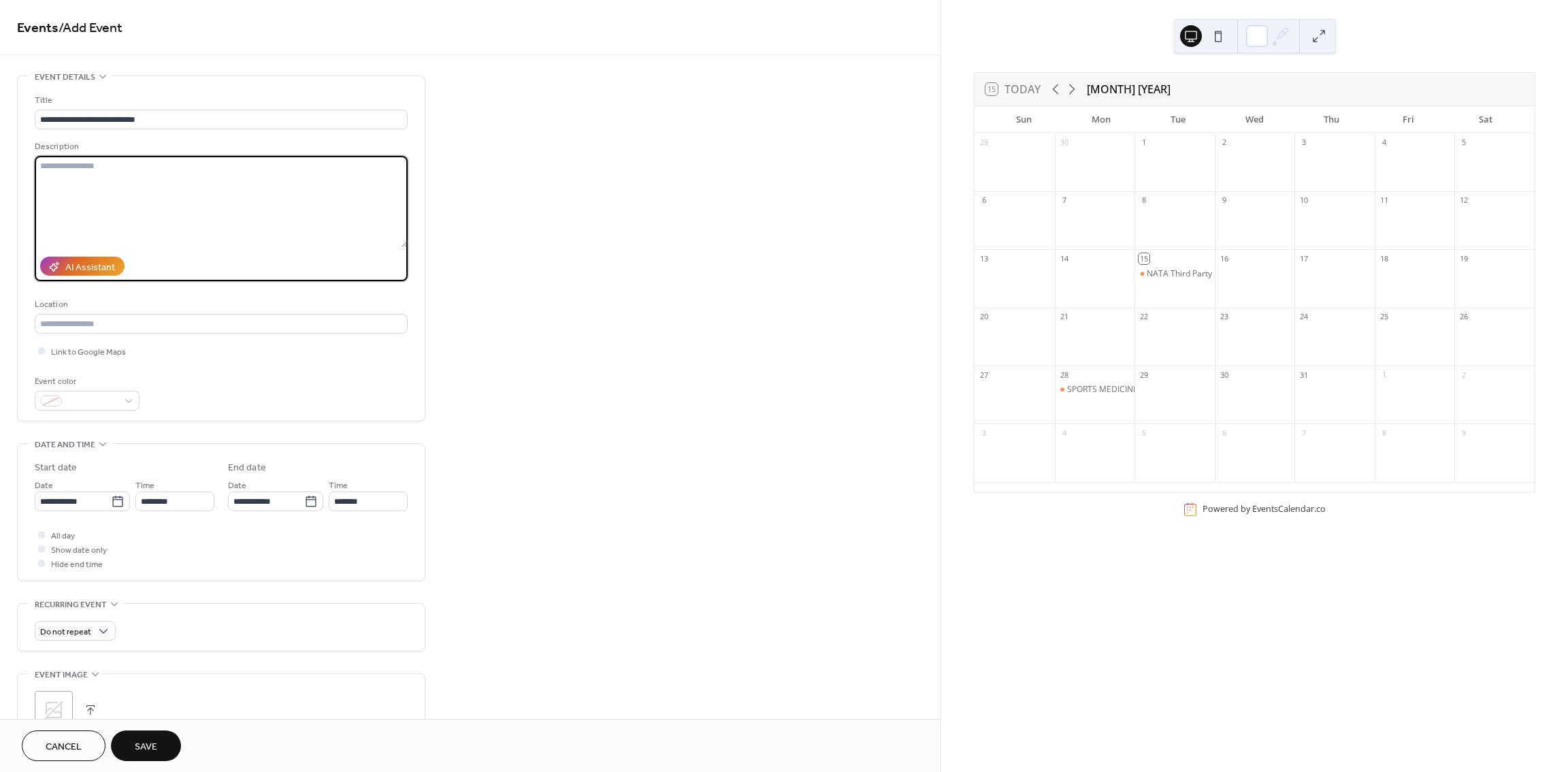 paste on "**********" 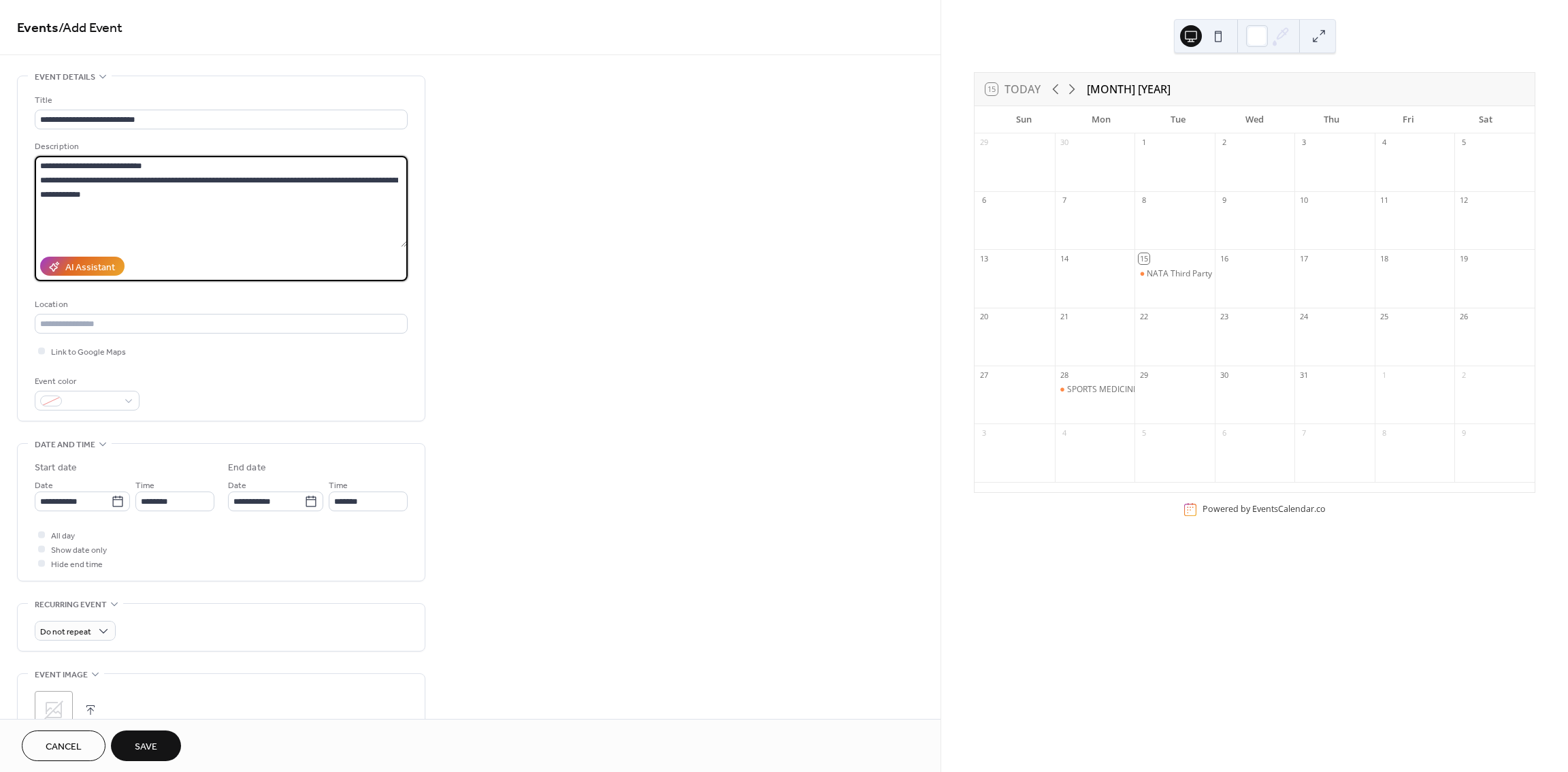 click on "**********" at bounding box center (220, 202) 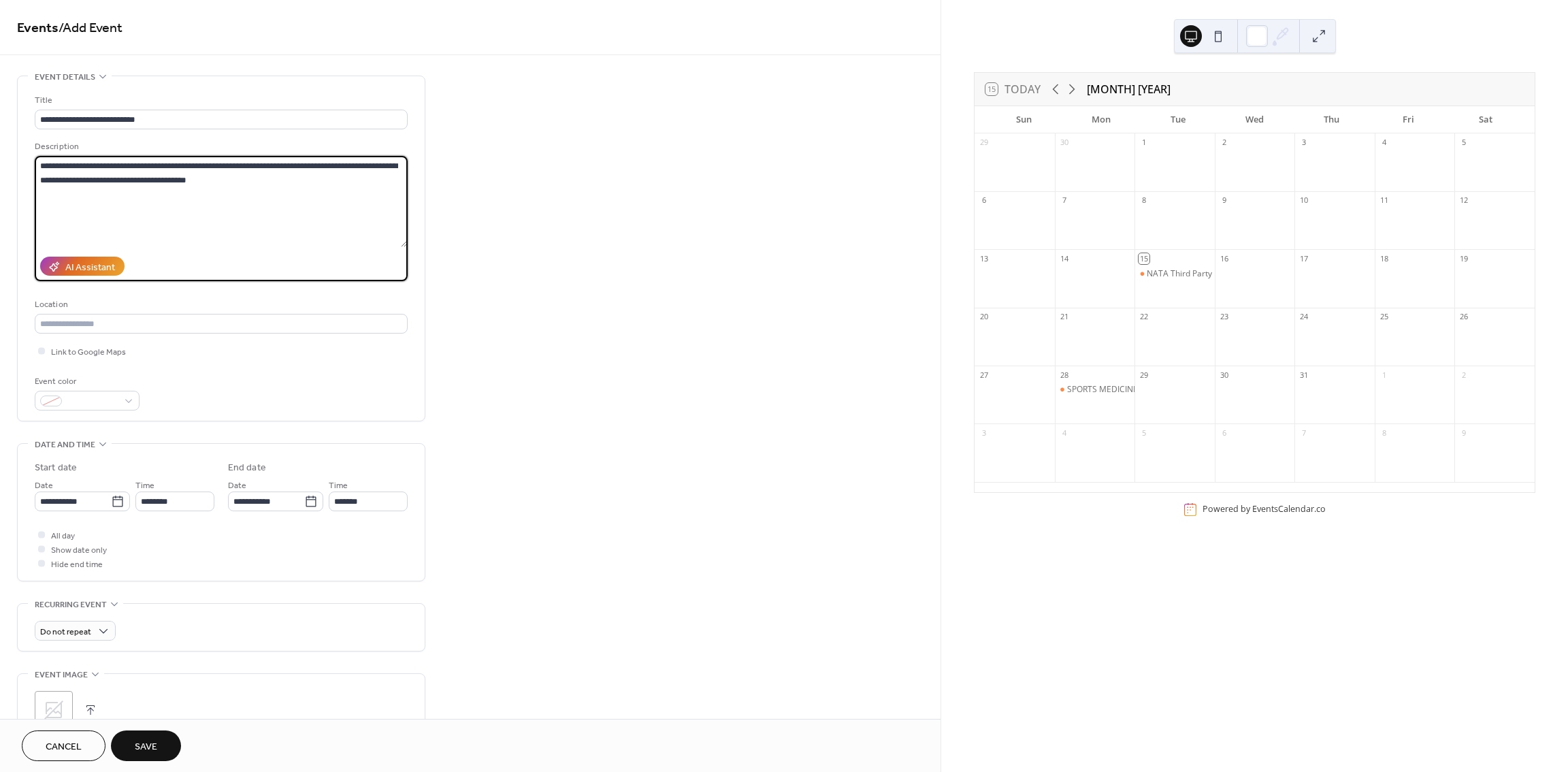 click on "**********" at bounding box center [470, 594] 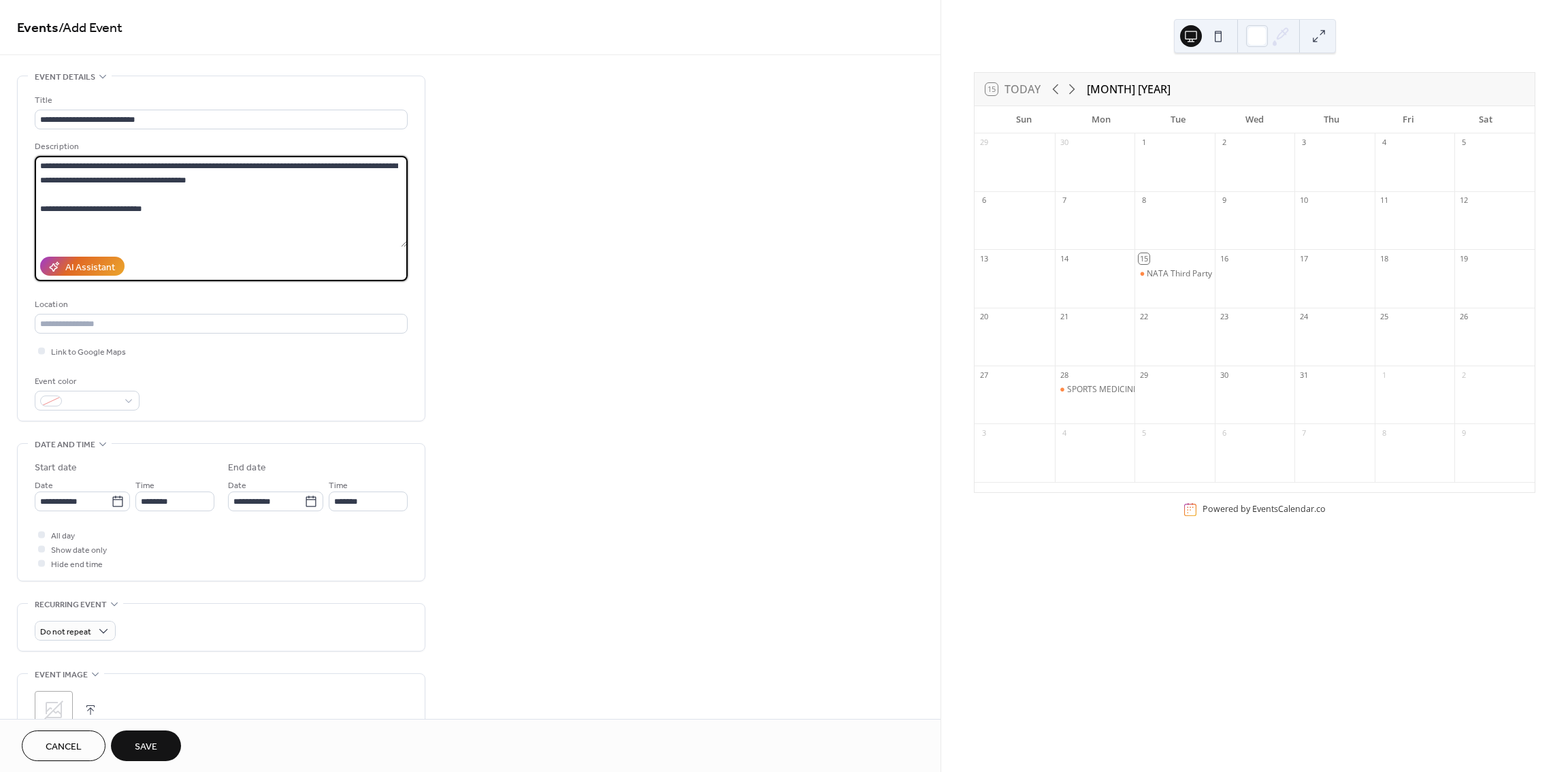 paste on "**********" 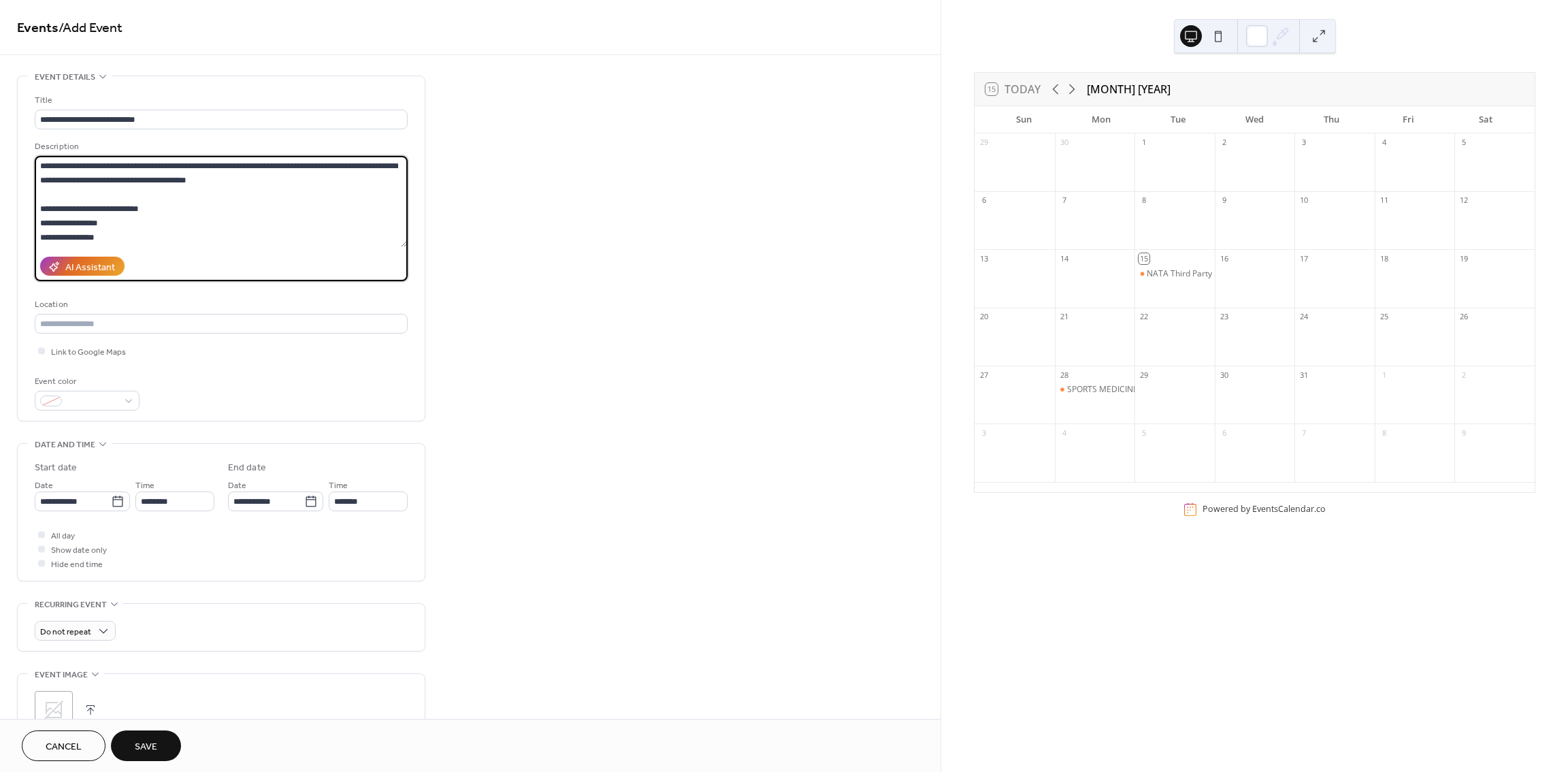 type on "**********" 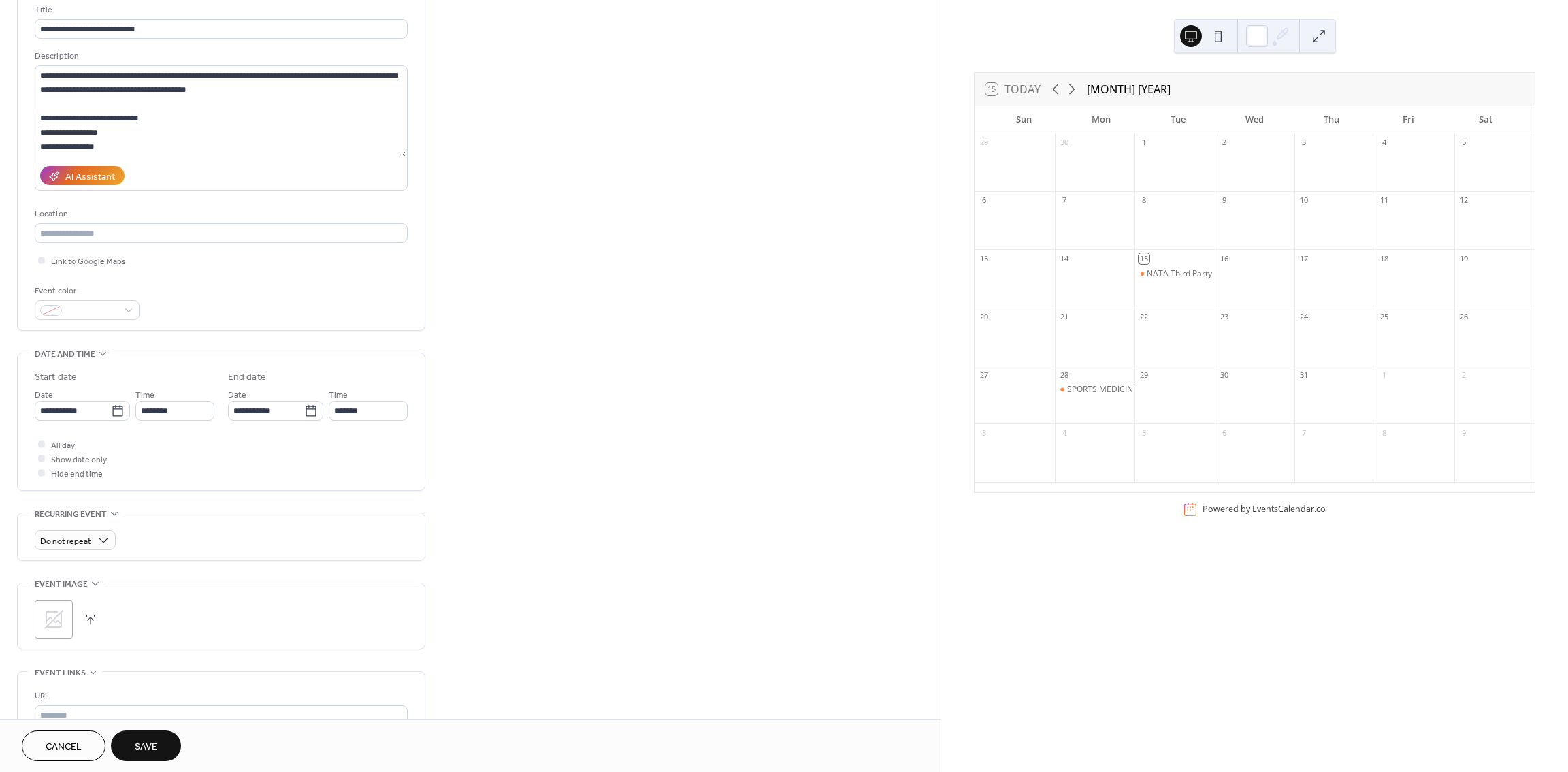 scroll, scrollTop: 272, scrollLeft: 0, axis: vertical 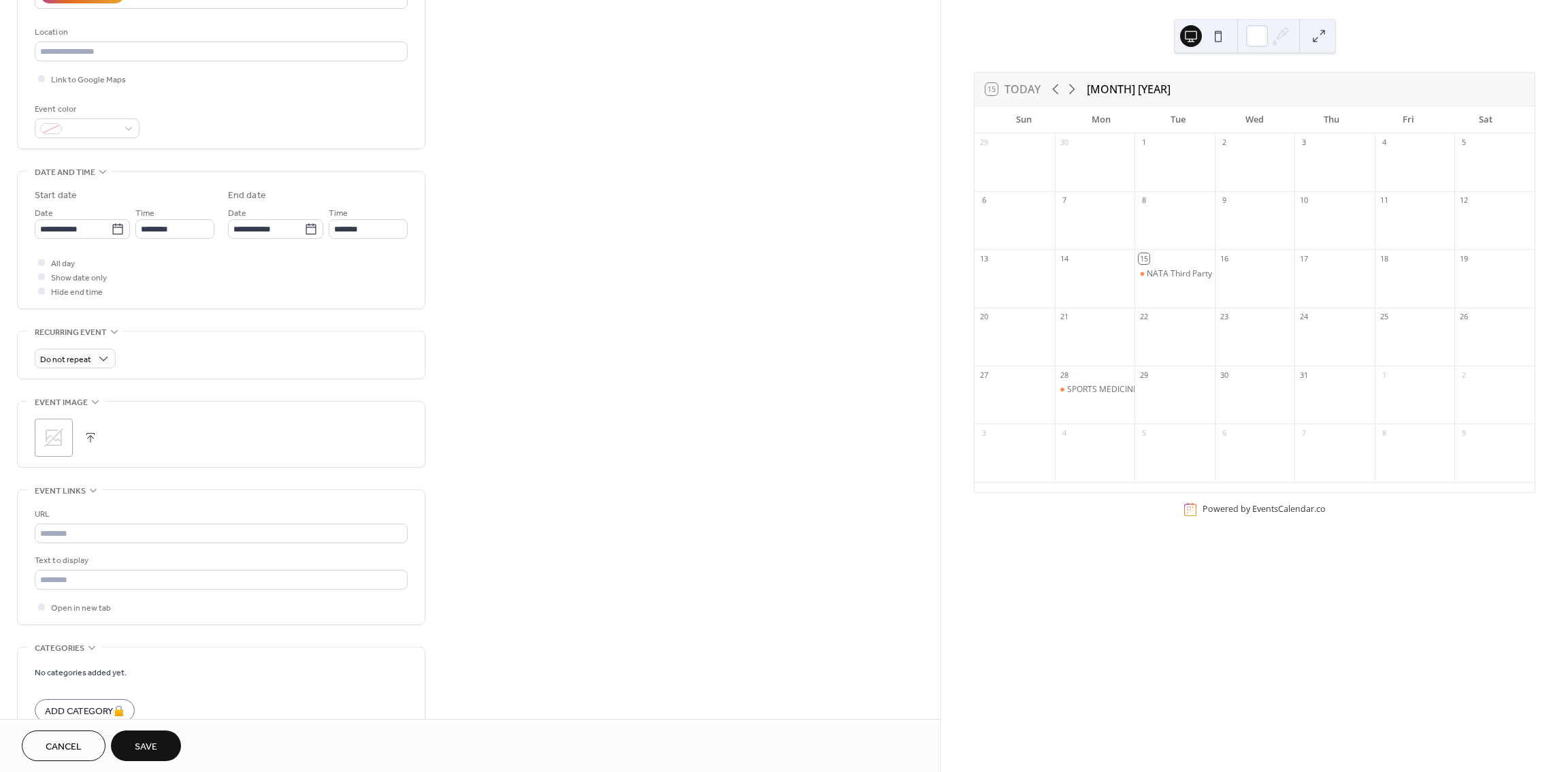 click at bounding box center [91, 438] 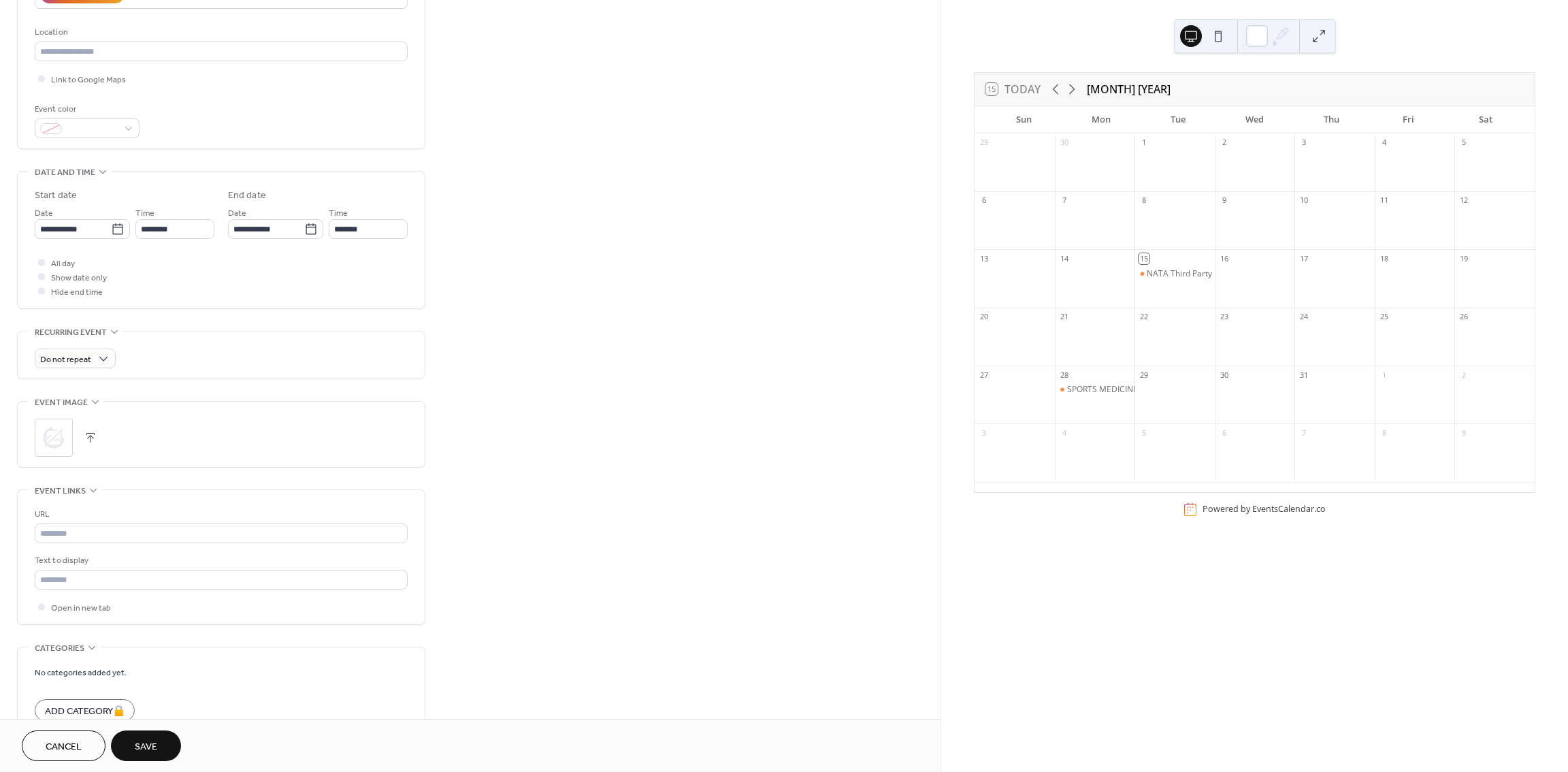 scroll, scrollTop: 399, scrollLeft: 0, axis: vertical 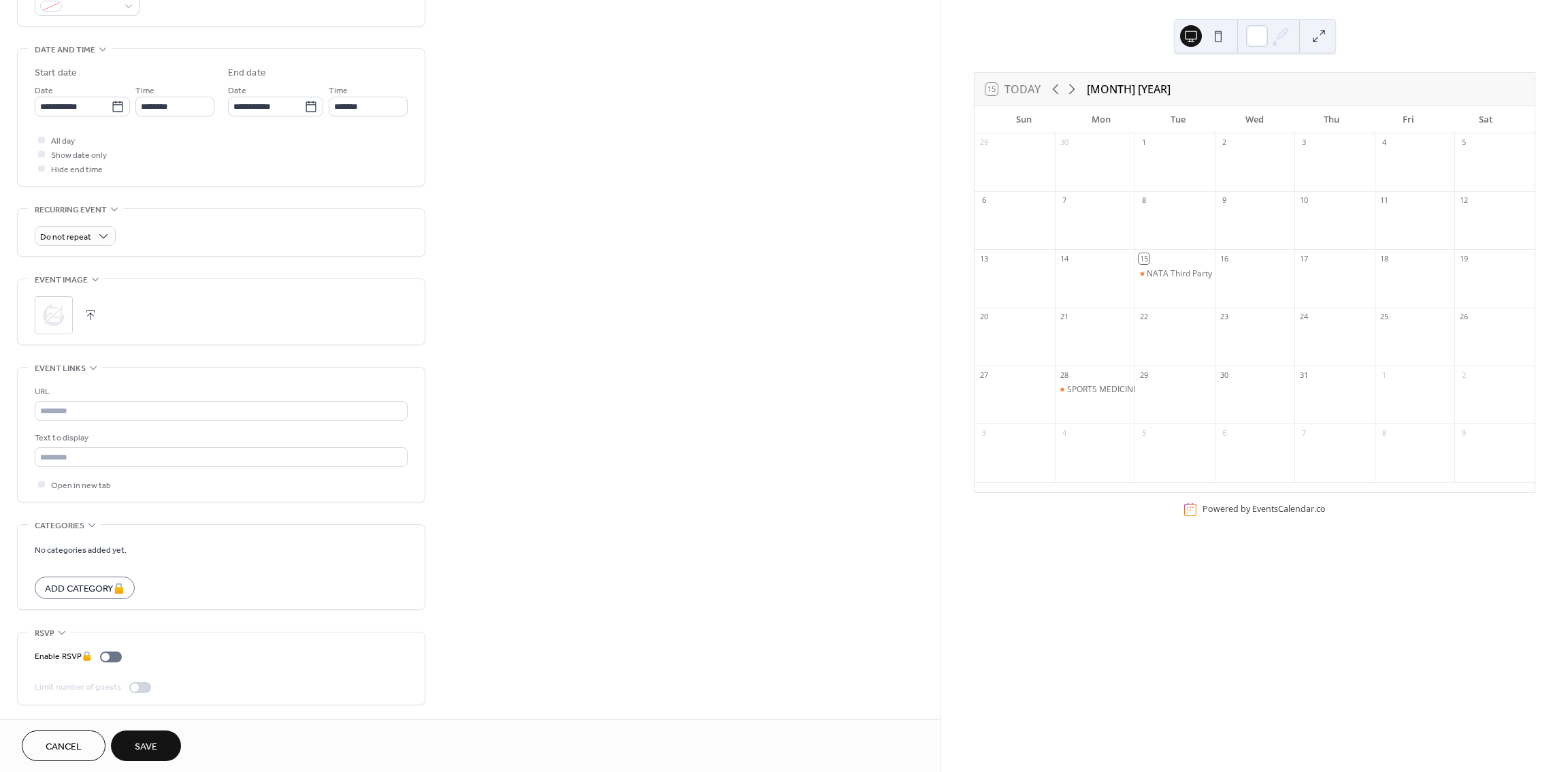 click on "Save" at bounding box center (146, 747) 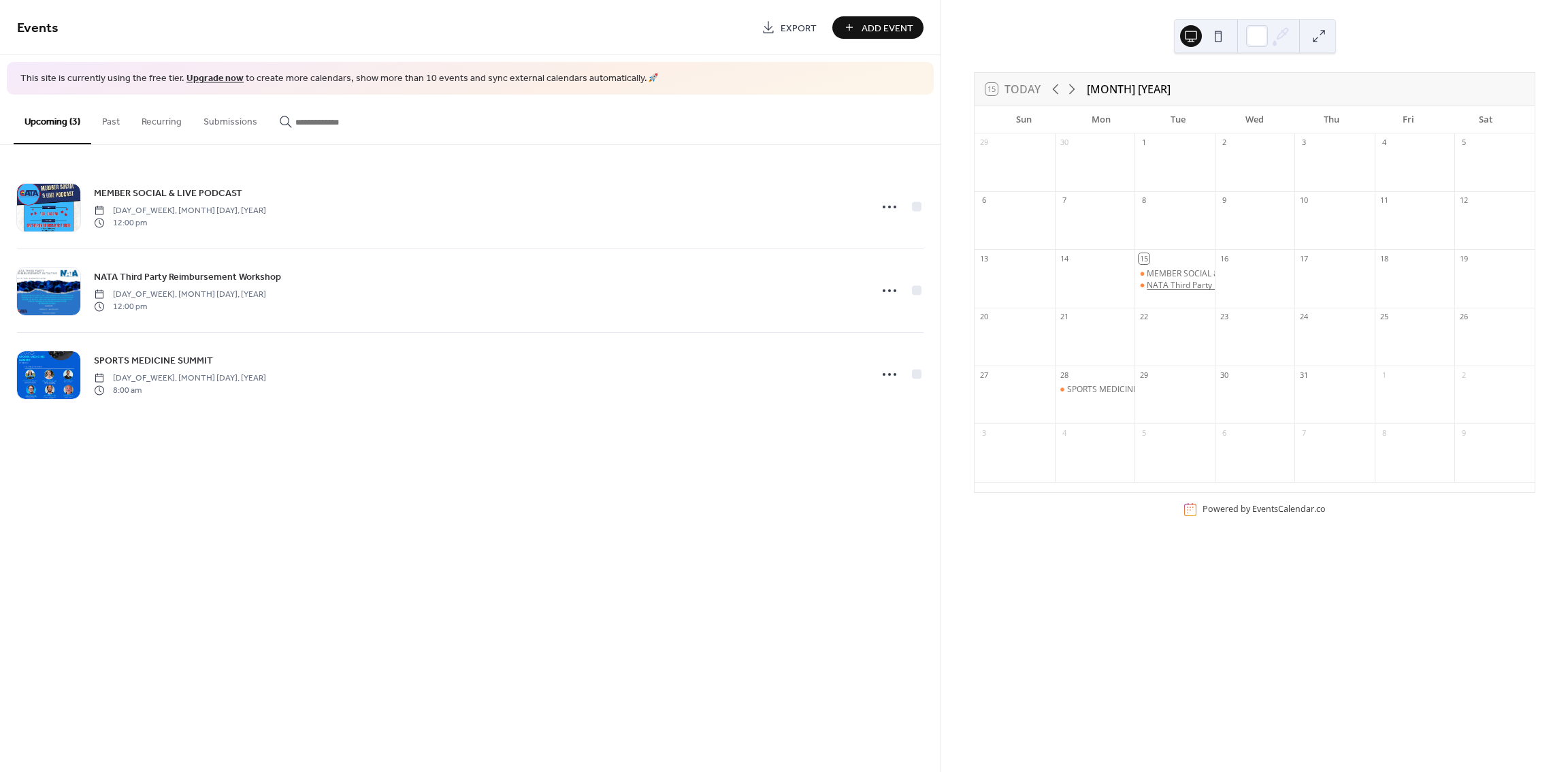 click on "NATA Third Party Reimbursement Workshop" at bounding box center [1230, 285] 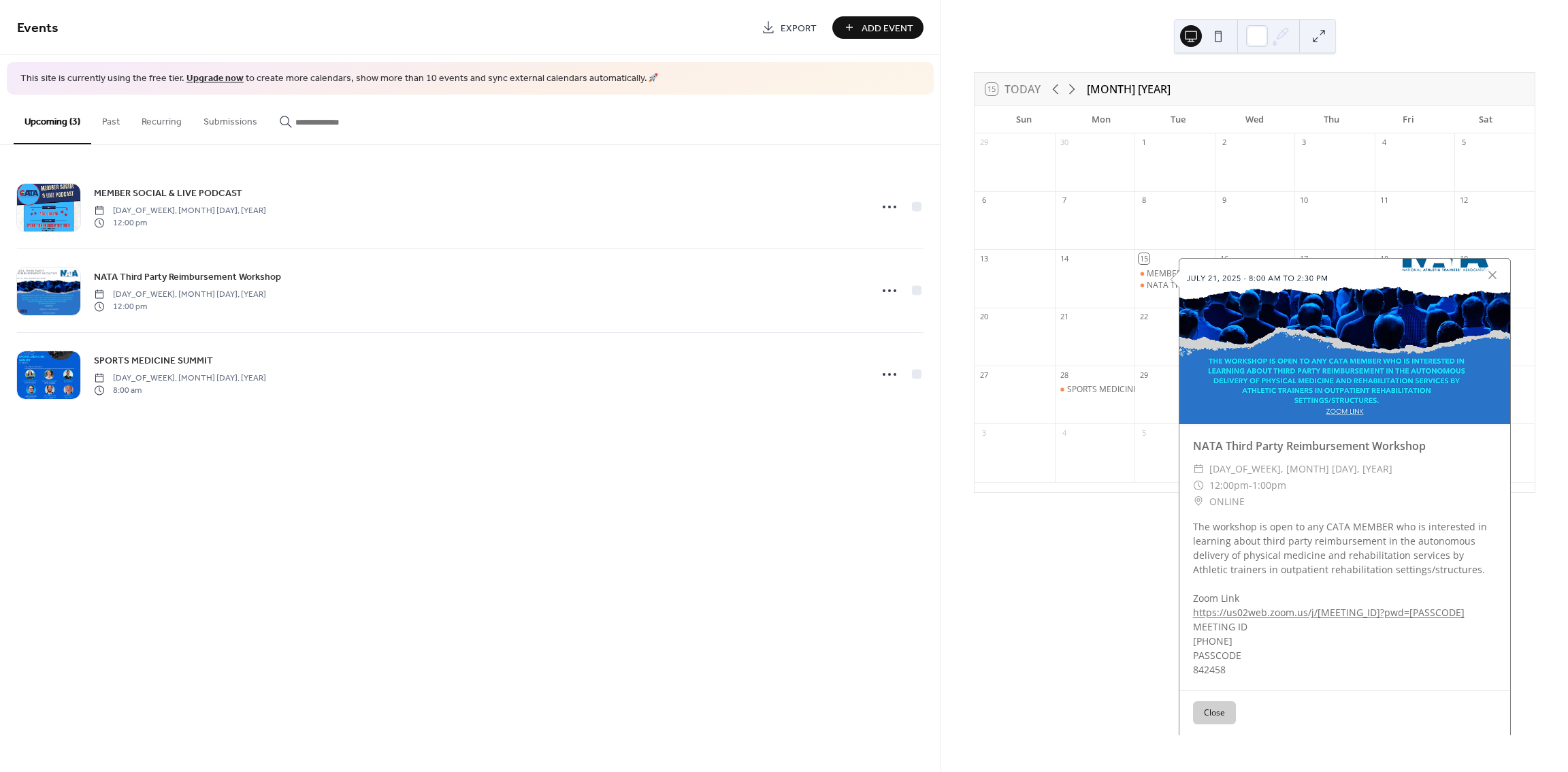 click on "Events Export Add Event This site is currently using the free tier.  Upgrade now  to create more calendars, show more than 10 events and sync external calendars automatically. 🚀 Upcoming (3) Past Recurring Submissions MEMBER SOCIAL  & LIVE PODCAST Tuesday, July 15, 2025 12:00 pm NATA Third Party Reimbursement Workshop Tuesday, July 15, 2025 12:00 pm SPORTS MEDICINE SUMMIT Monday, July 28, 2025 8:00 am Cancel" at bounding box center (470, 386) 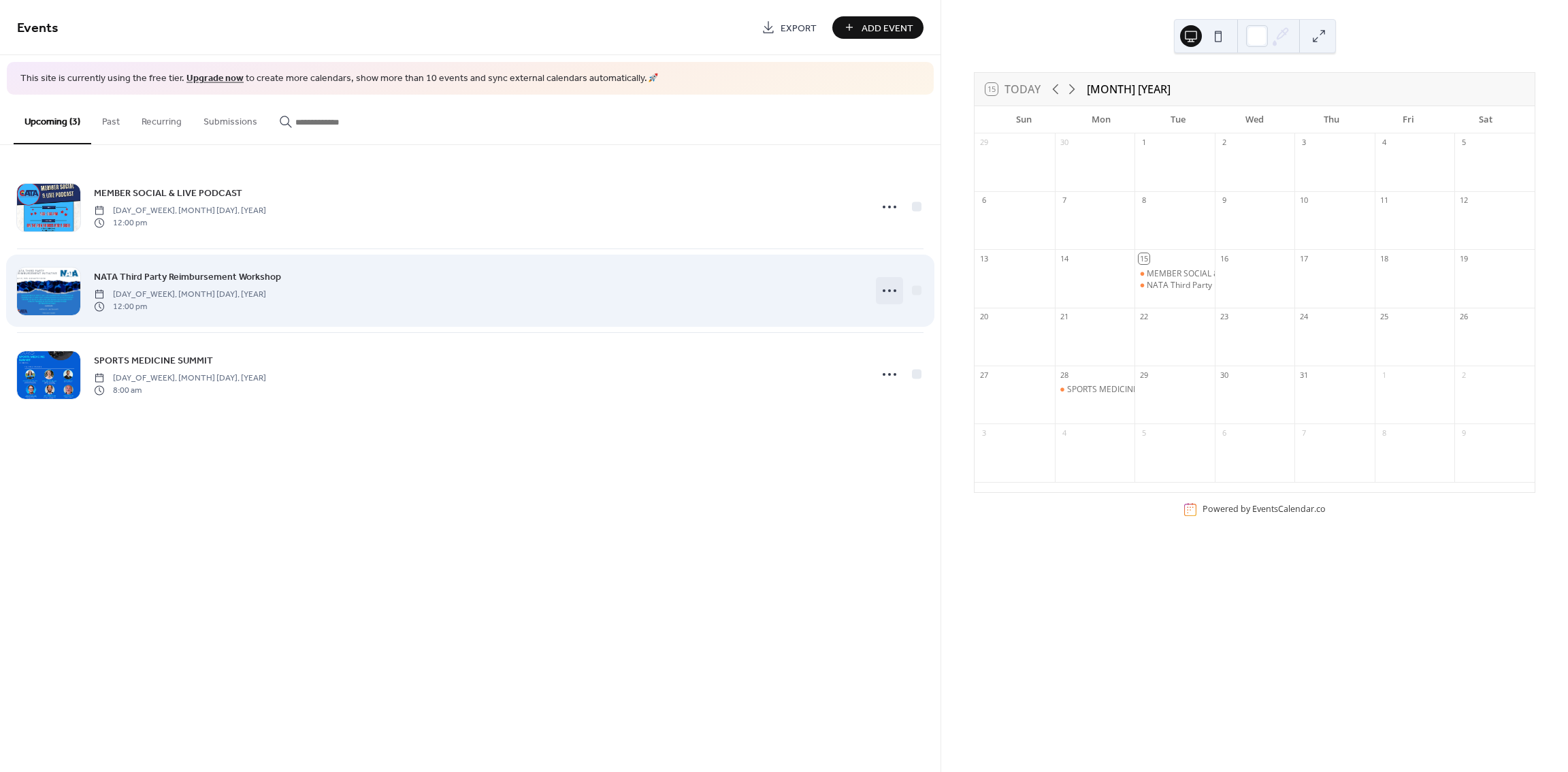 click 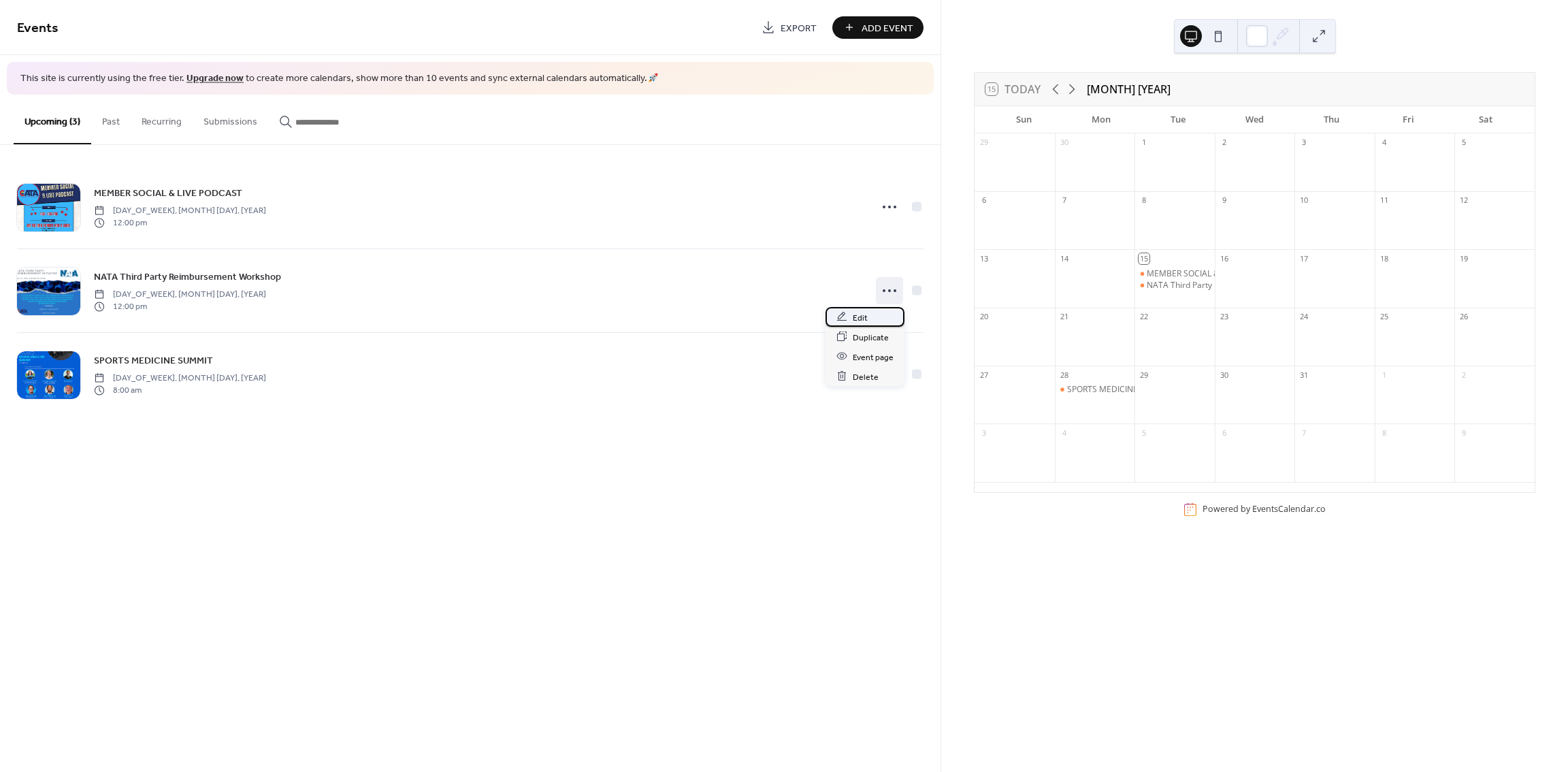 click on "Edit" at bounding box center (865, 317) 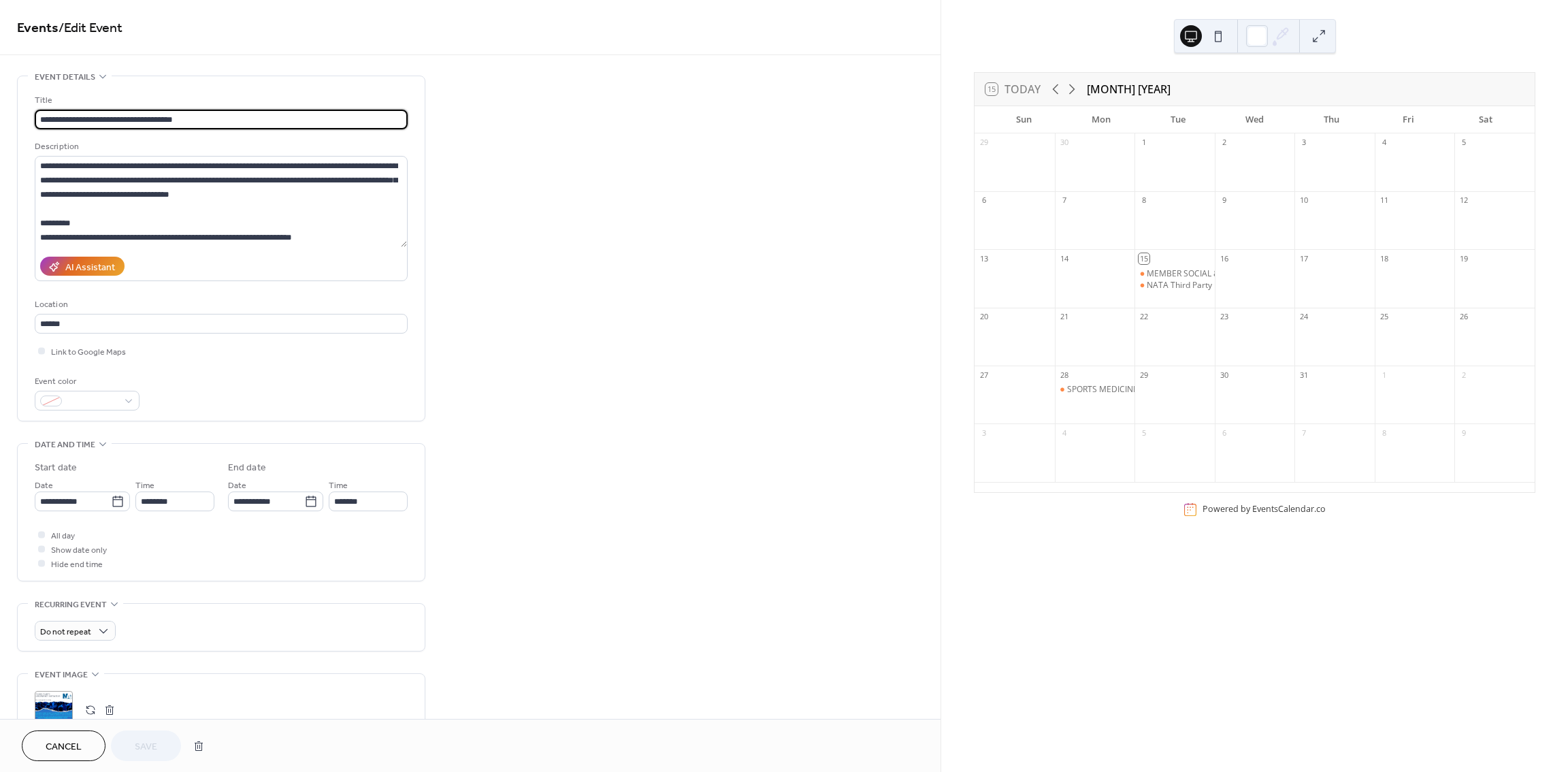 drag, startPoint x: 246, startPoint y: 118, endPoint x: 59, endPoint y: 125, distance: 187.131 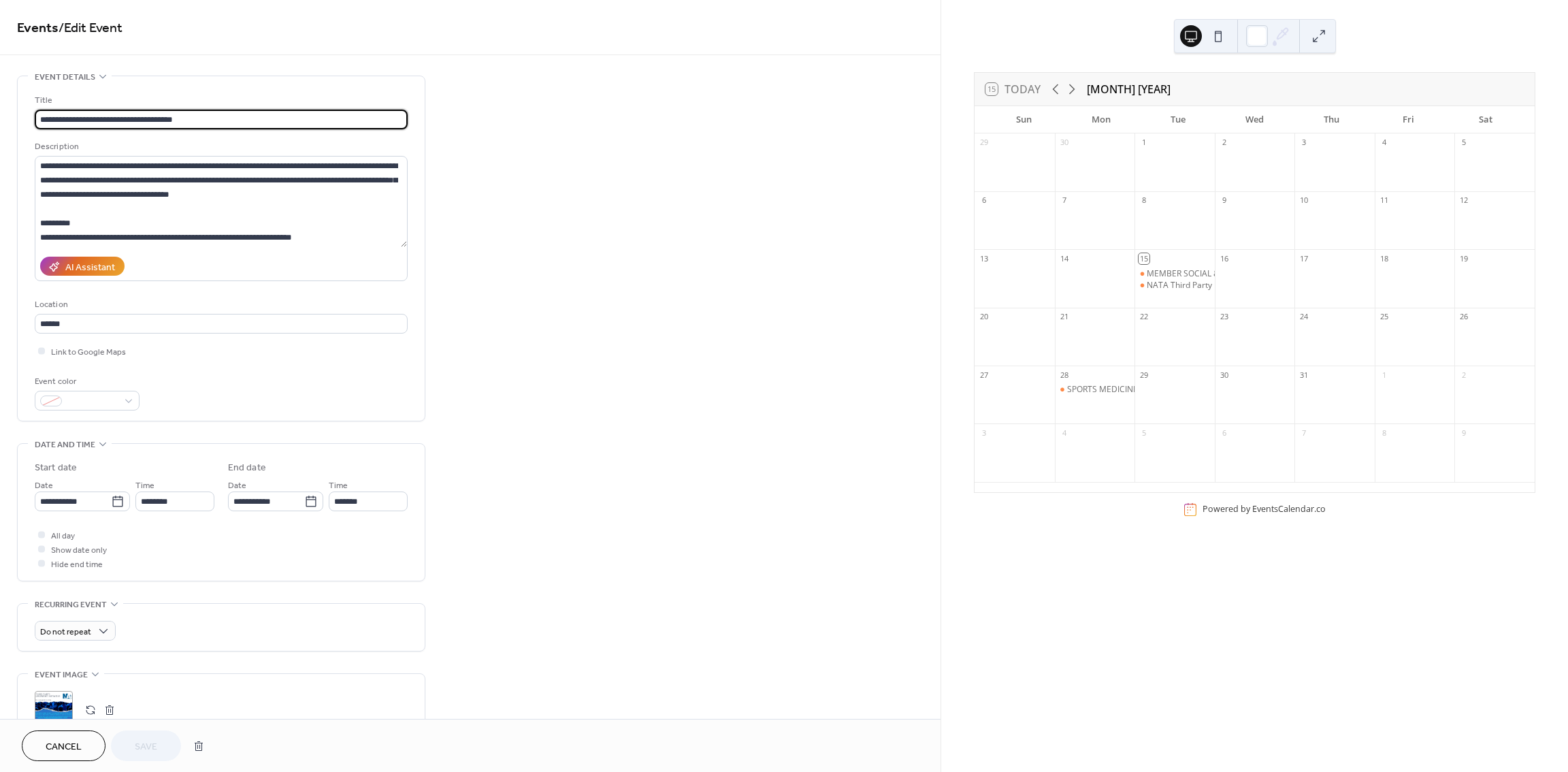 click on "**********" at bounding box center (221, 119) 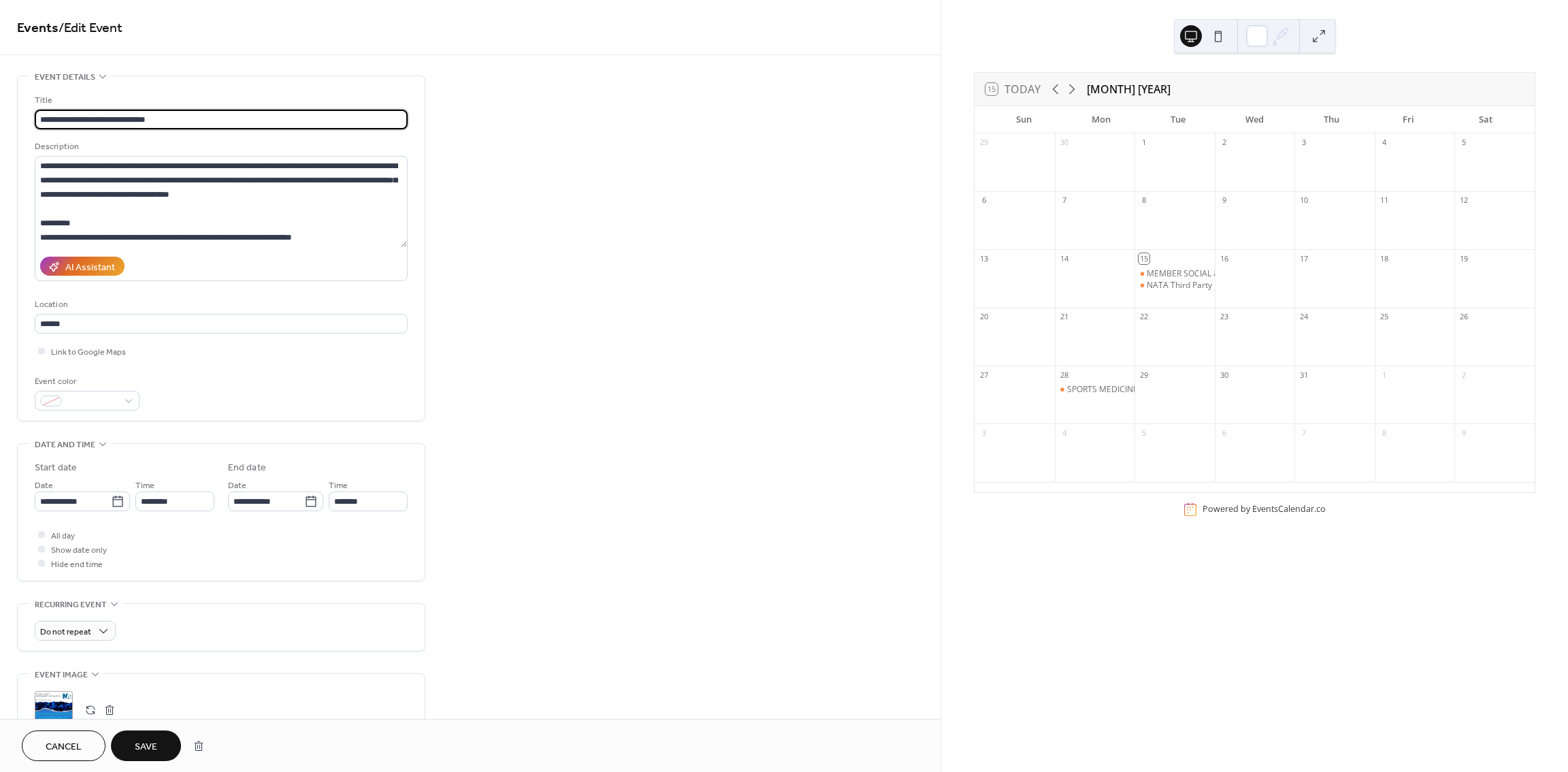 click on "**********" at bounding box center [221, 119] 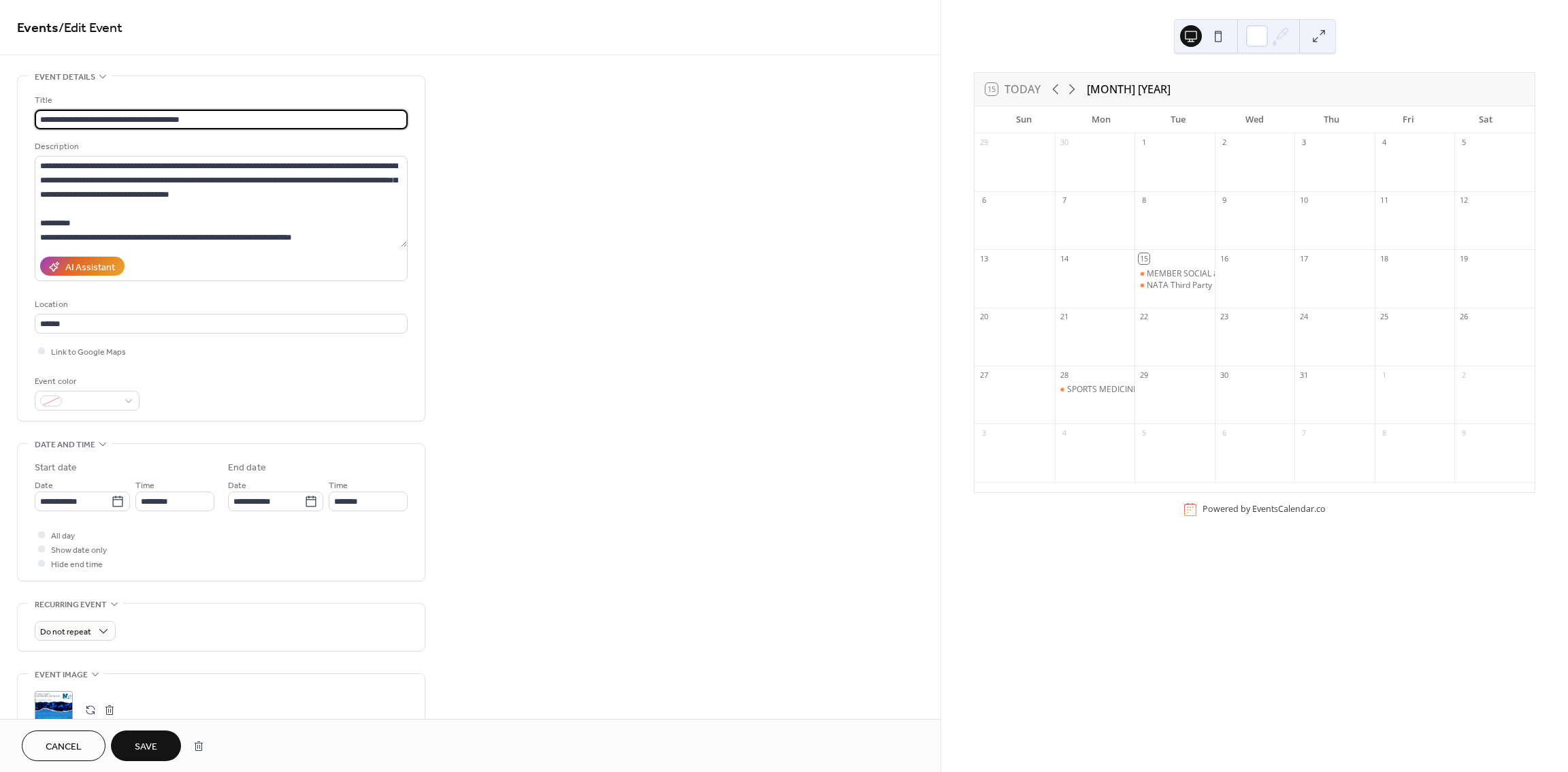 type on "**********" 